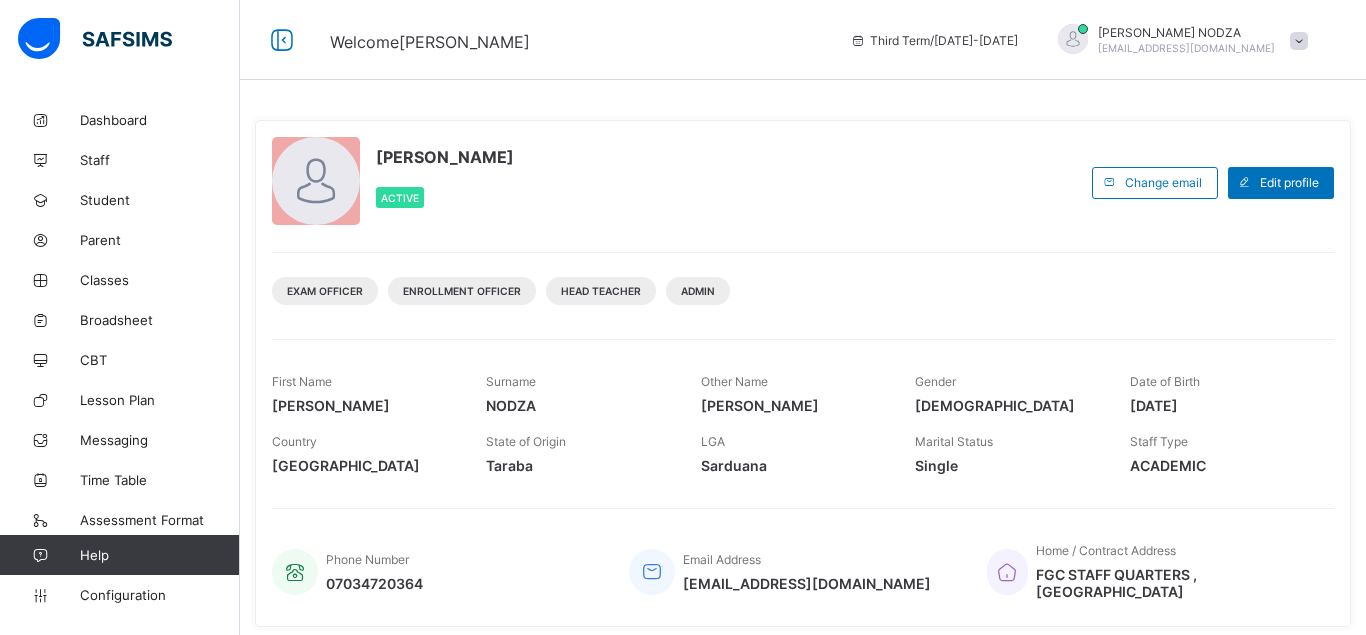 scroll, scrollTop: 0, scrollLeft: 0, axis: both 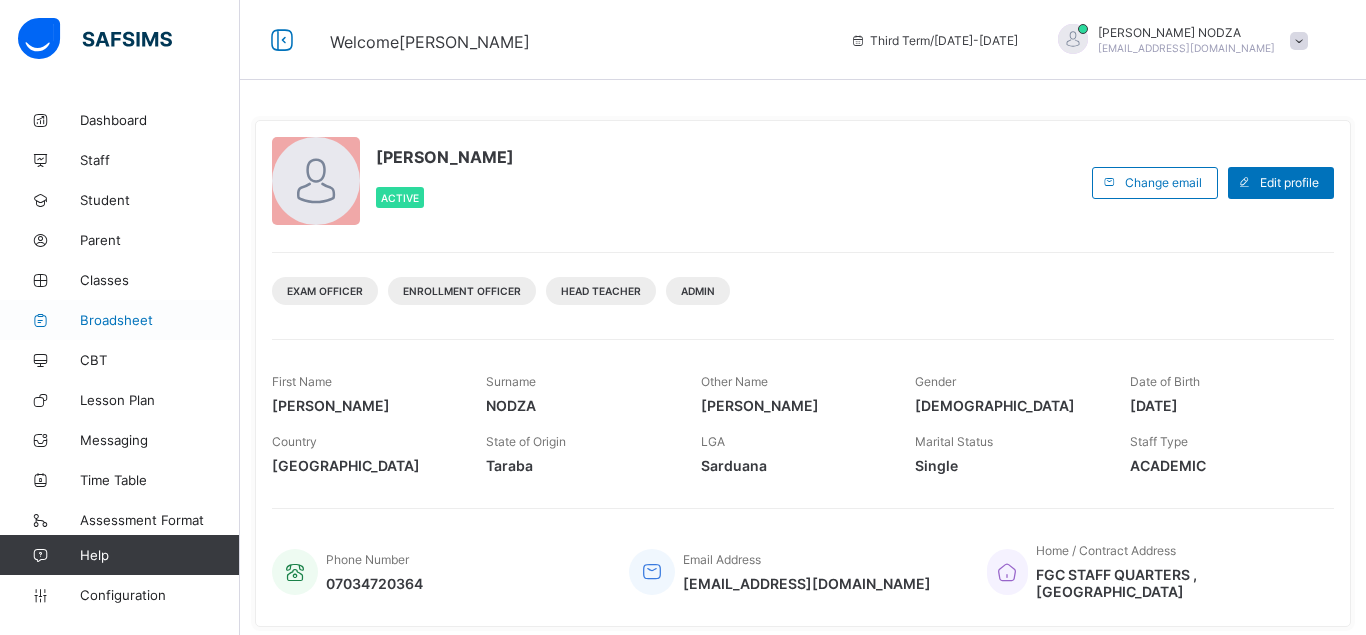 click on "Broadsheet" at bounding box center [160, 320] 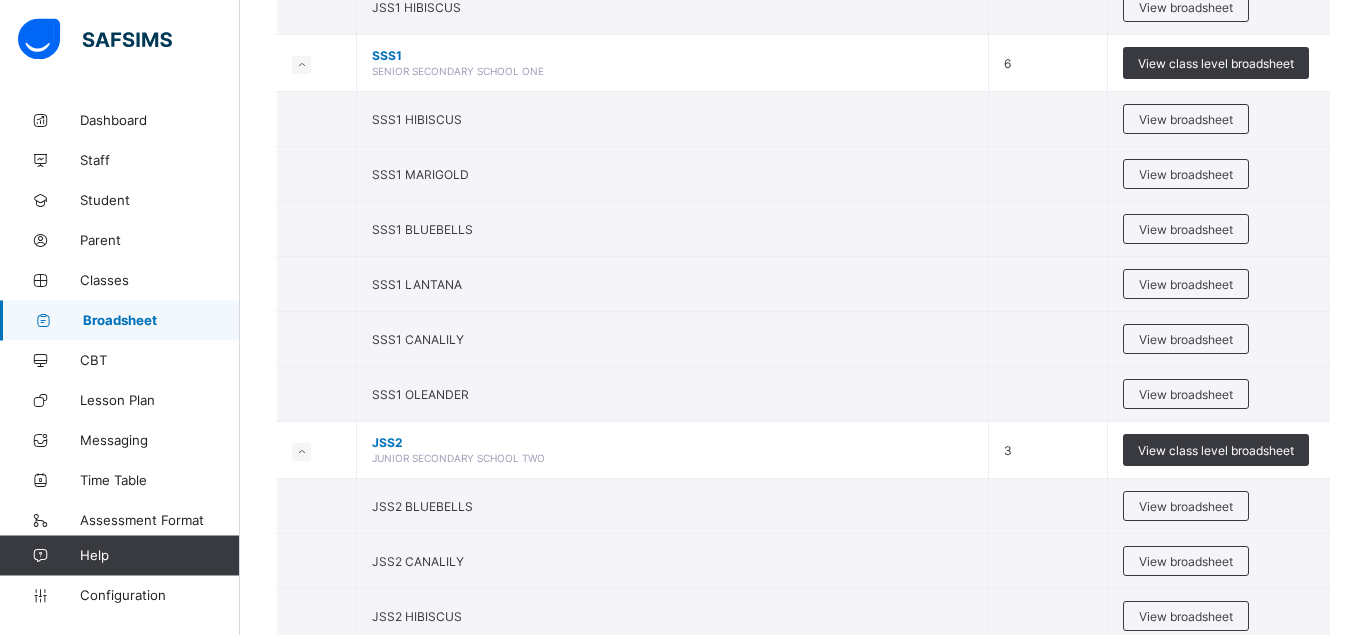 scroll, scrollTop: 513, scrollLeft: 0, axis: vertical 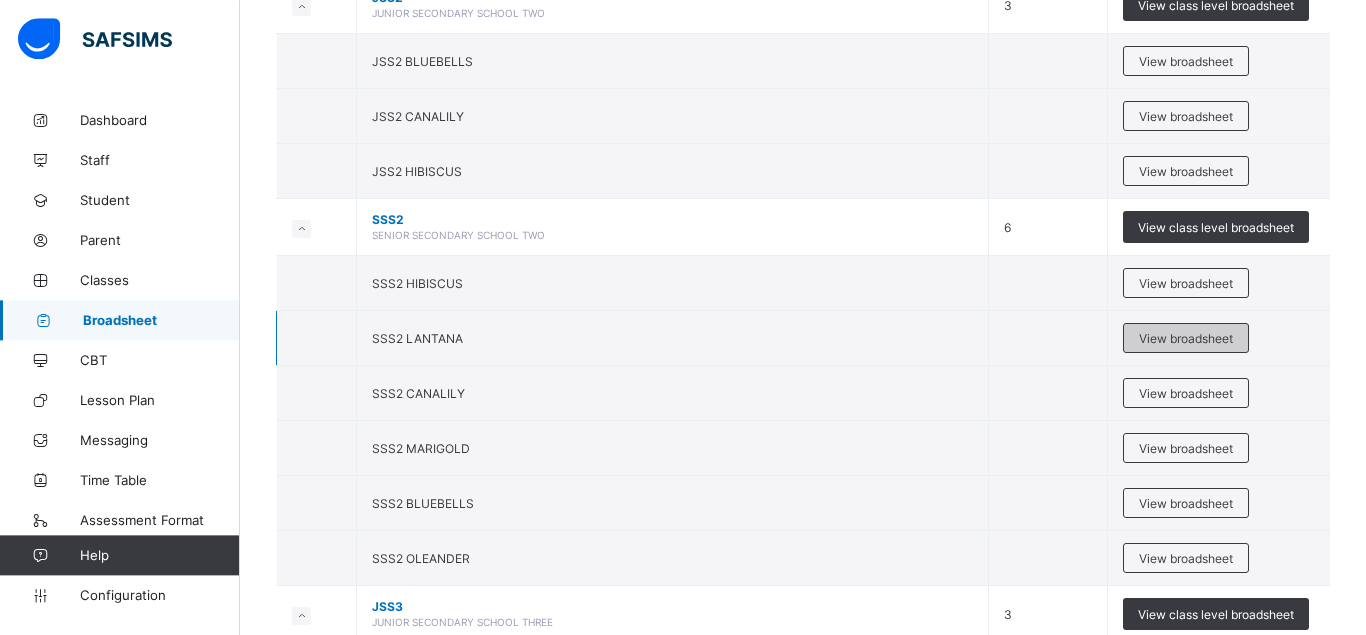 click on "View broadsheet" at bounding box center (1186, 338) 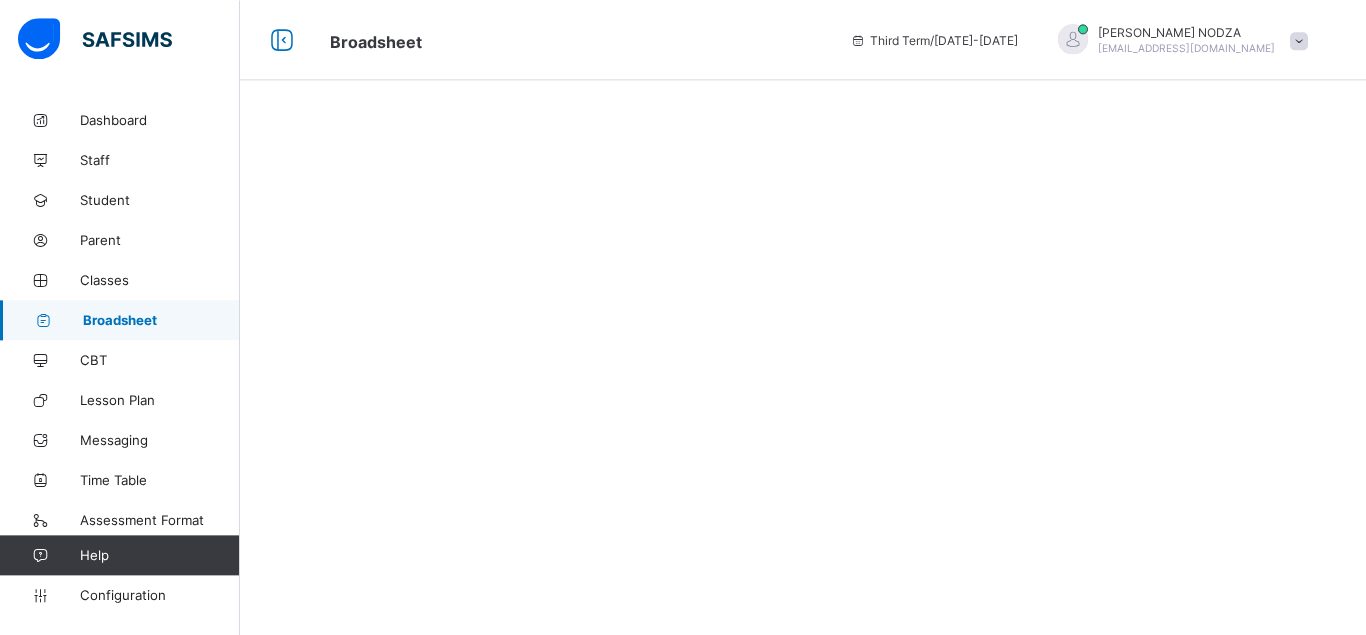 scroll, scrollTop: 0, scrollLeft: 0, axis: both 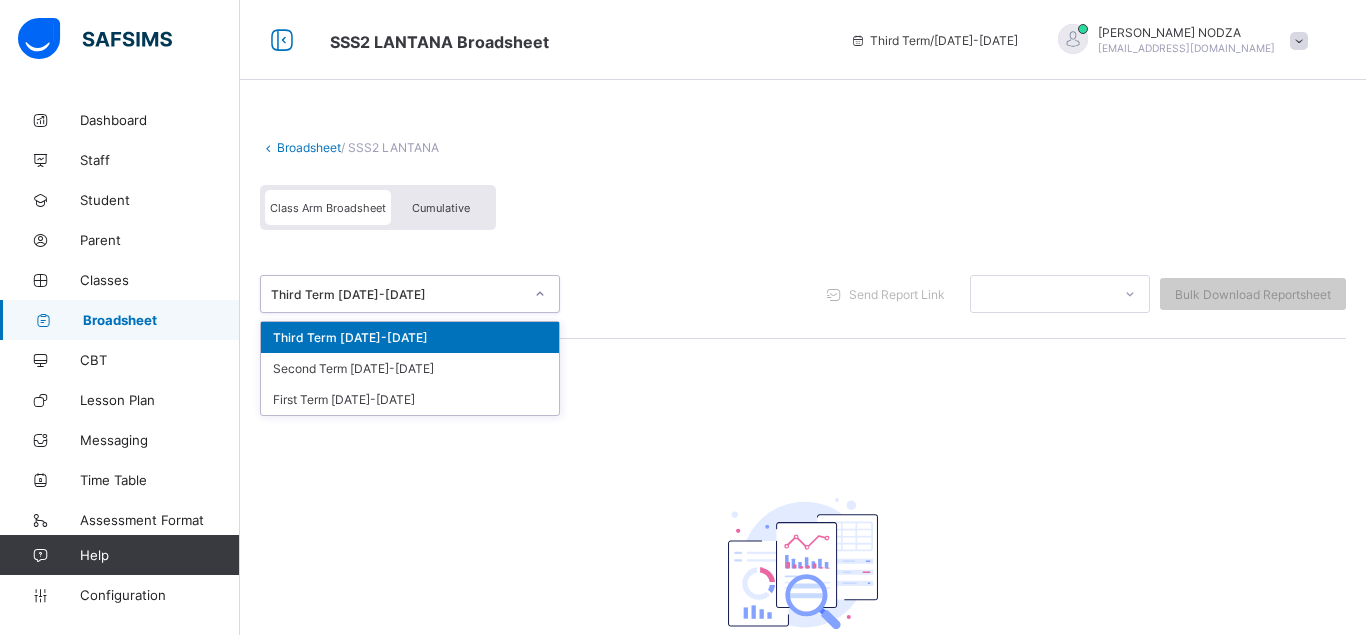 click 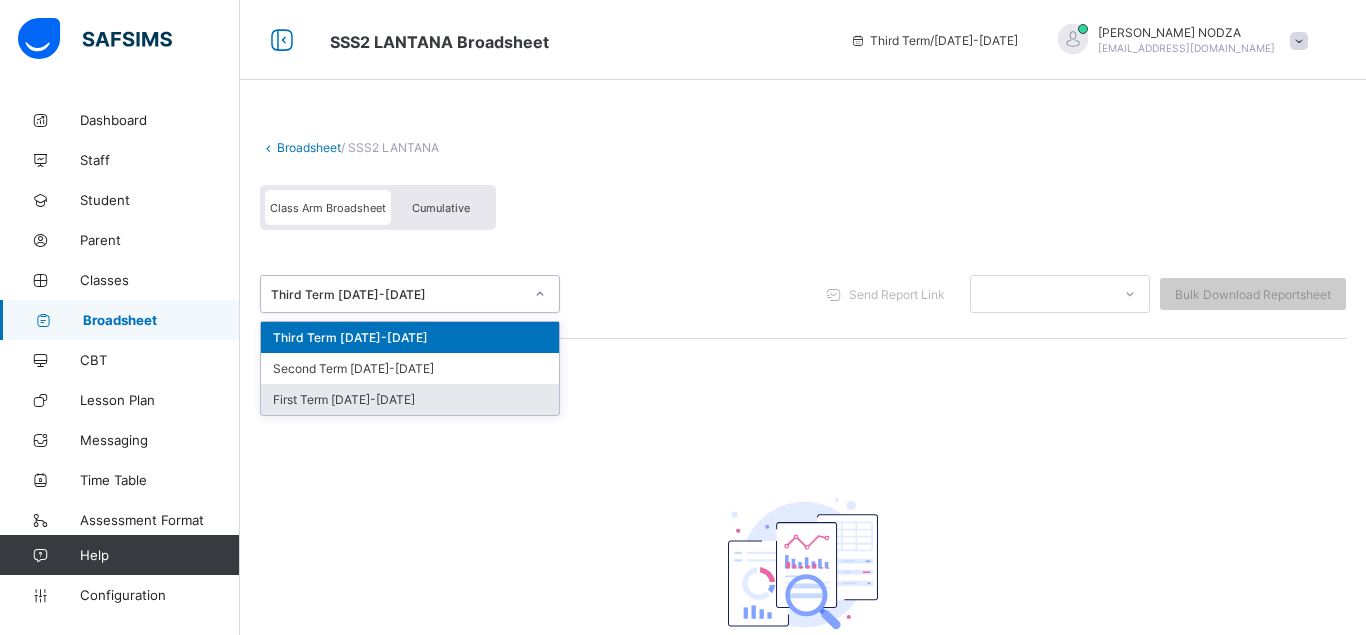 click on "First Term [DATE]-[DATE]" at bounding box center [410, 399] 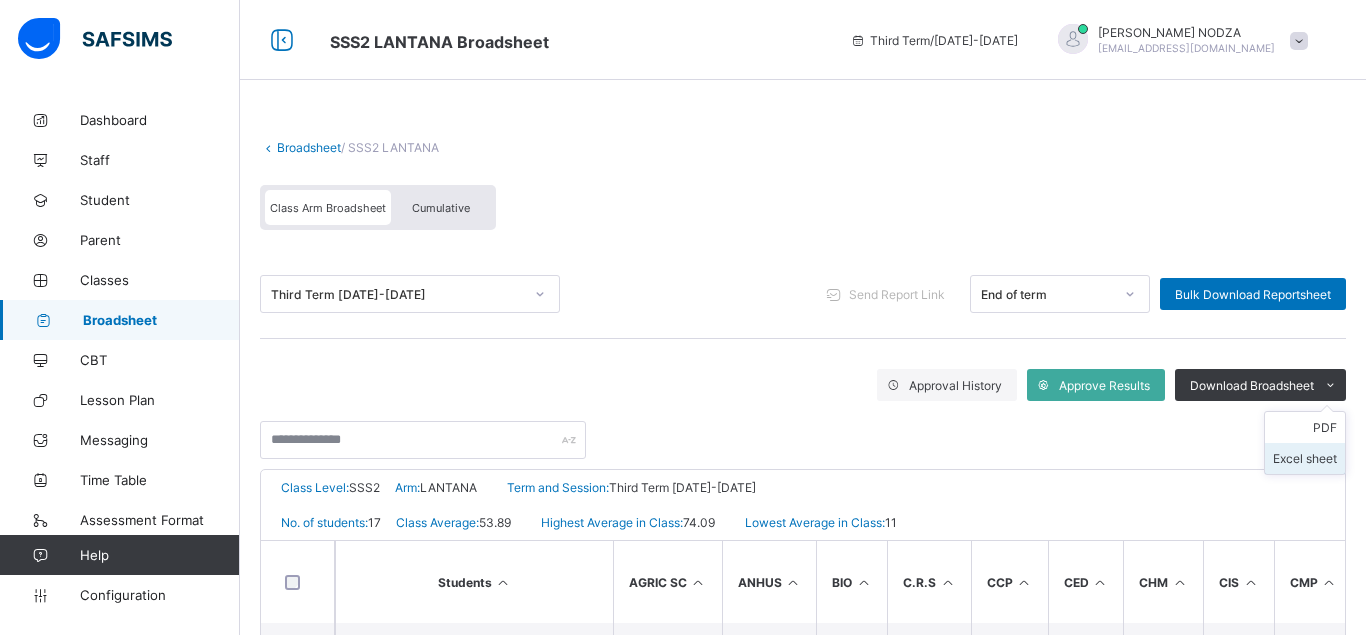 click on "Excel sheet" at bounding box center (1305, 458) 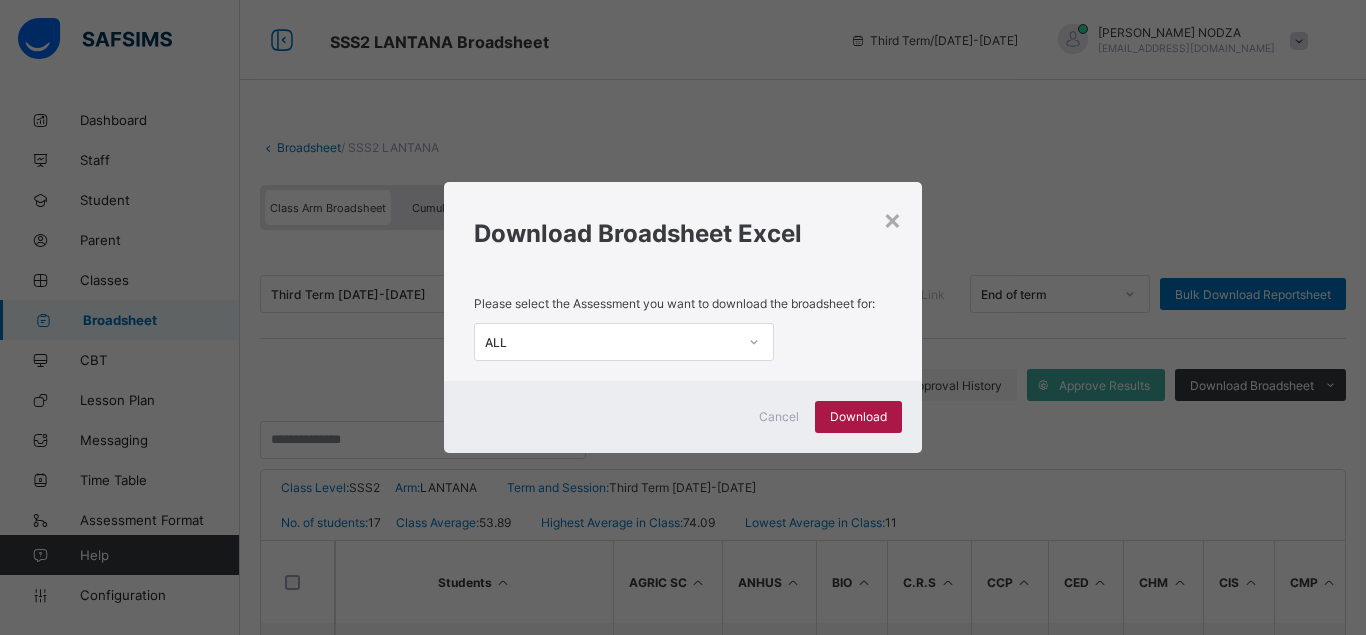 click on "Download" at bounding box center [858, 417] 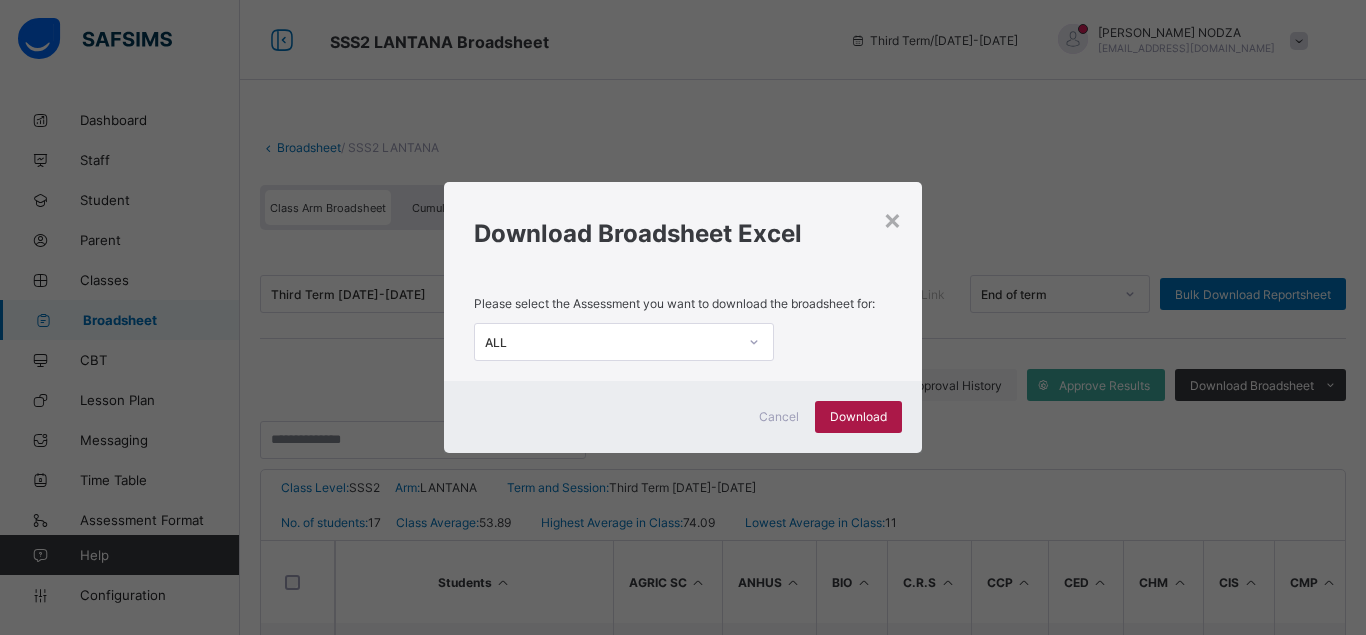 click on "Download" at bounding box center [858, 416] 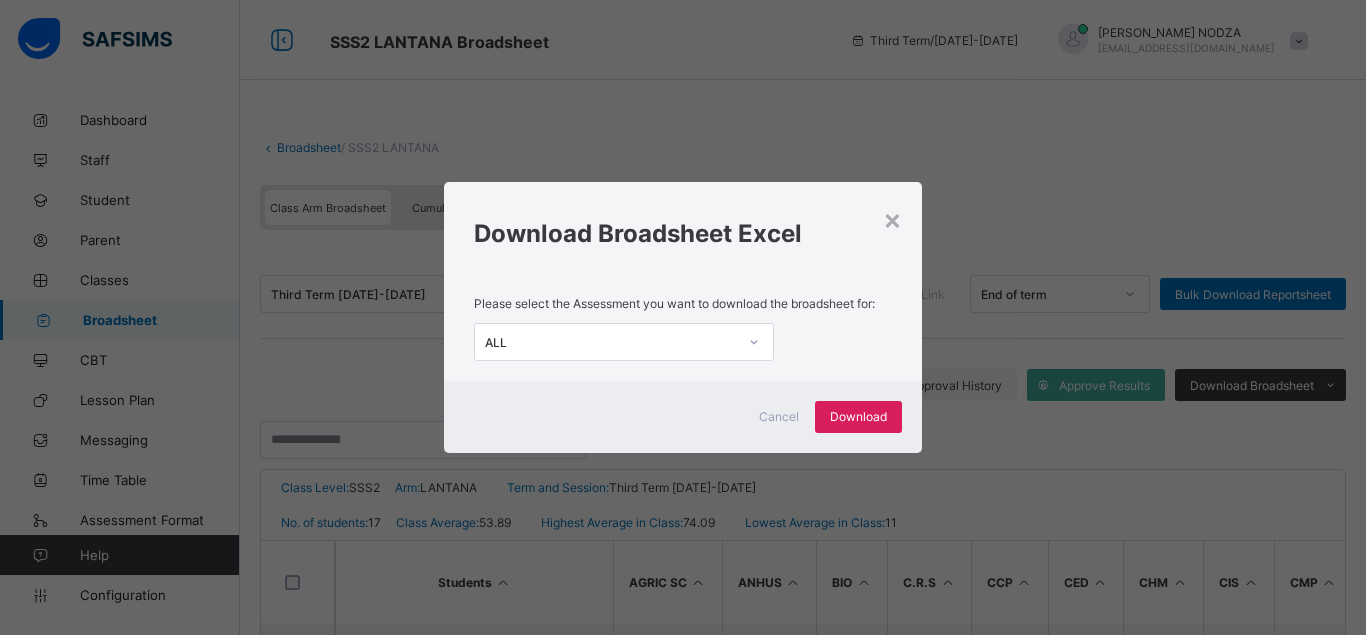 click 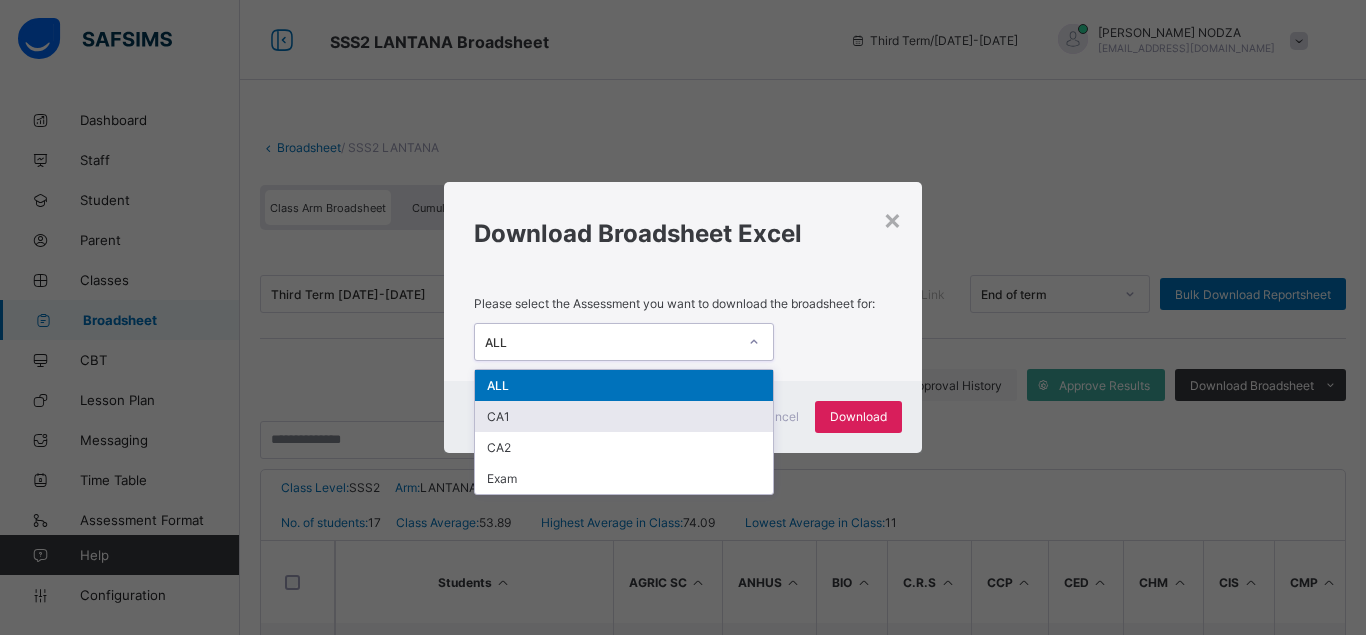 click on "CA1" at bounding box center [624, 416] 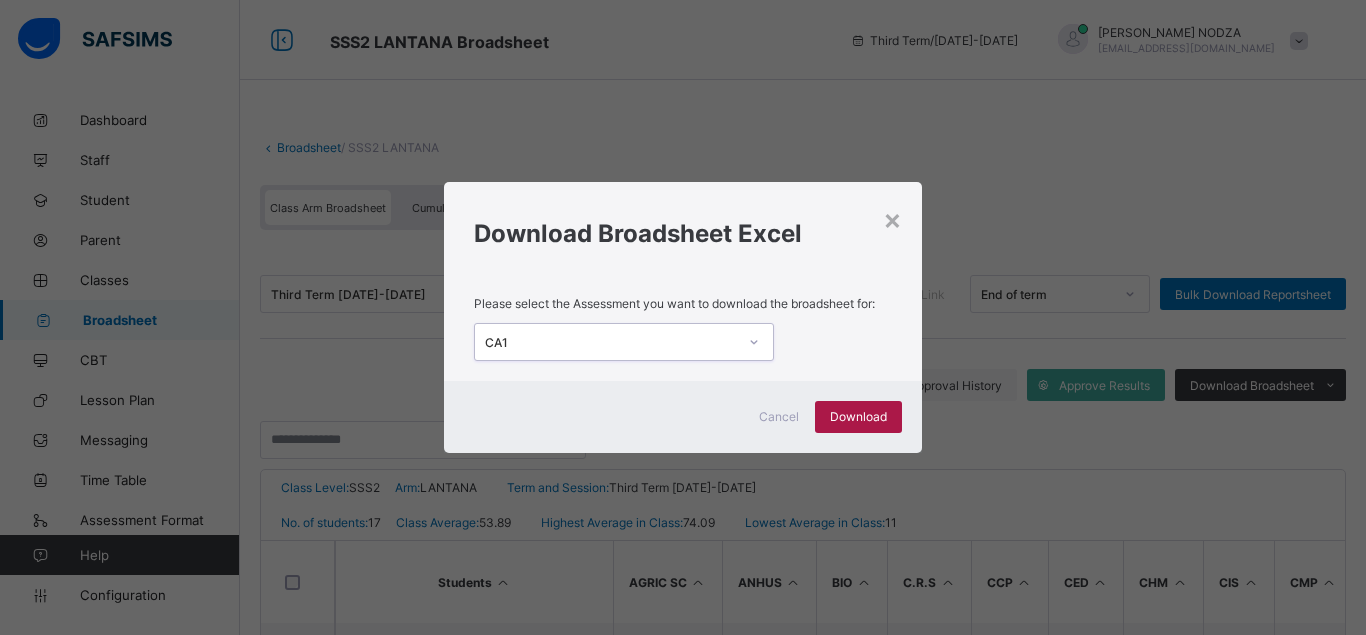 click on "Download" at bounding box center [858, 416] 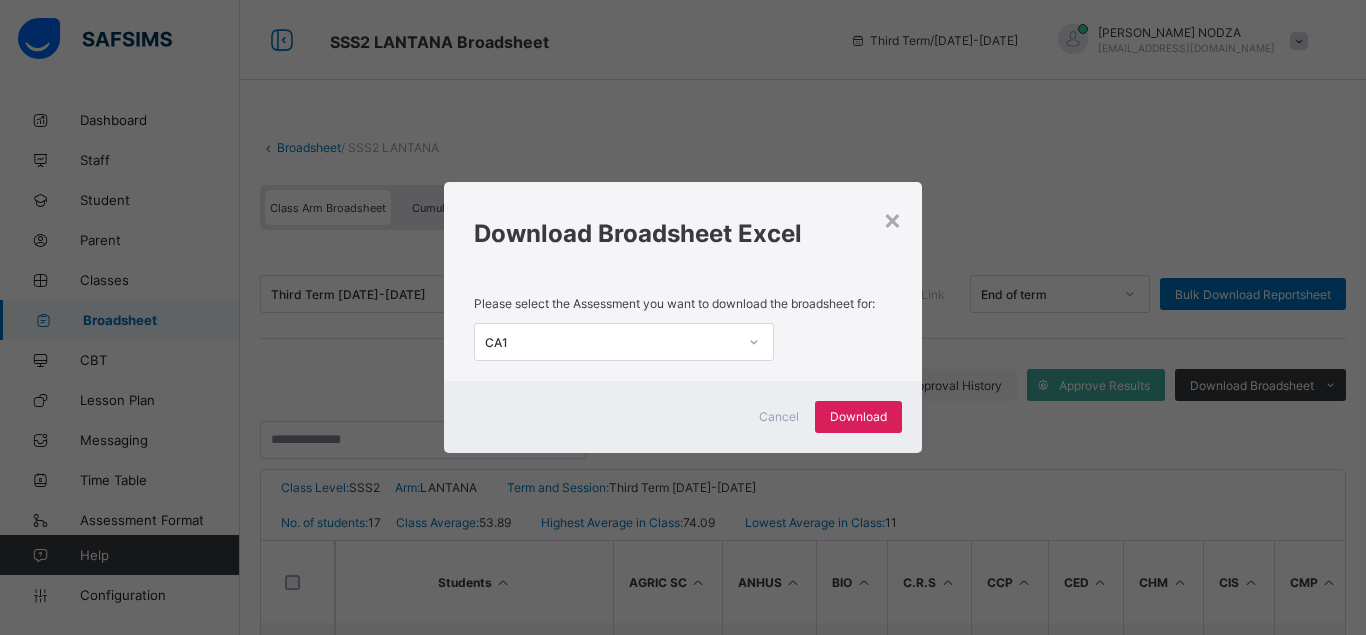 click 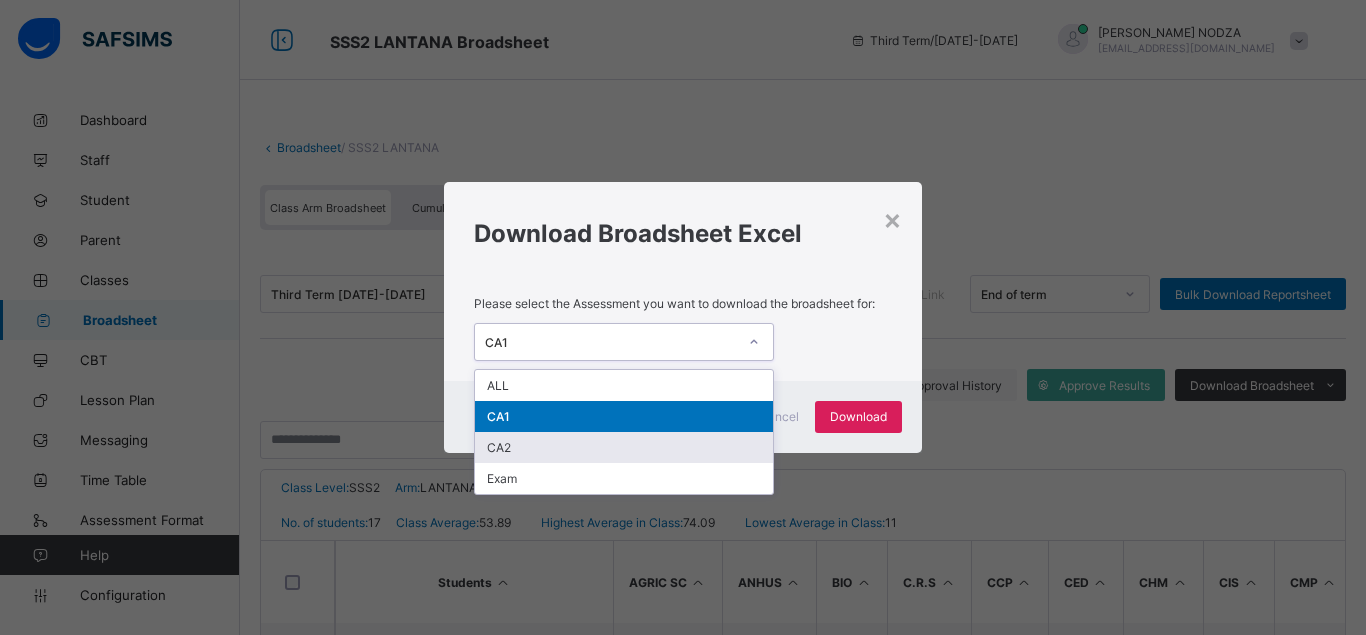 click on "CA2" at bounding box center (624, 447) 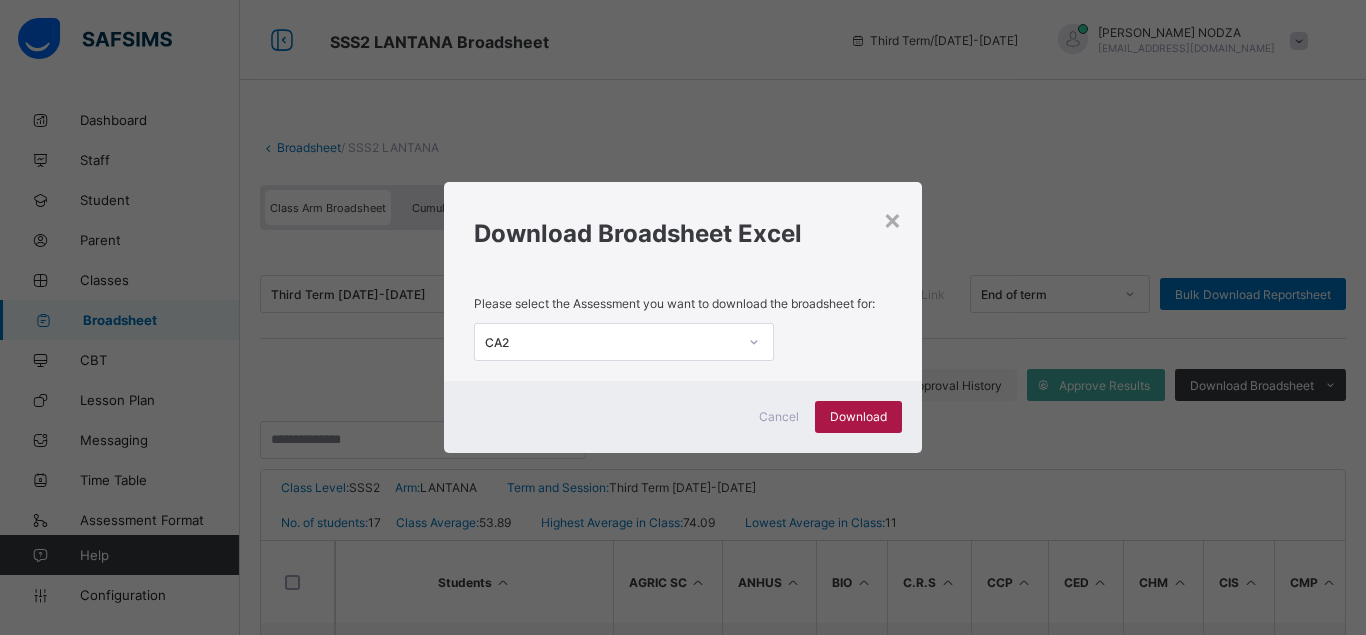click on "Download" at bounding box center [858, 416] 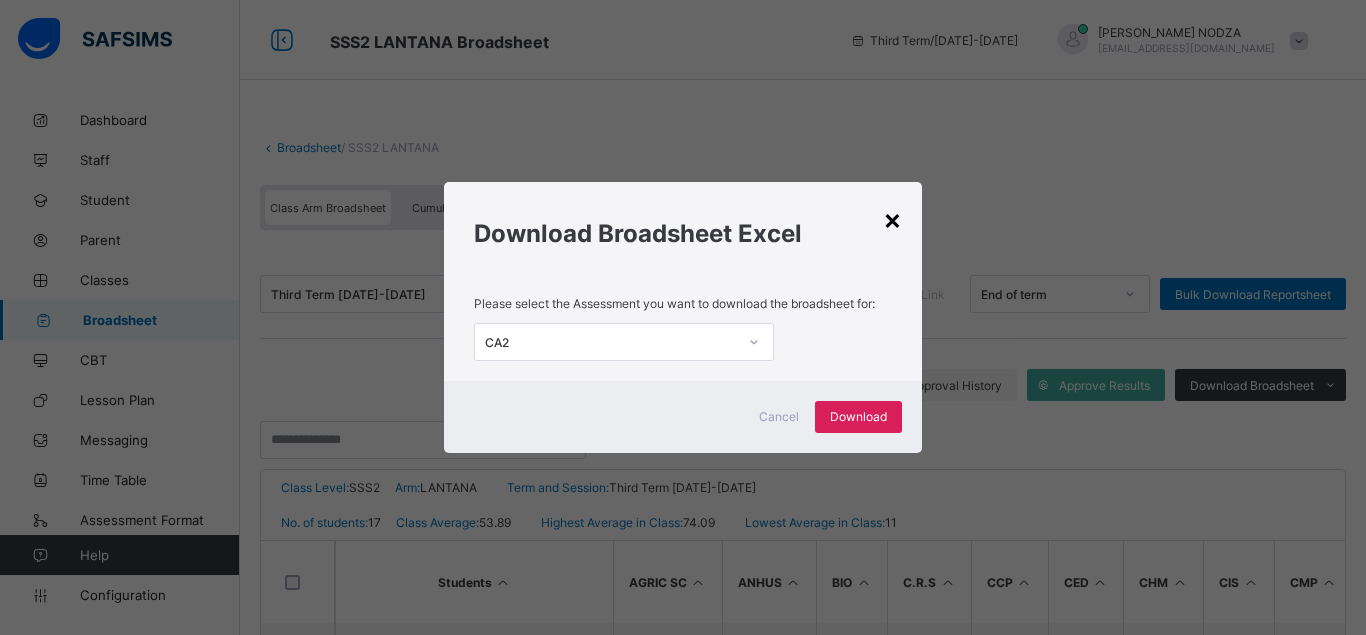 click on "×" at bounding box center [892, 219] 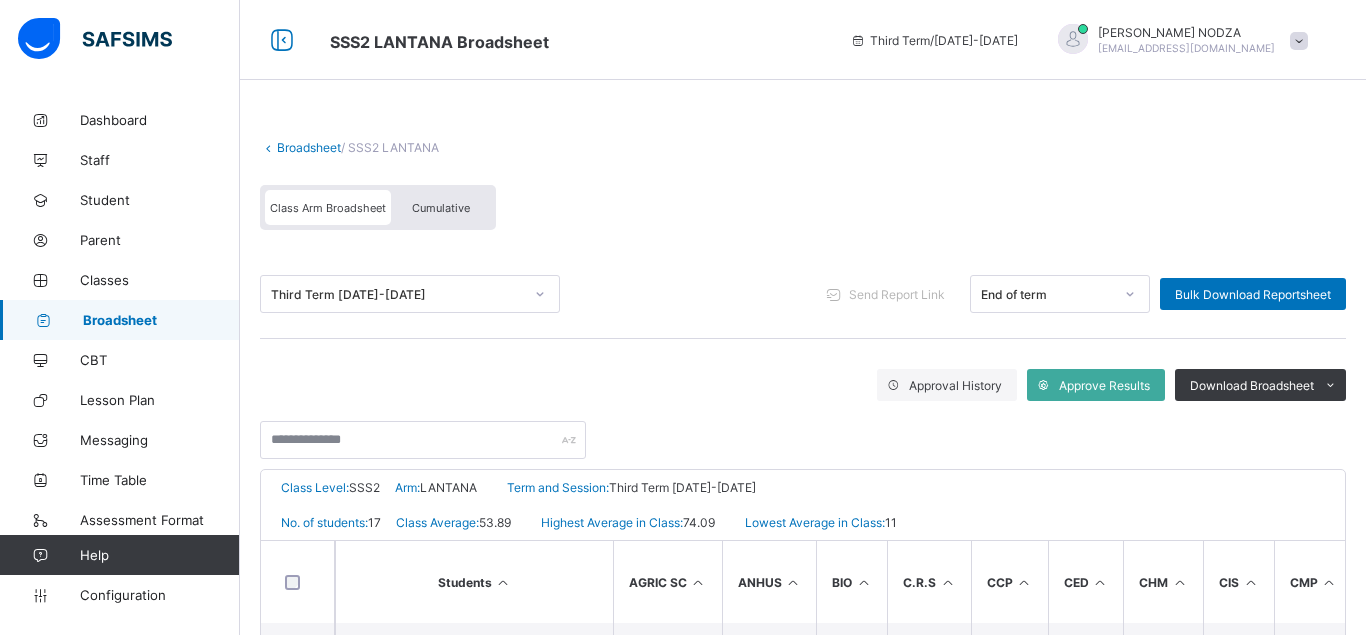 click on "Broadsheet" at bounding box center (309, 147) 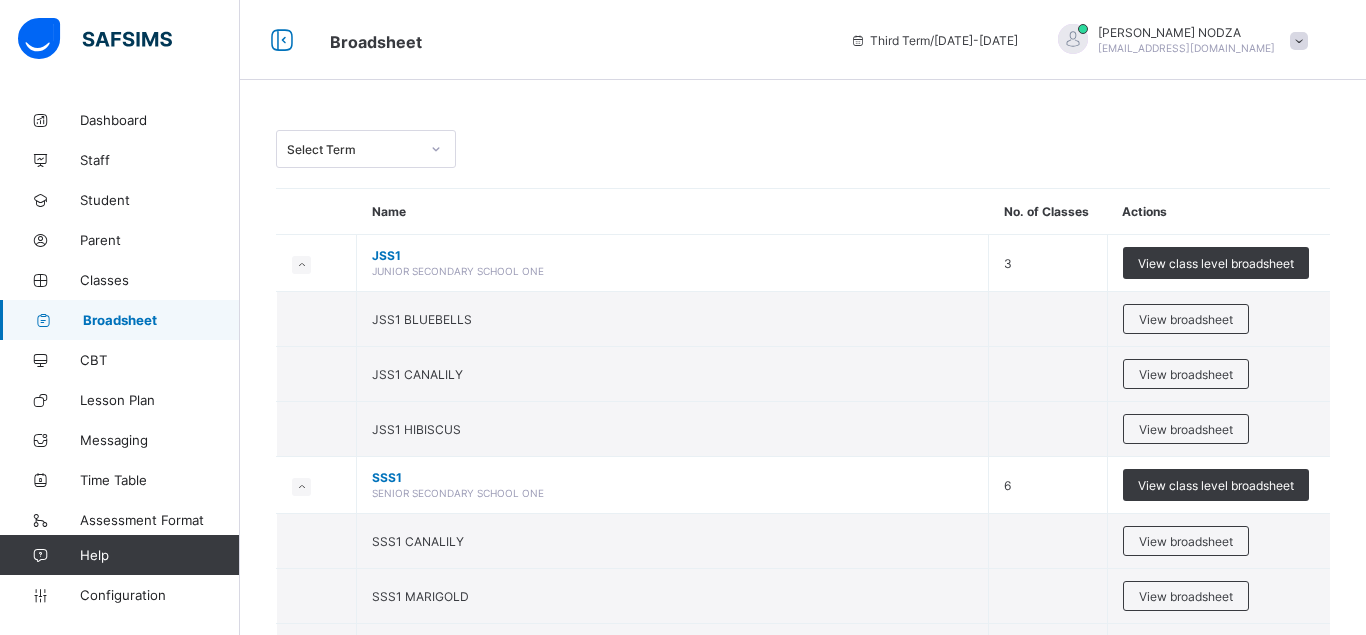 click on "Name" at bounding box center [673, 212] 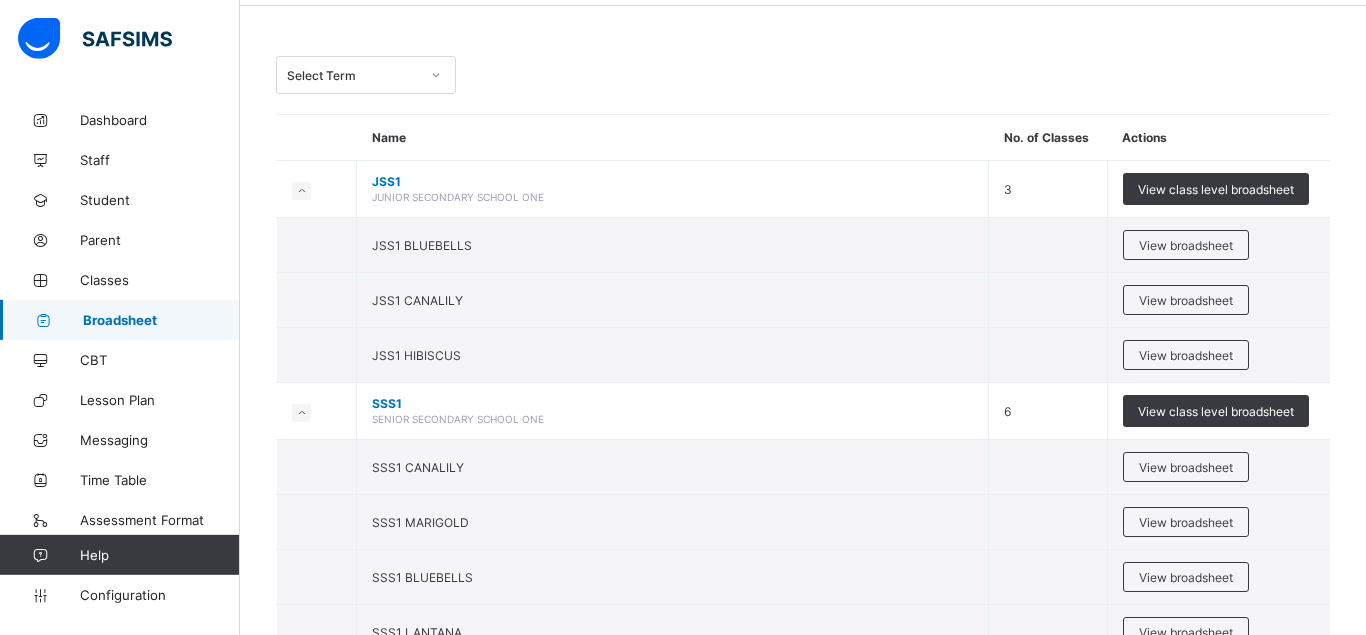 scroll, scrollTop: 71, scrollLeft: 0, axis: vertical 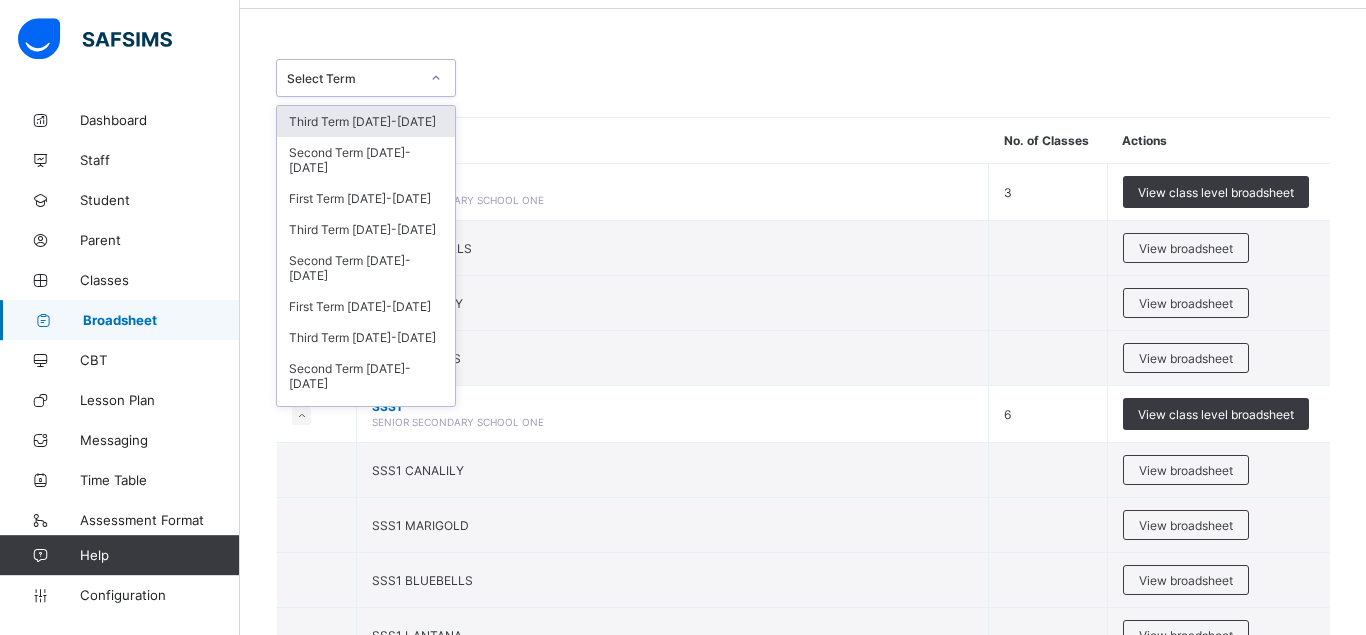 click 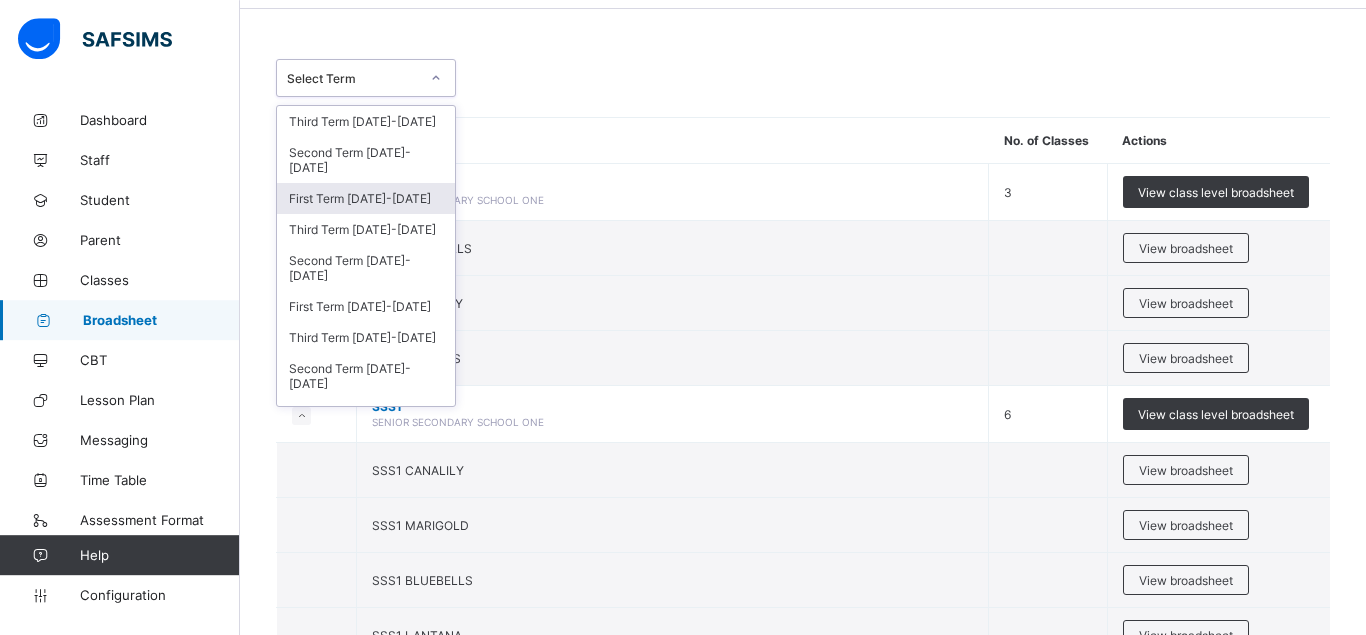 click on "First Term [DATE]-[DATE]" at bounding box center (366, 198) 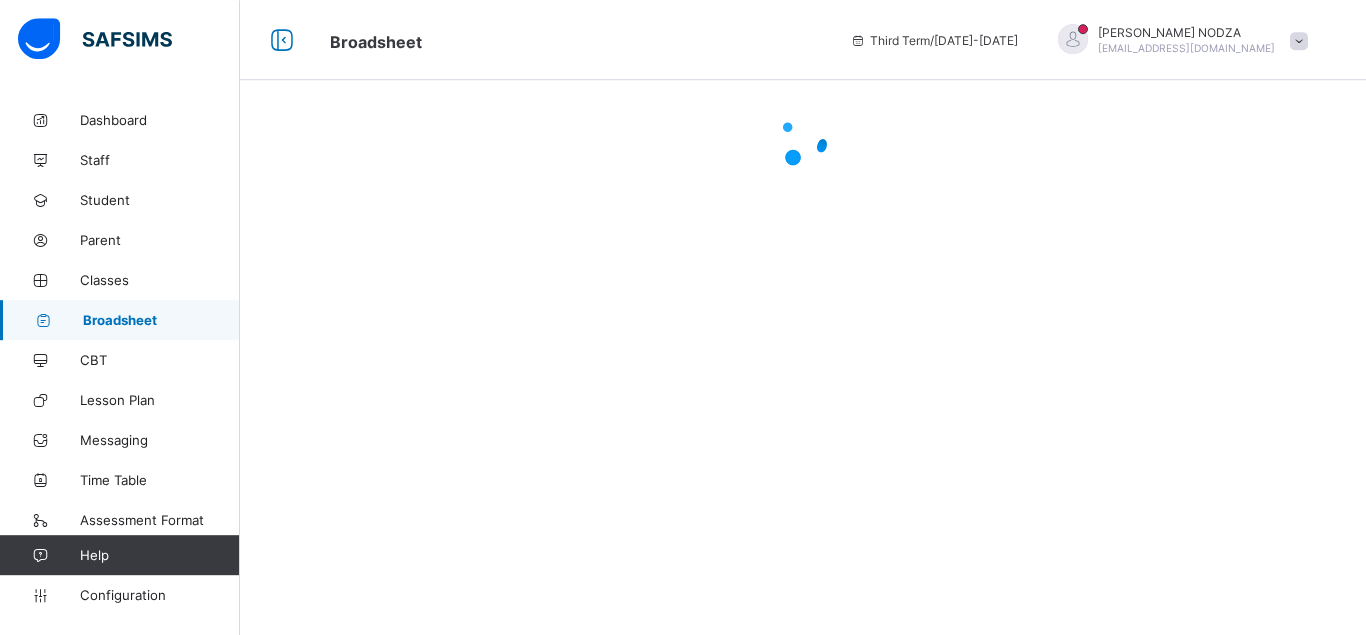 scroll, scrollTop: 0, scrollLeft: 0, axis: both 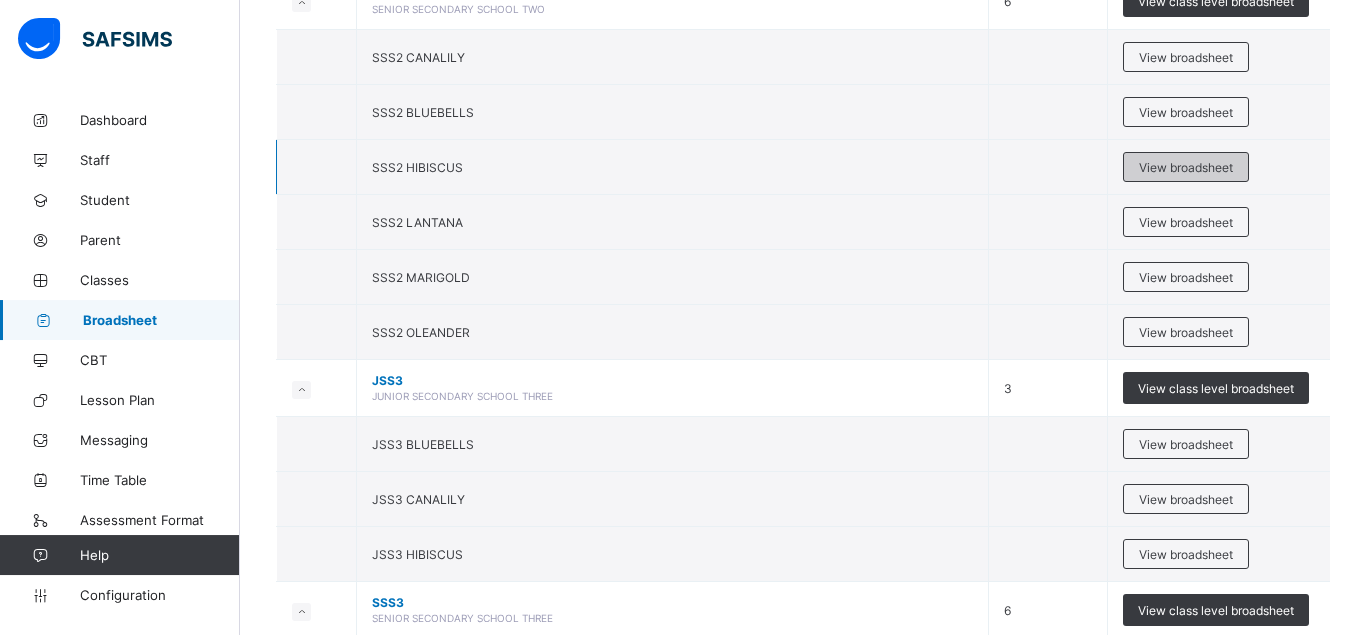 click on "View broadsheet" at bounding box center (1186, 167) 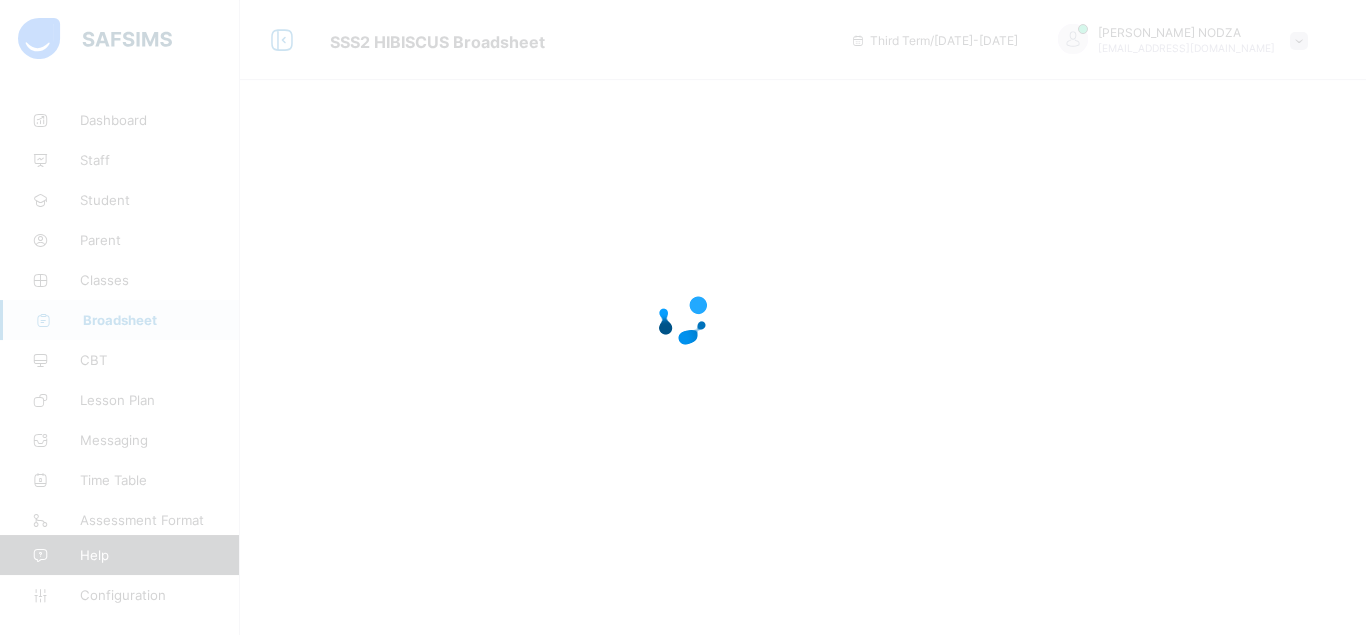 scroll, scrollTop: 0, scrollLeft: 0, axis: both 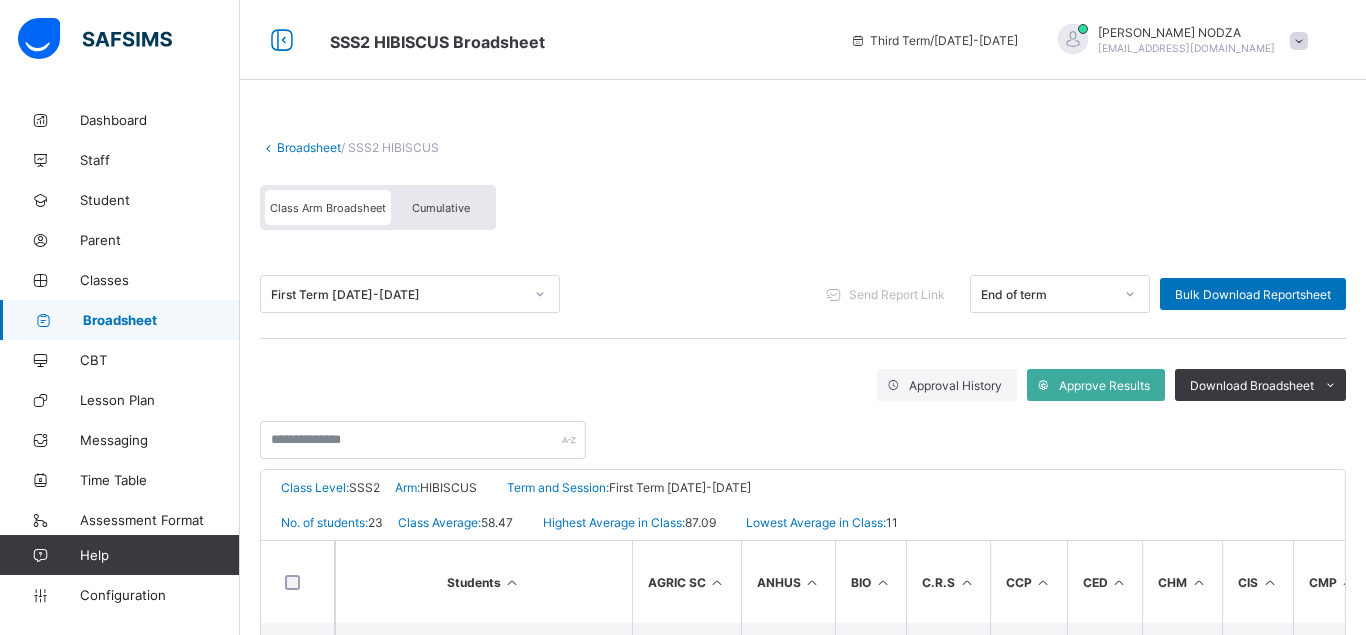 click on "Broadsheet" at bounding box center (309, 147) 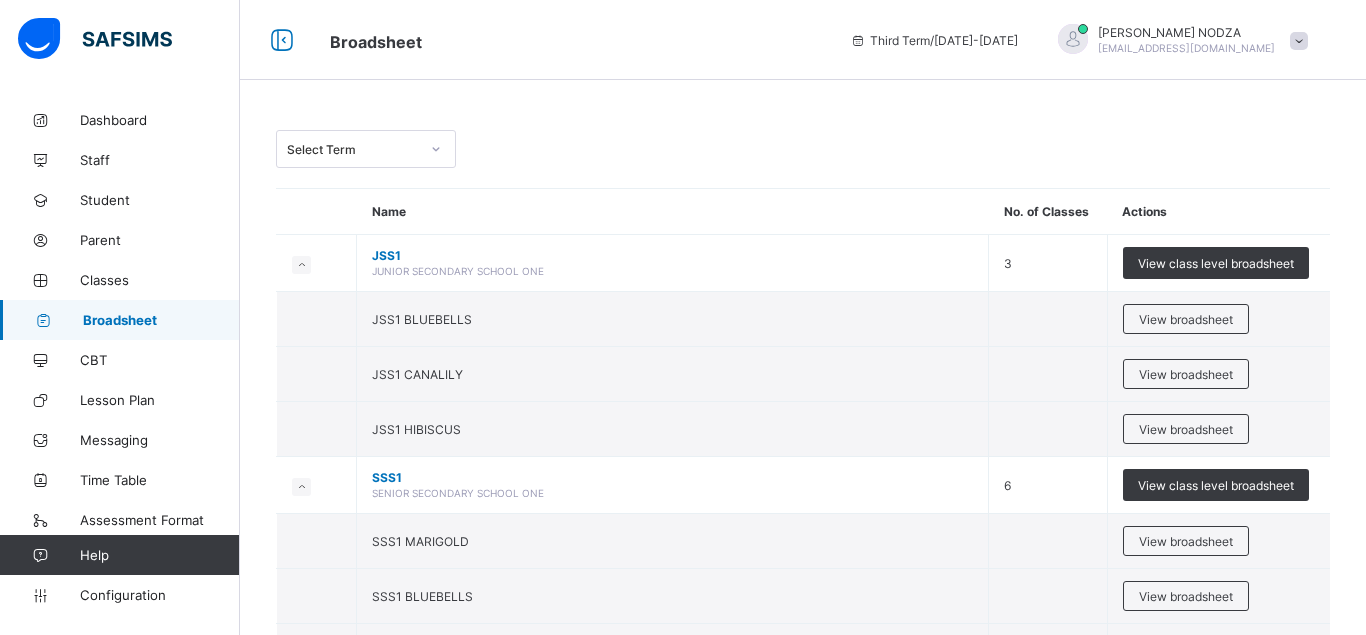 click 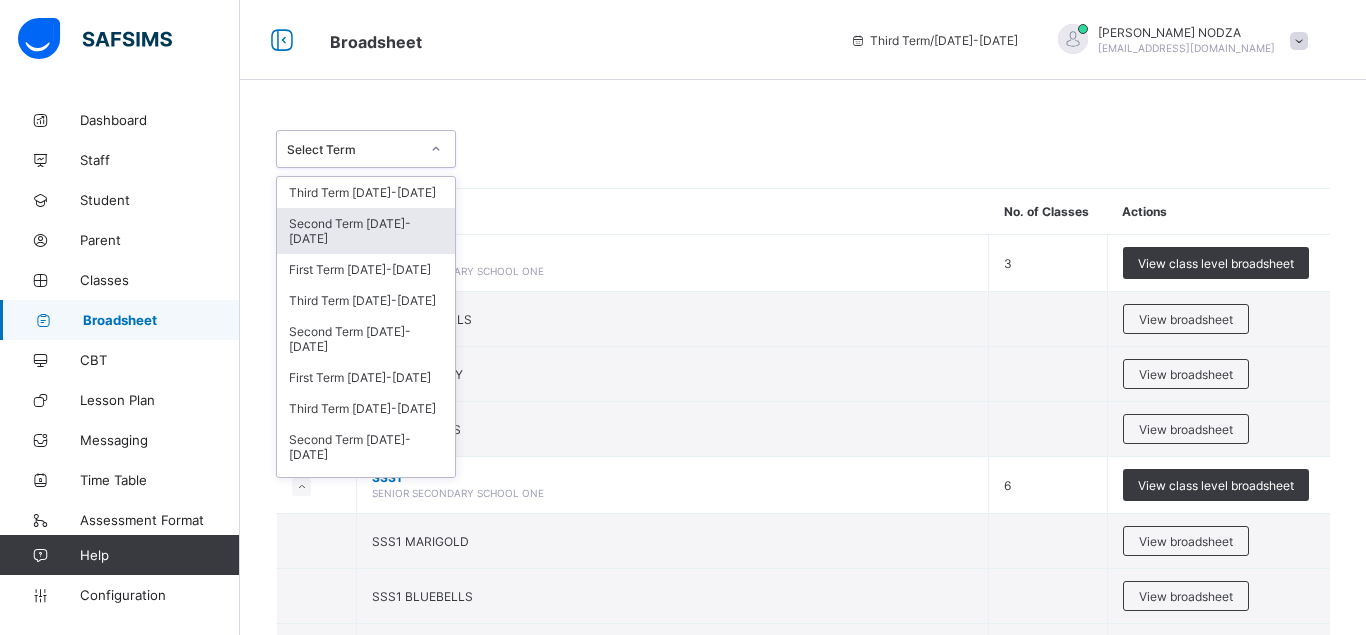 click on "Second Term [DATE]-[DATE]" at bounding box center [366, 231] 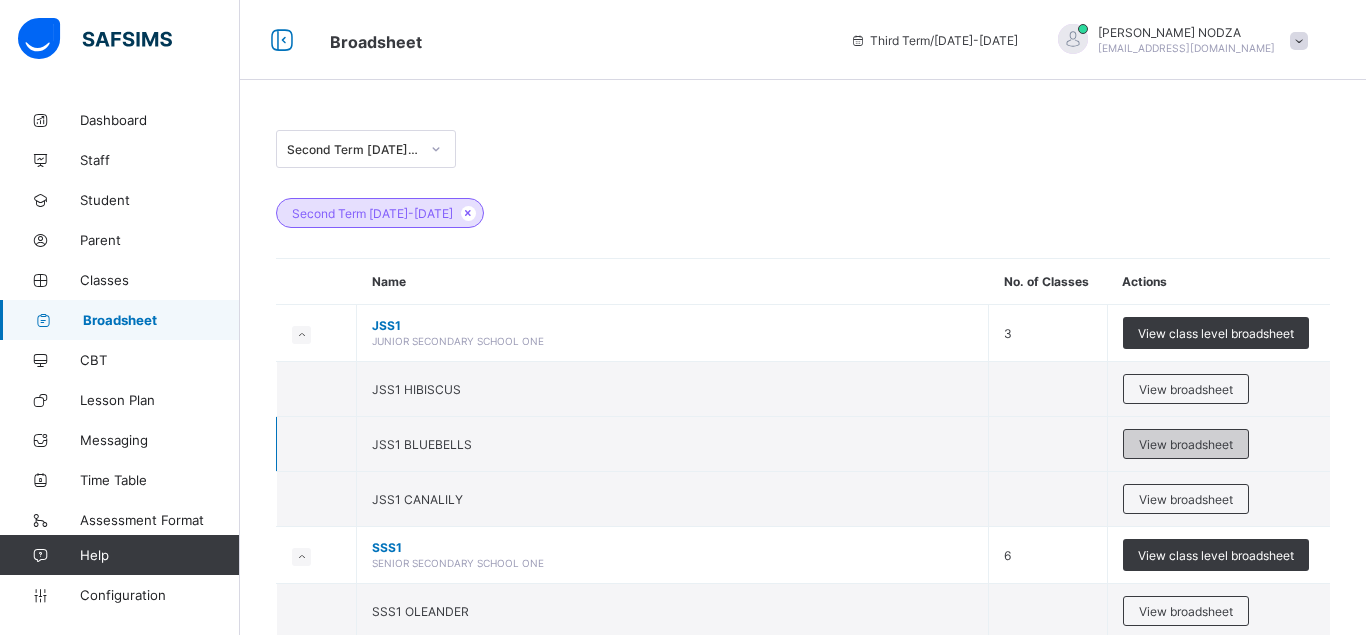 click on "View broadsheet" at bounding box center [1186, 444] 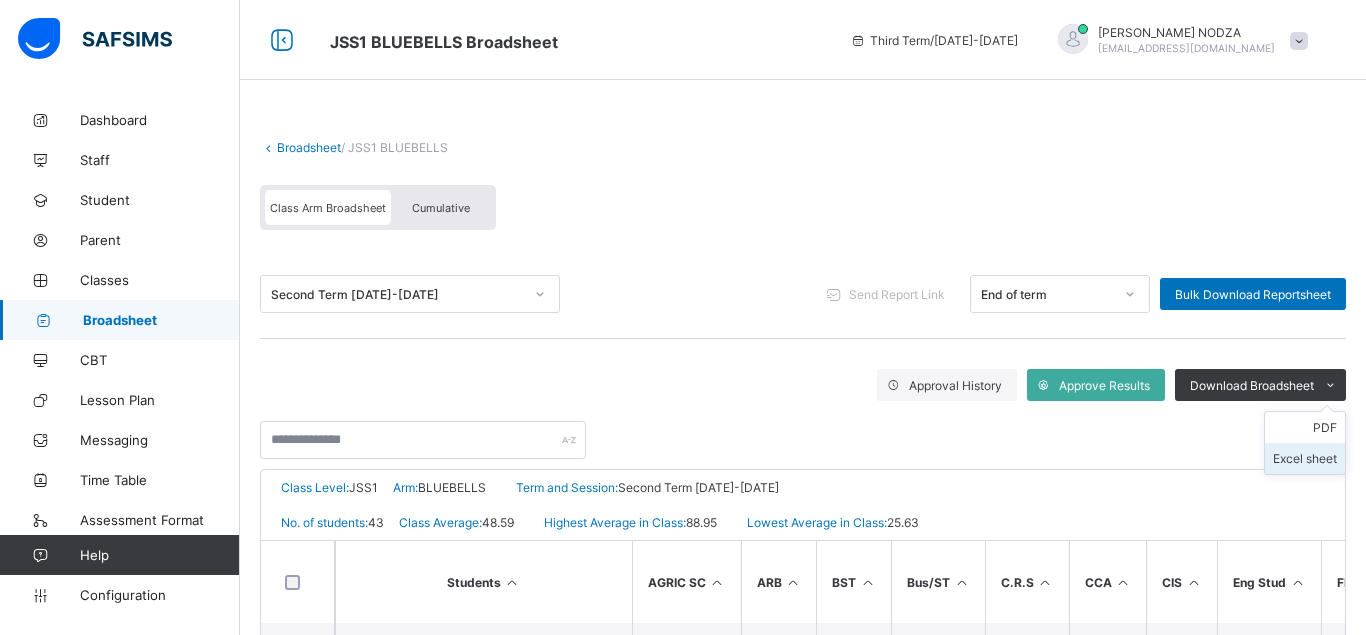 click on "Excel sheet" at bounding box center (1305, 458) 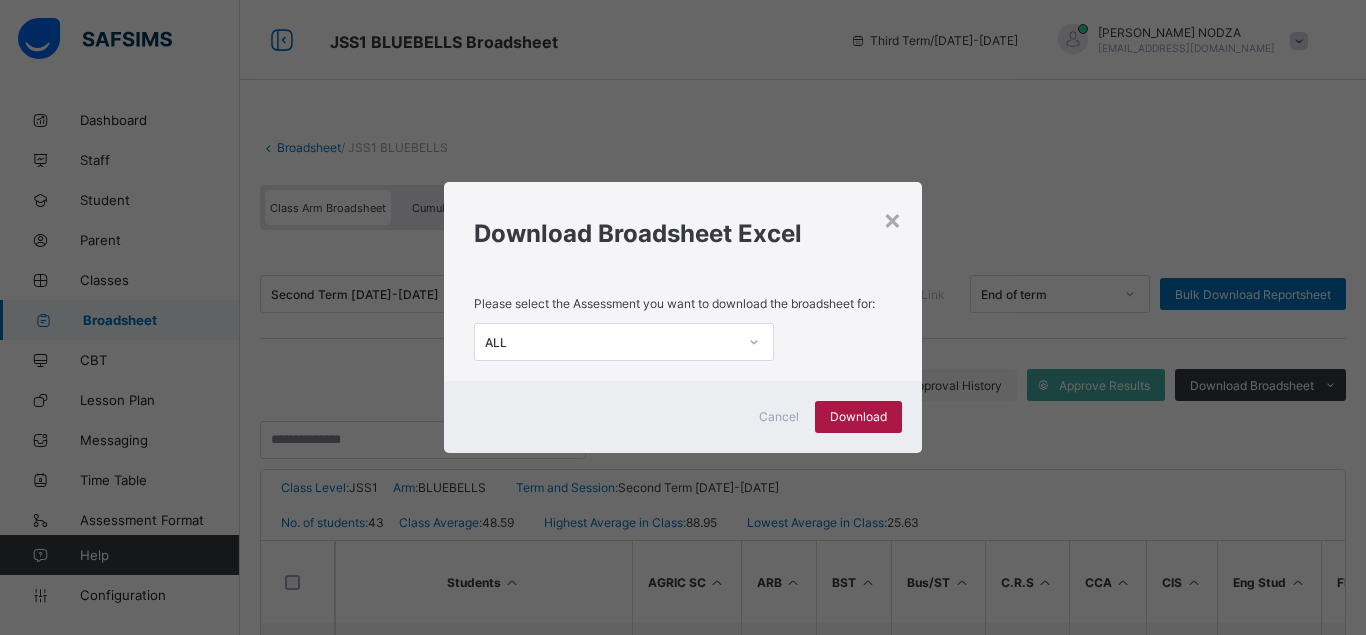click on "Download" at bounding box center (858, 416) 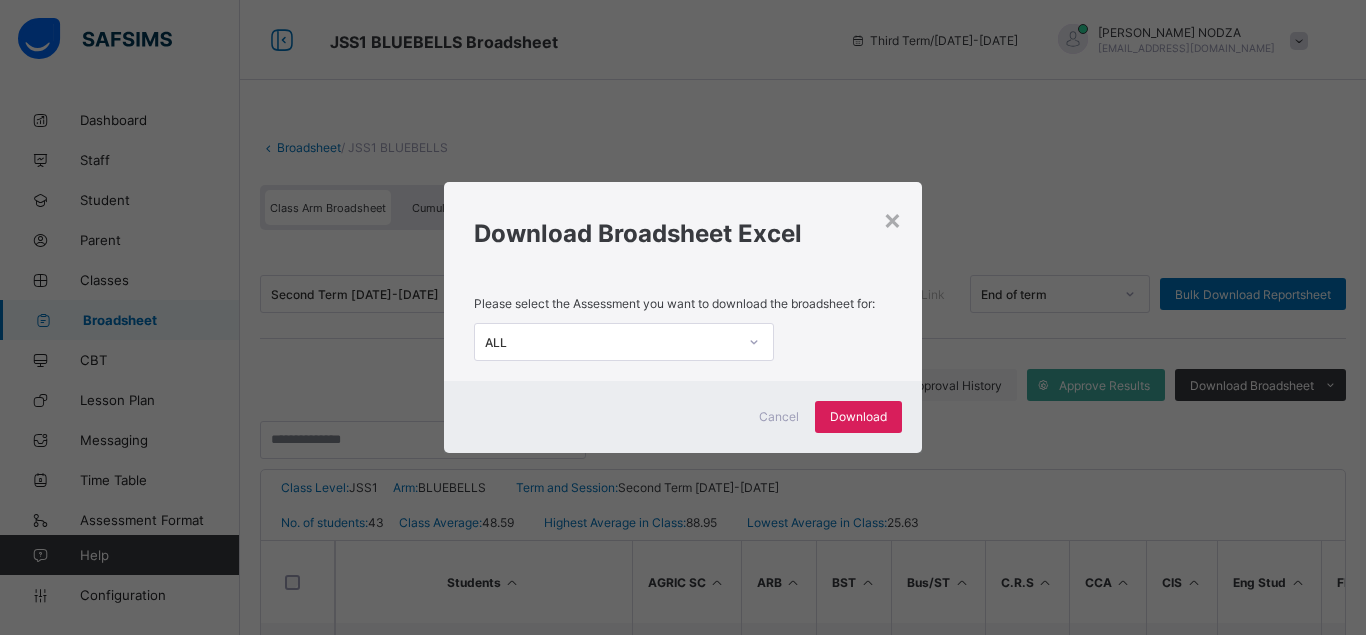 click 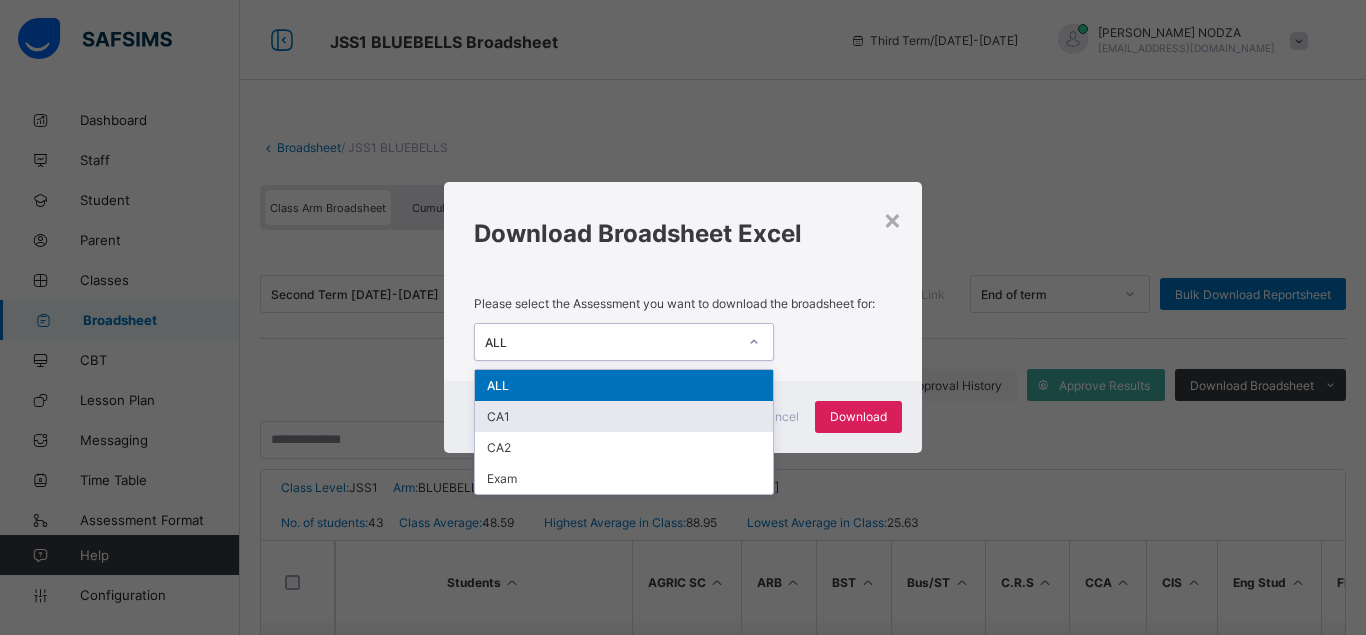 click on "CA1" at bounding box center (624, 416) 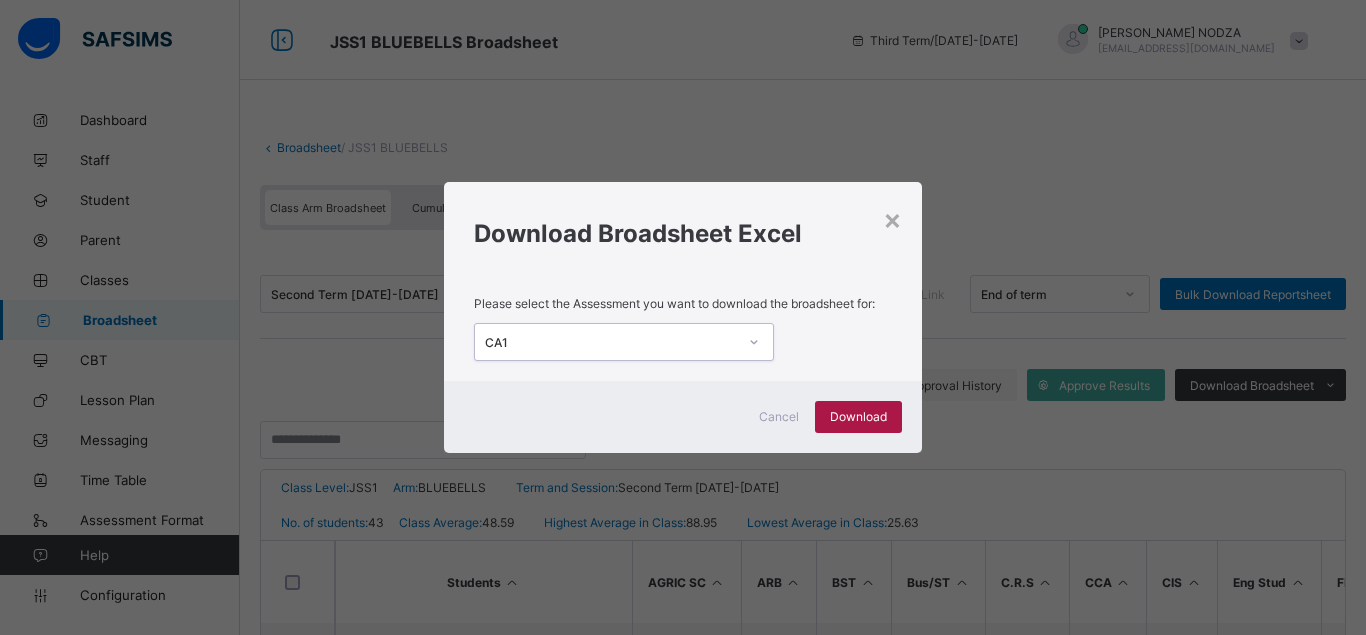 click on "Download" at bounding box center (858, 416) 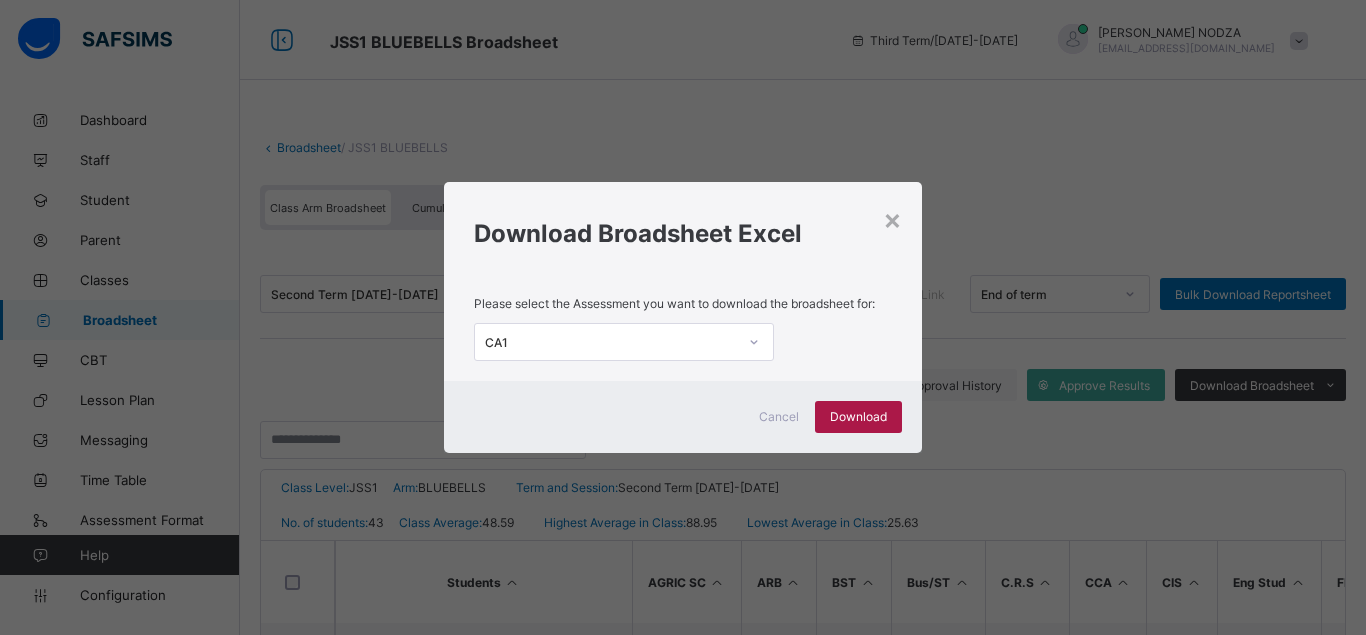 click on "Download" at bounding box center [858, 416] 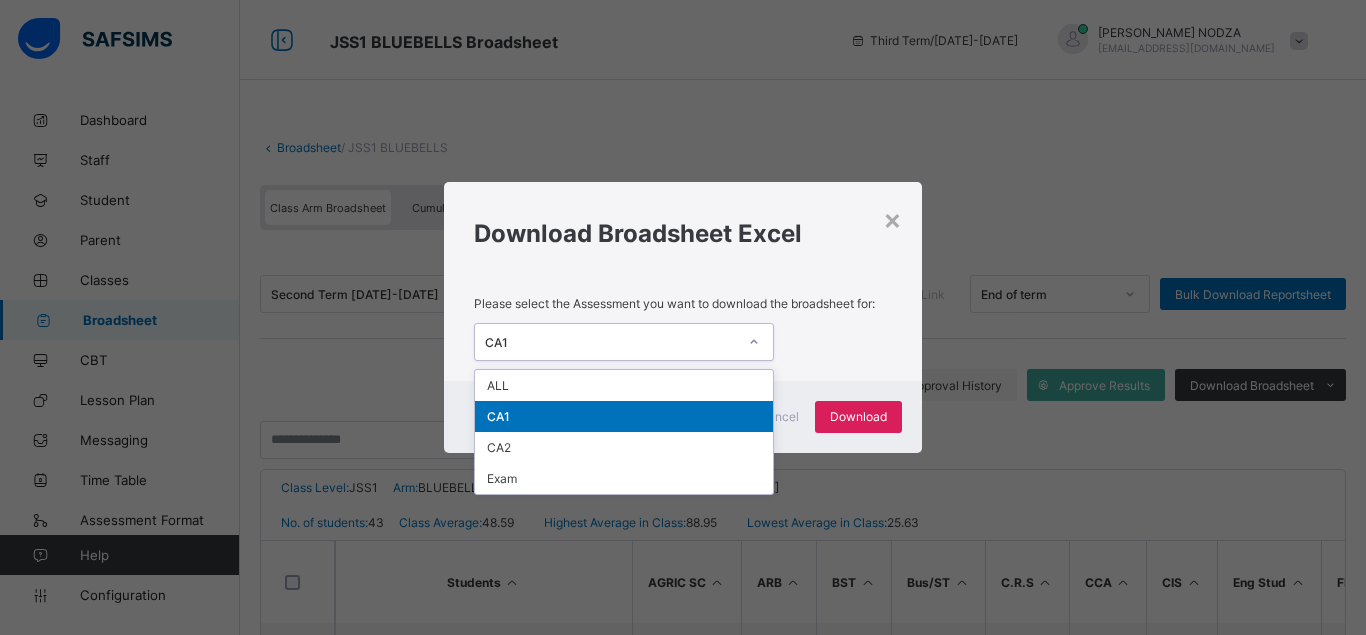 click at bounding box center (754, 342) 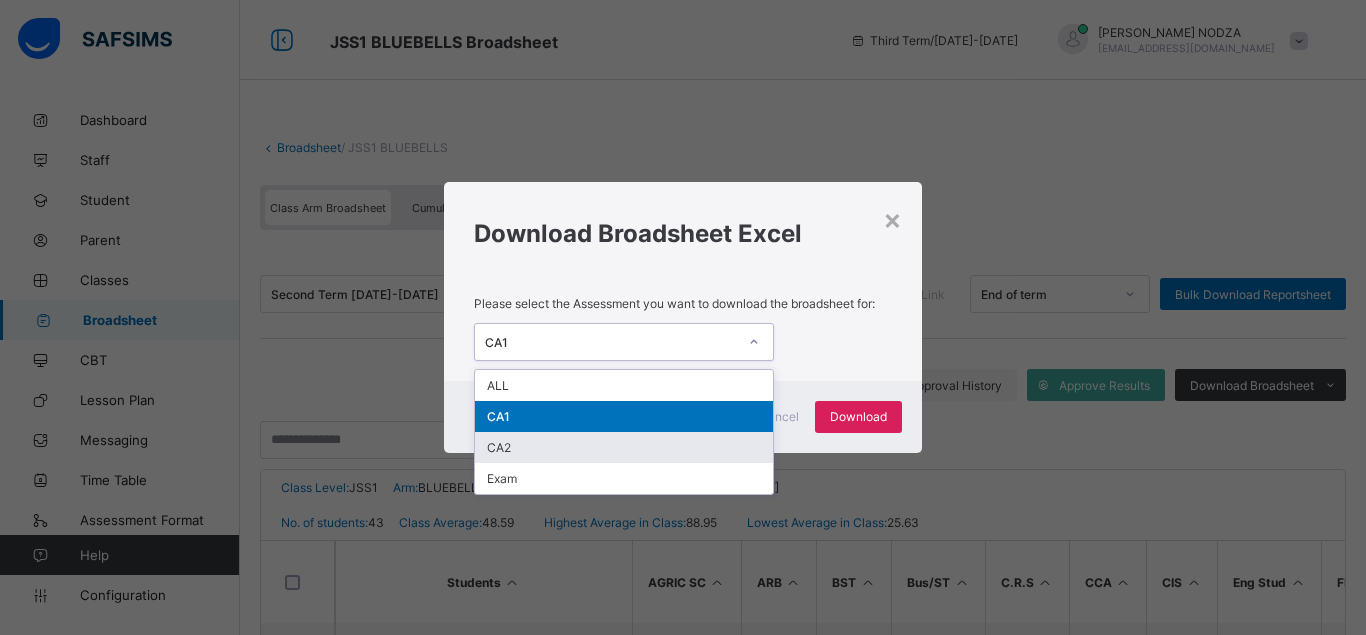 click on "CA2" at bounding box center [624, 447] 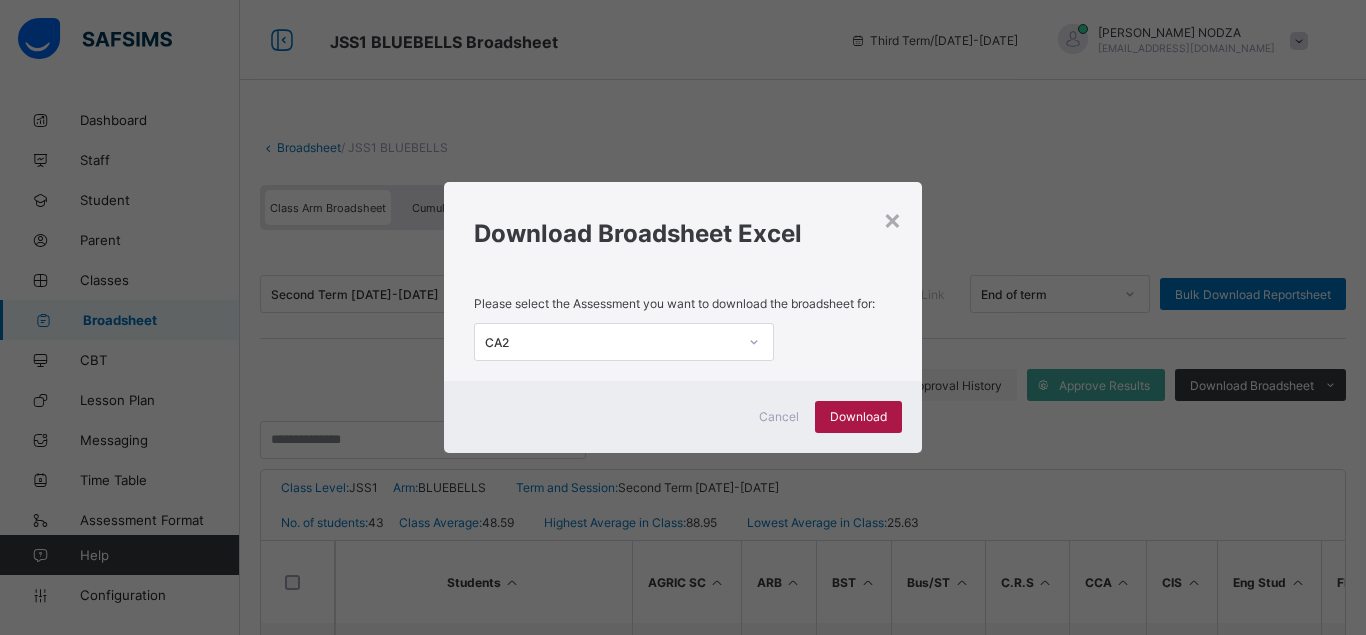 click on "Download" at bounding box center (858, 416) 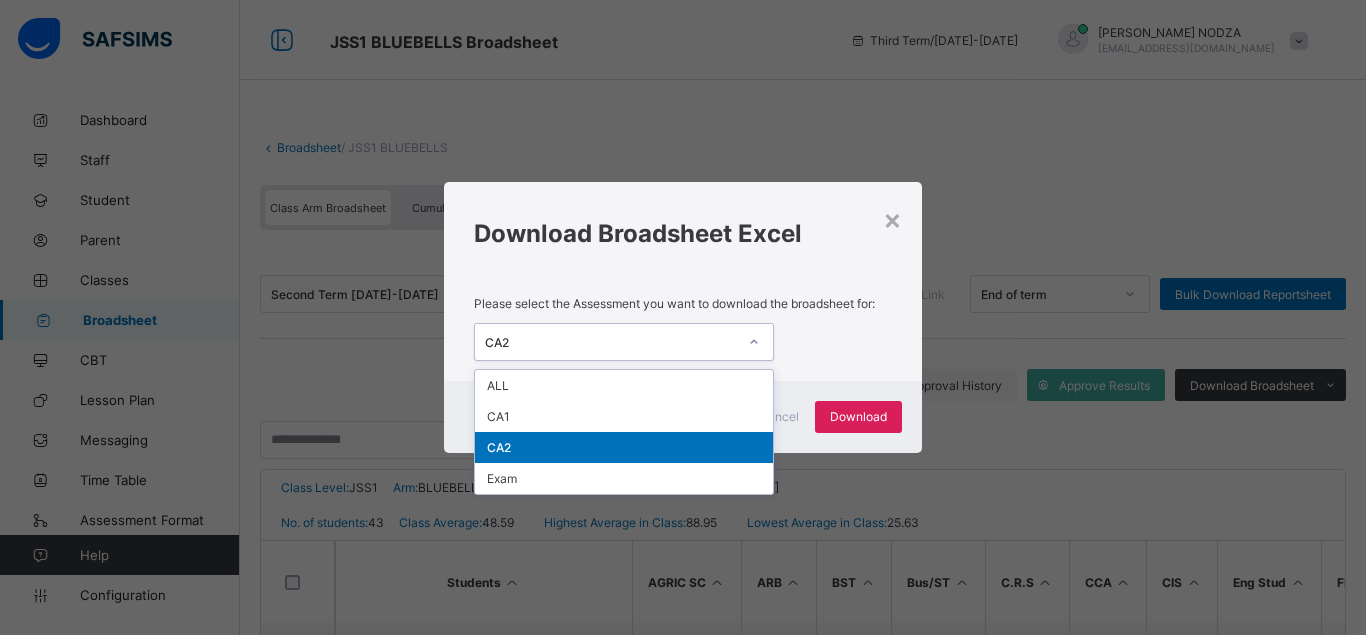 click at bounding box center [754, 342] 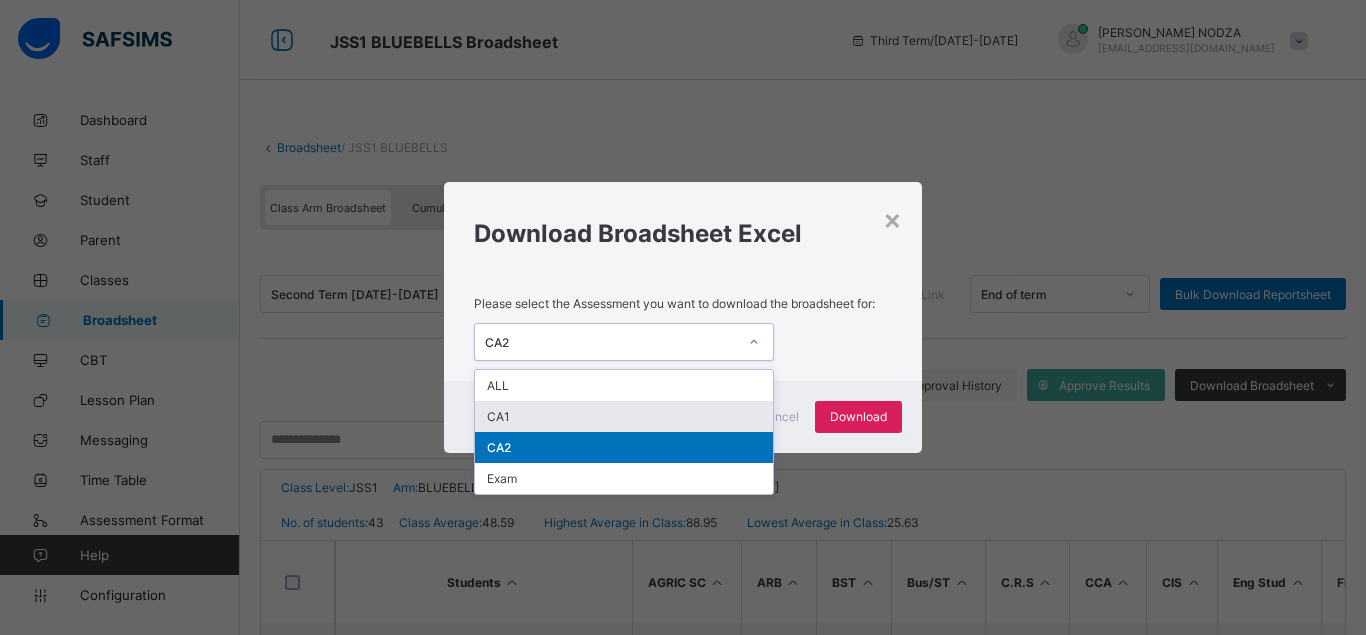 click on "CA1" at bounding box center (624, 416) 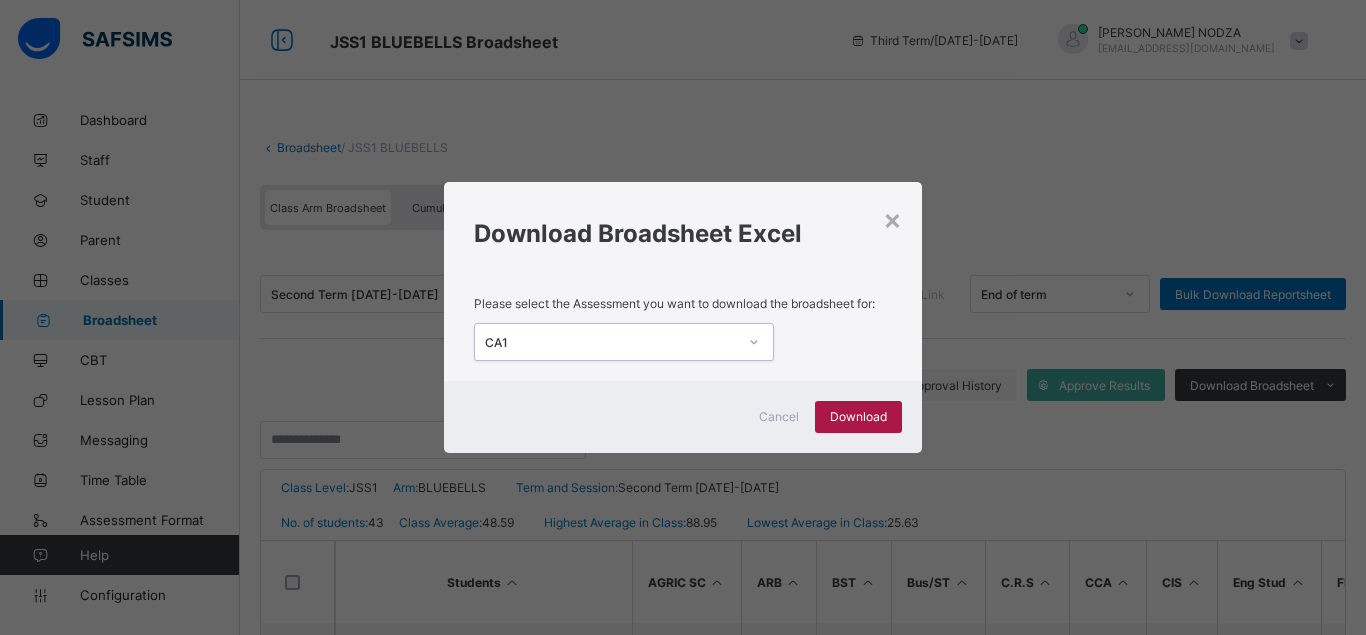 click on "Download" at bounding box center (858, 416) 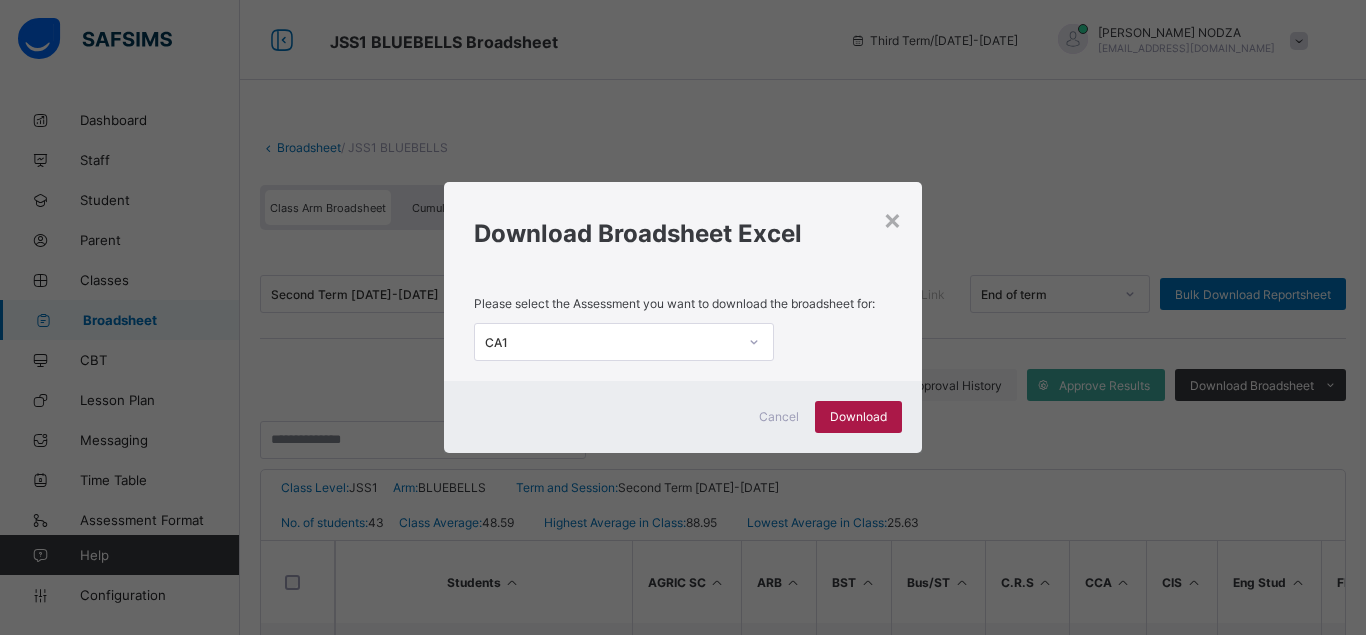 click on "Download" at bounding box center (858, 416) 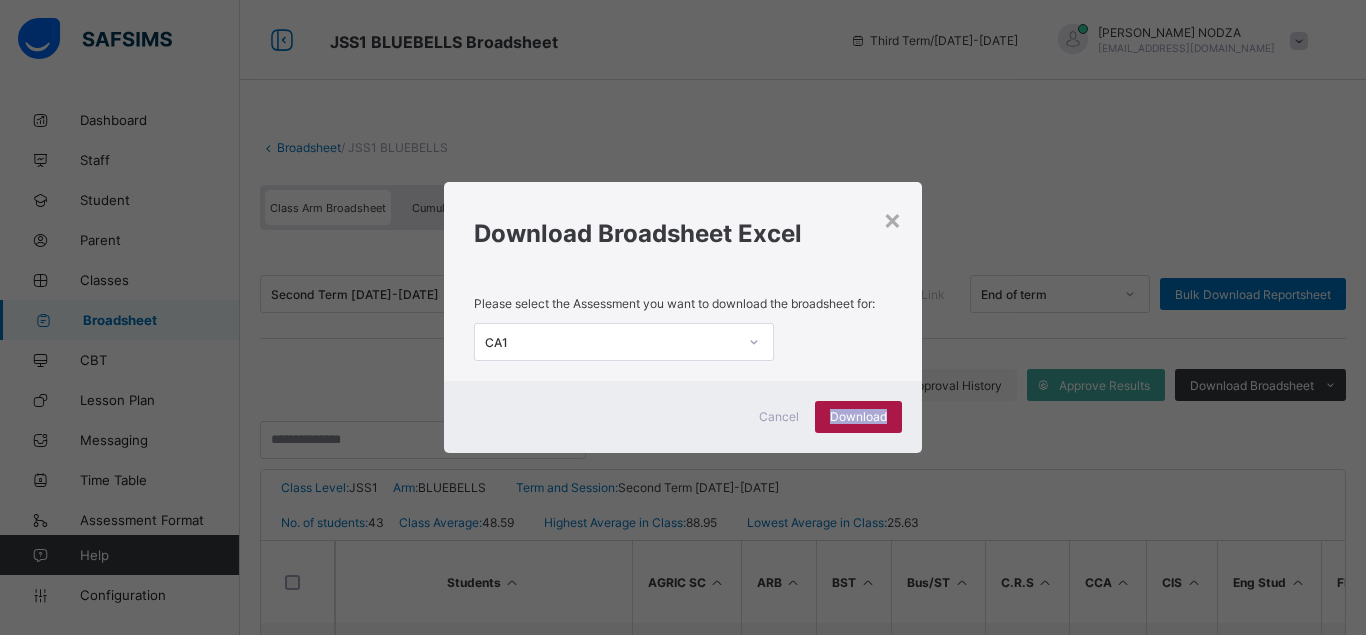 click on "Download" at bounding box center (858, 416) 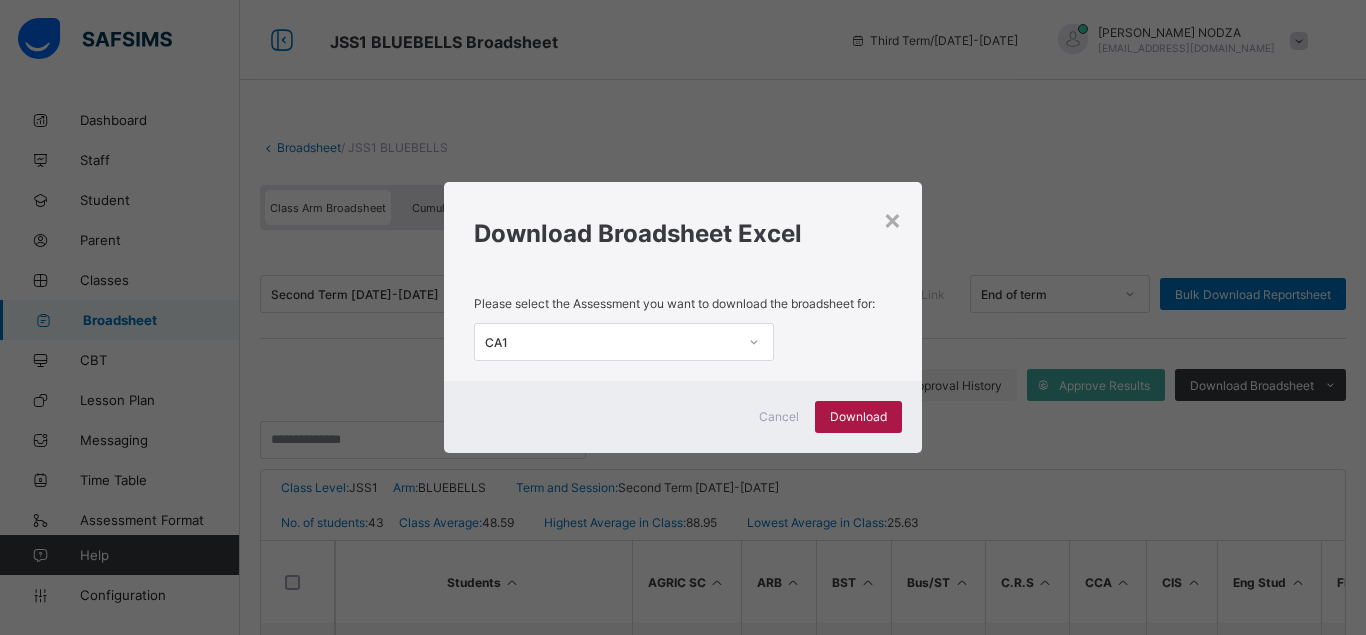 click on "Download" at bounding box center (858, 416) 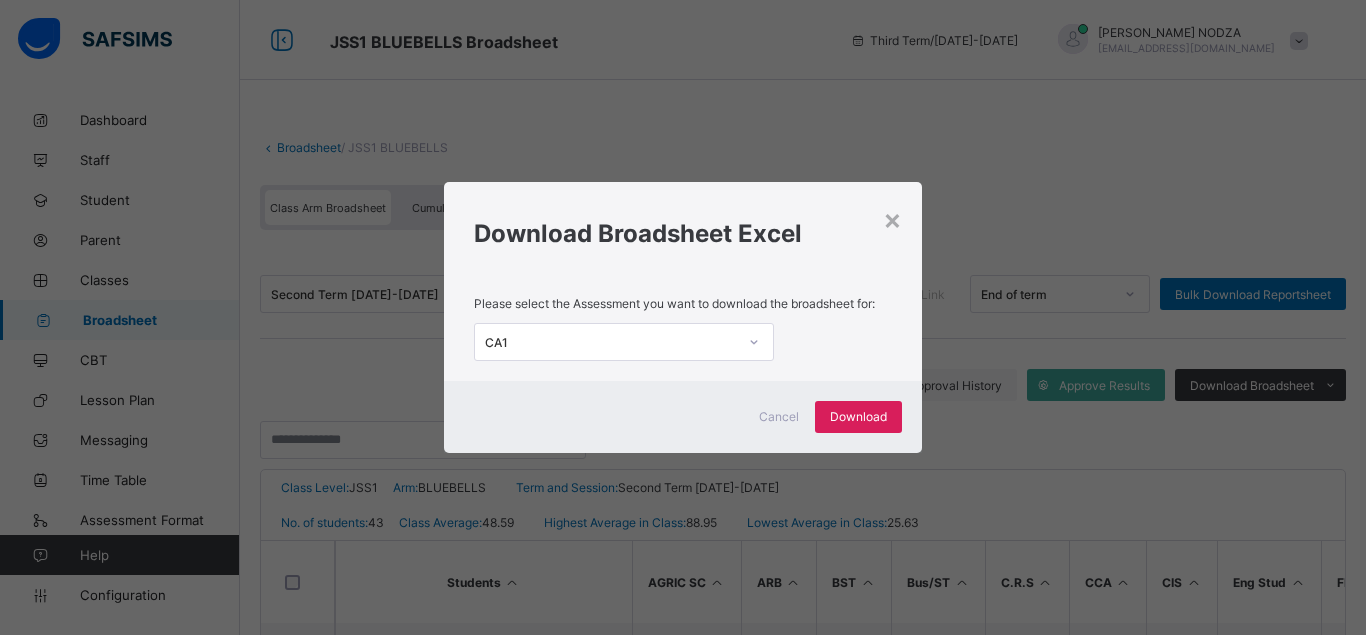click 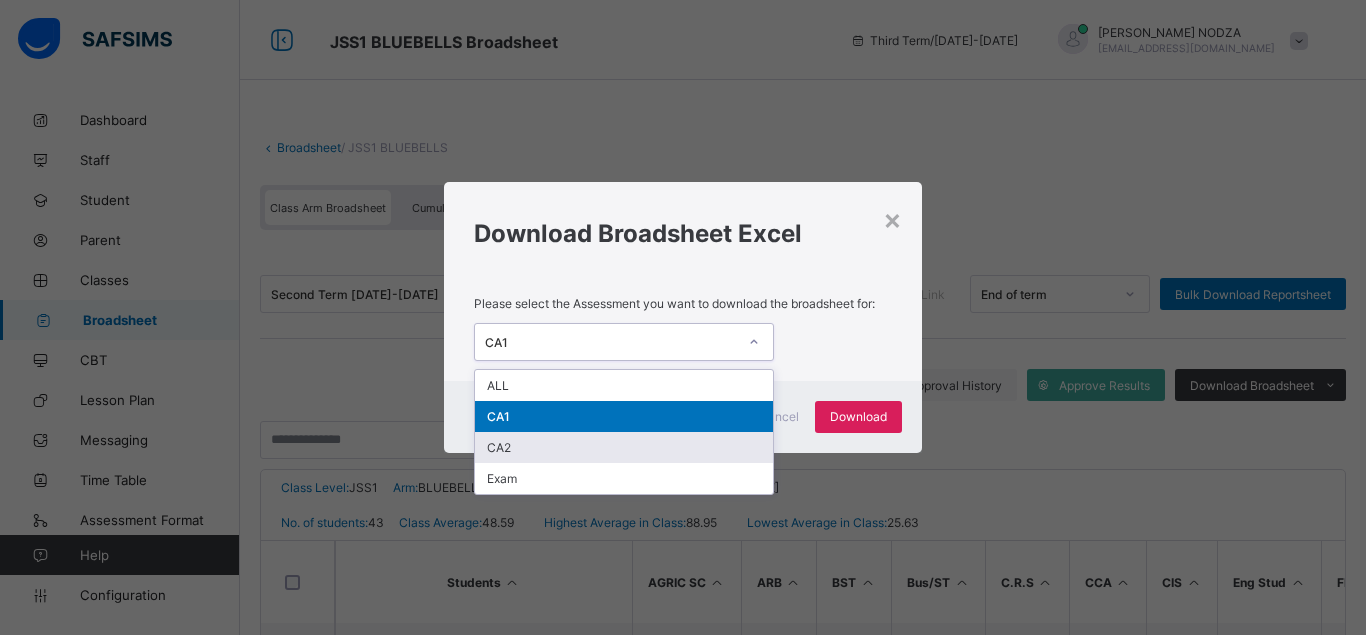 click on "CA2" at bounding box center (624, 447) 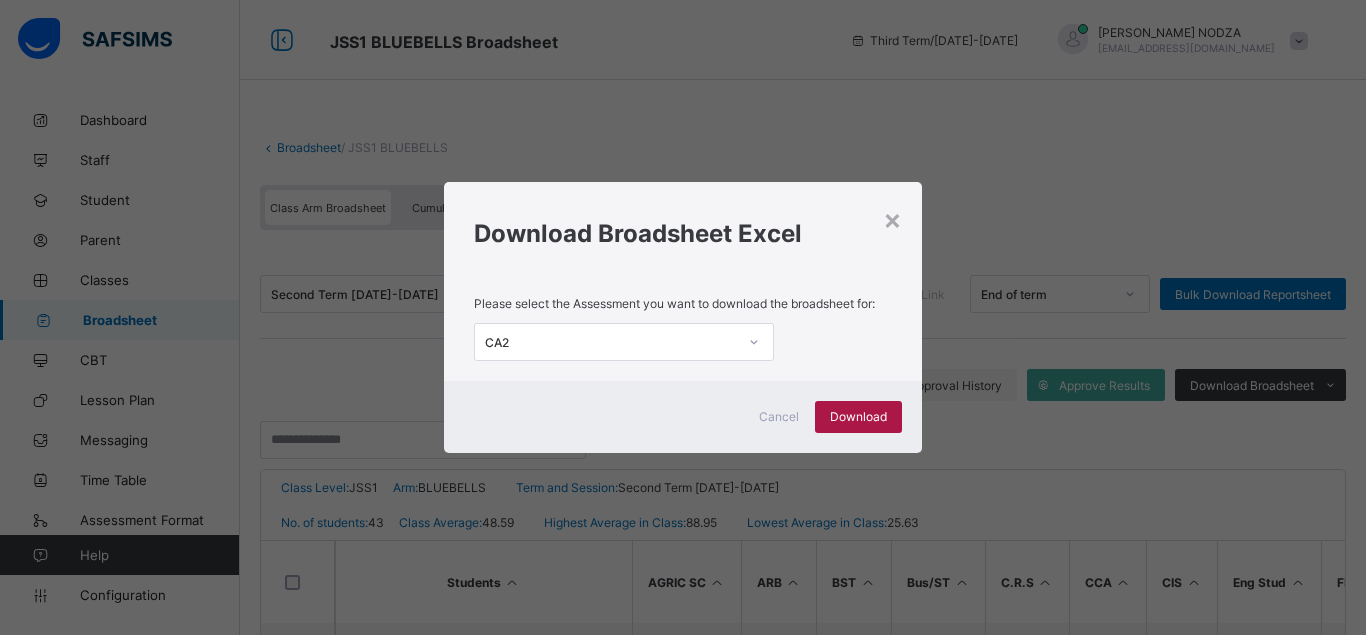 click on "Download" at bounding box center [858, 416] 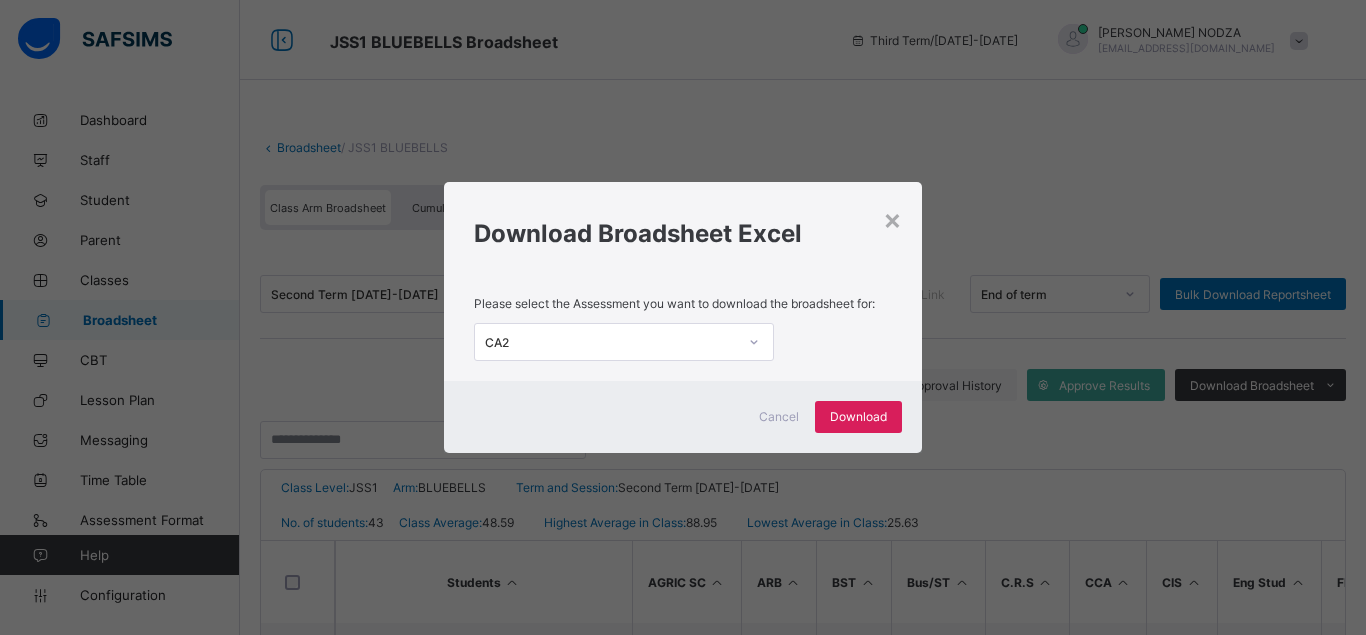 click 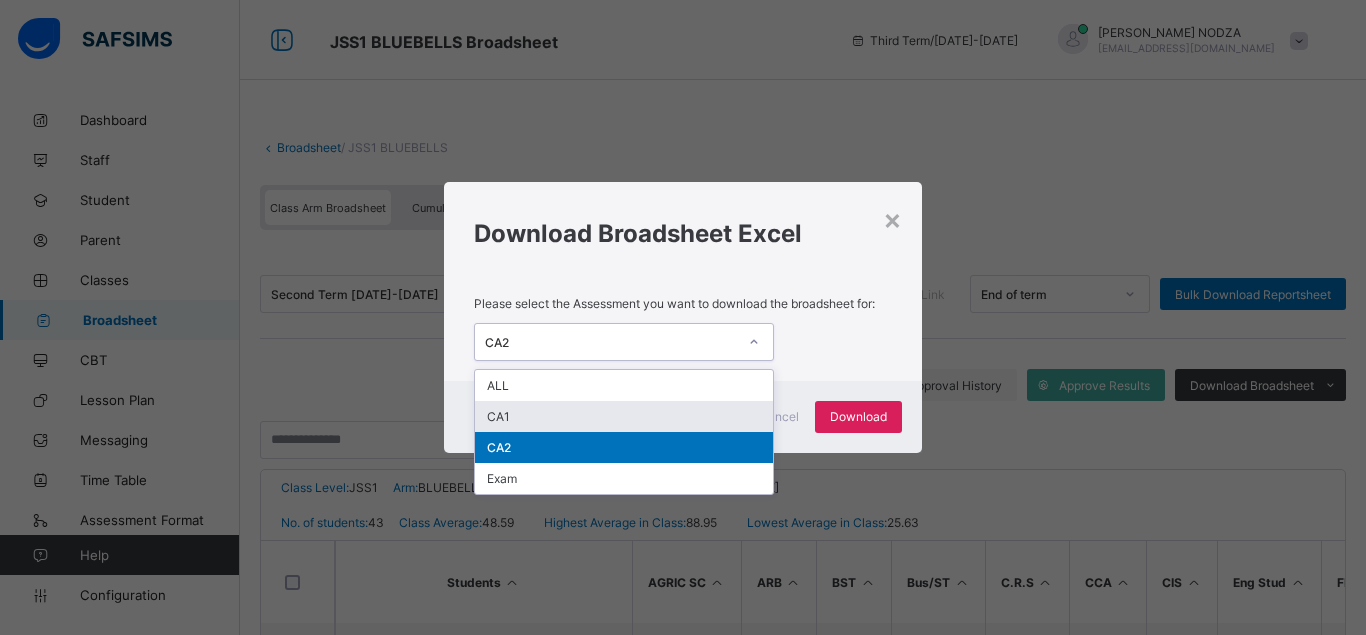 click on "CA1" at bounding box center (624, 416) 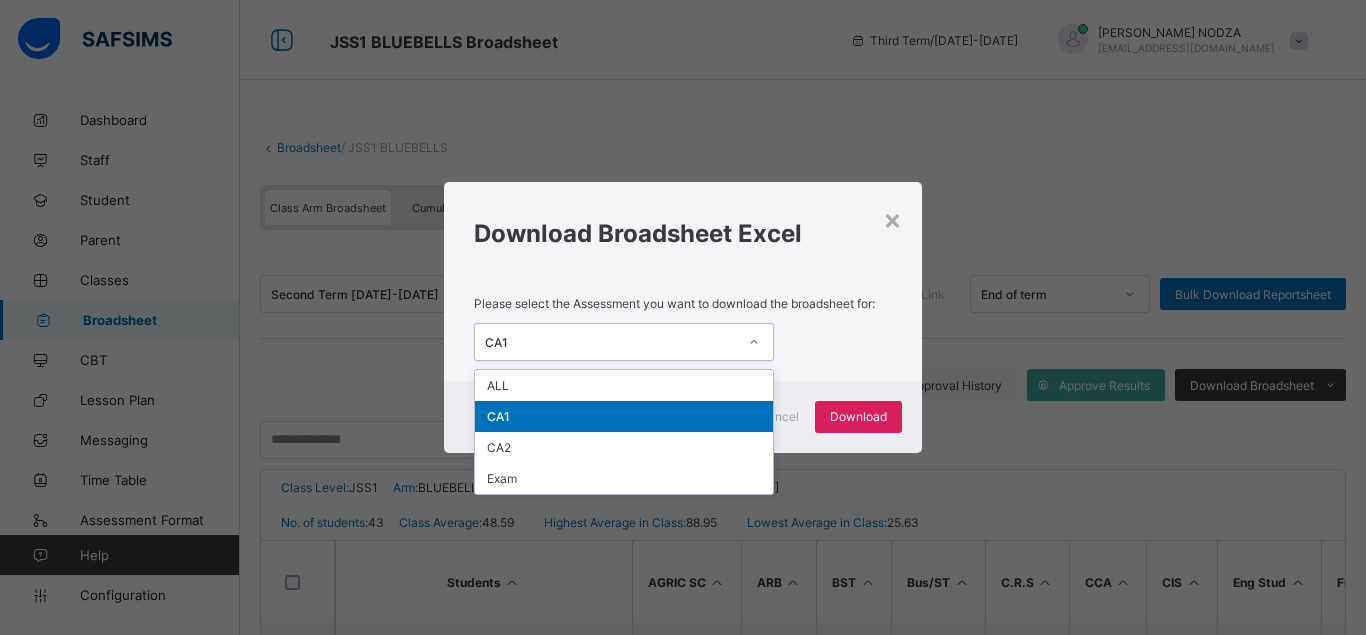 click 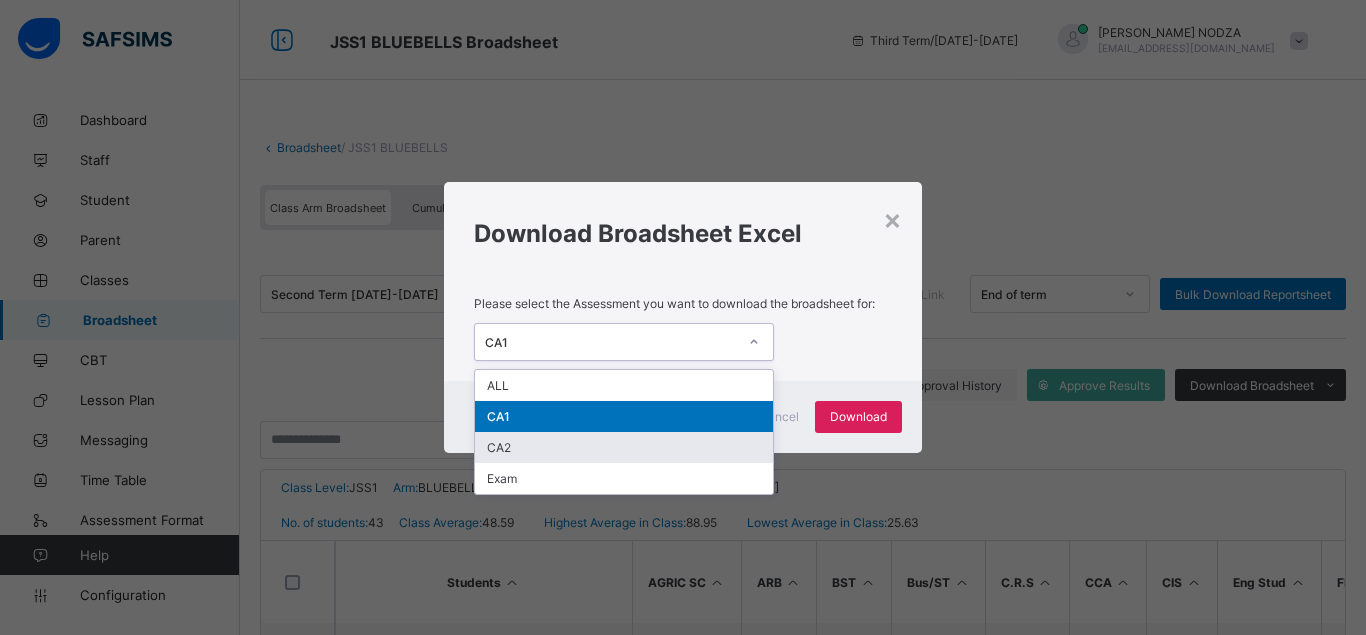 click on "CA2" at bounding box center (624, 447) 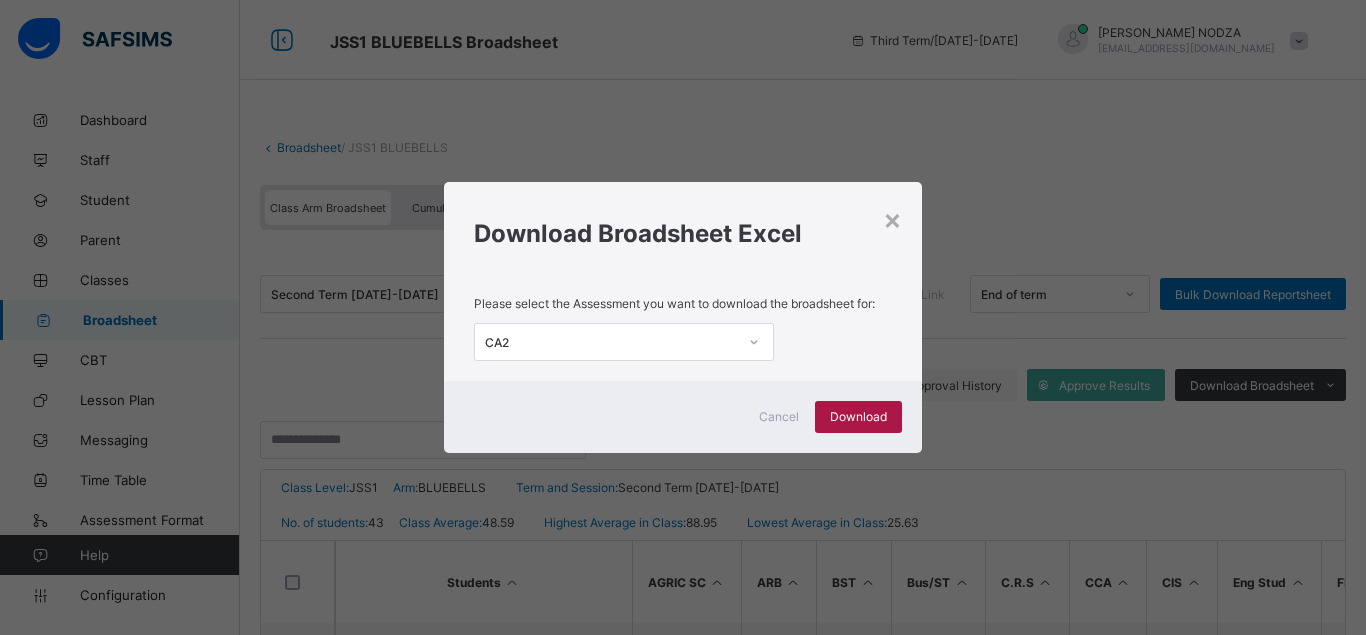 click on "Download" at bounding box center [858, 416] 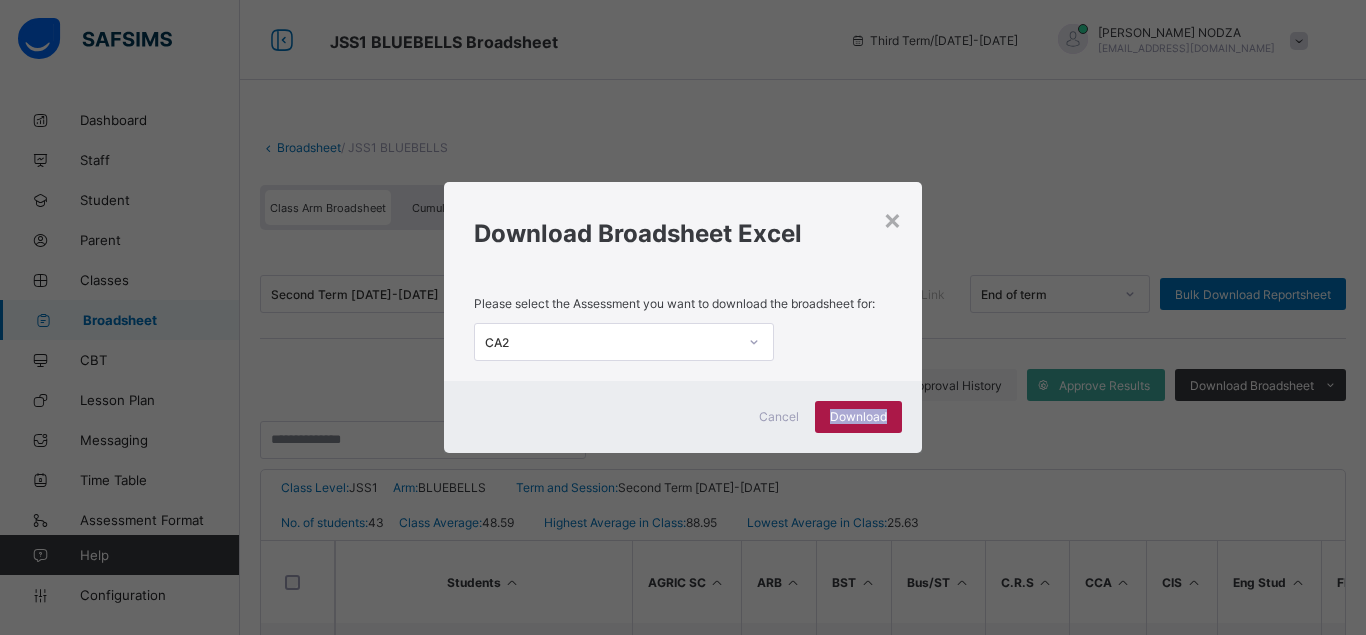 click on "Download" at bounding box center [858, 417] 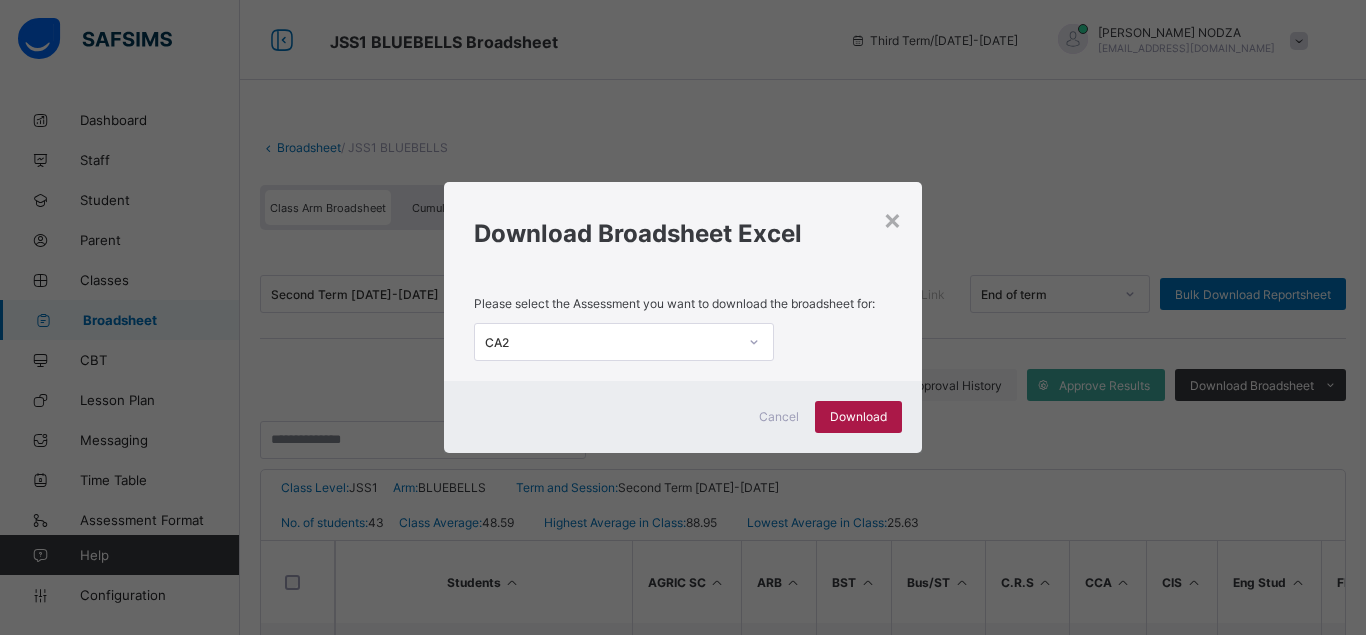click on "Download" at bounding box center (858, 416) 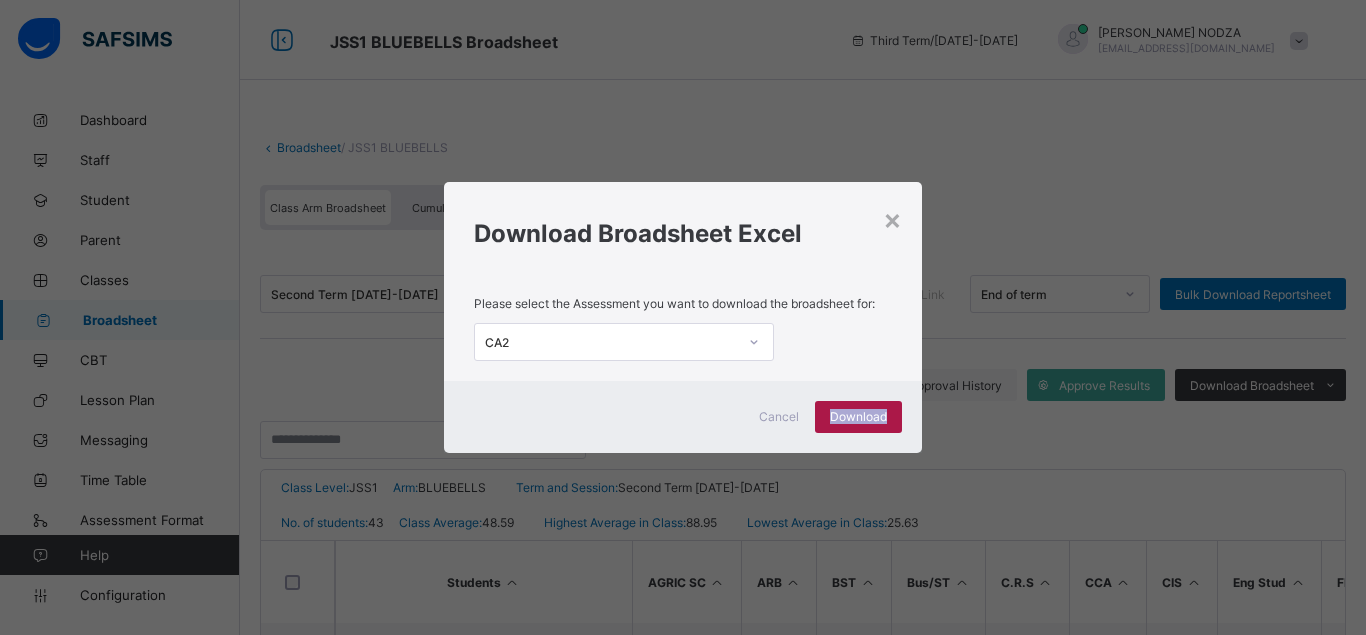 click on "Download" at bounding box center (858, 416) 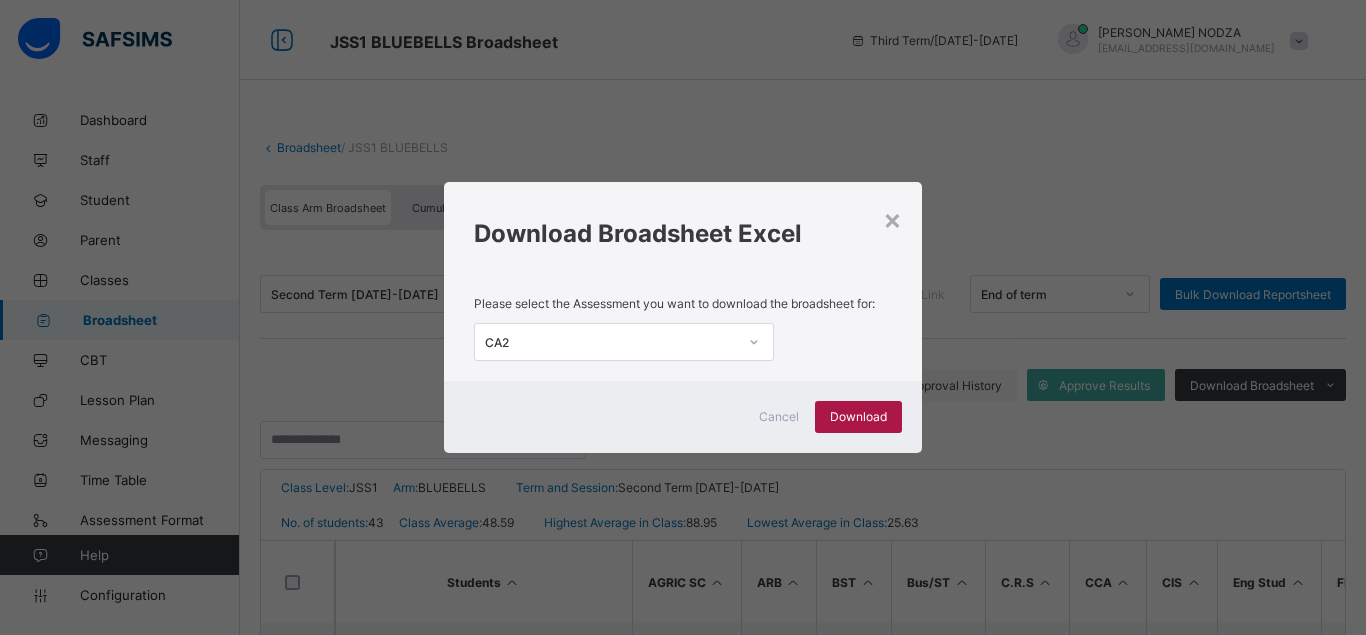 click on "Download" at bounding box center (858, 417) 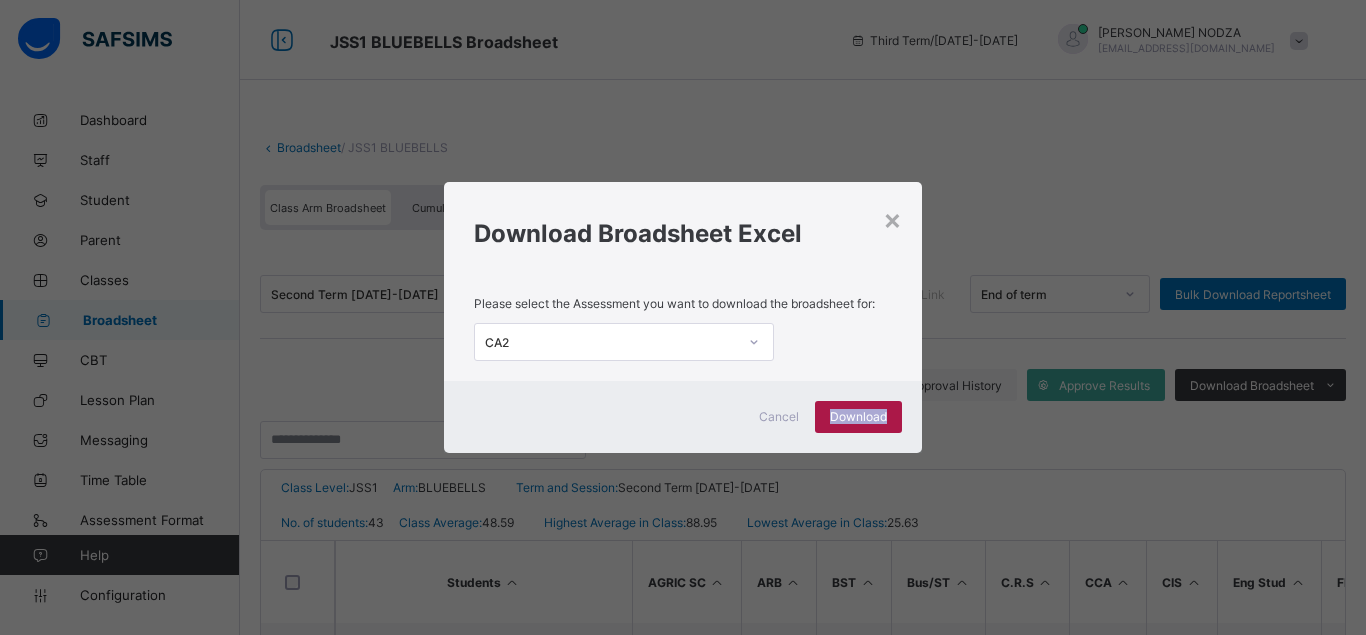 click on "Download" at bounding box center (858, 416) 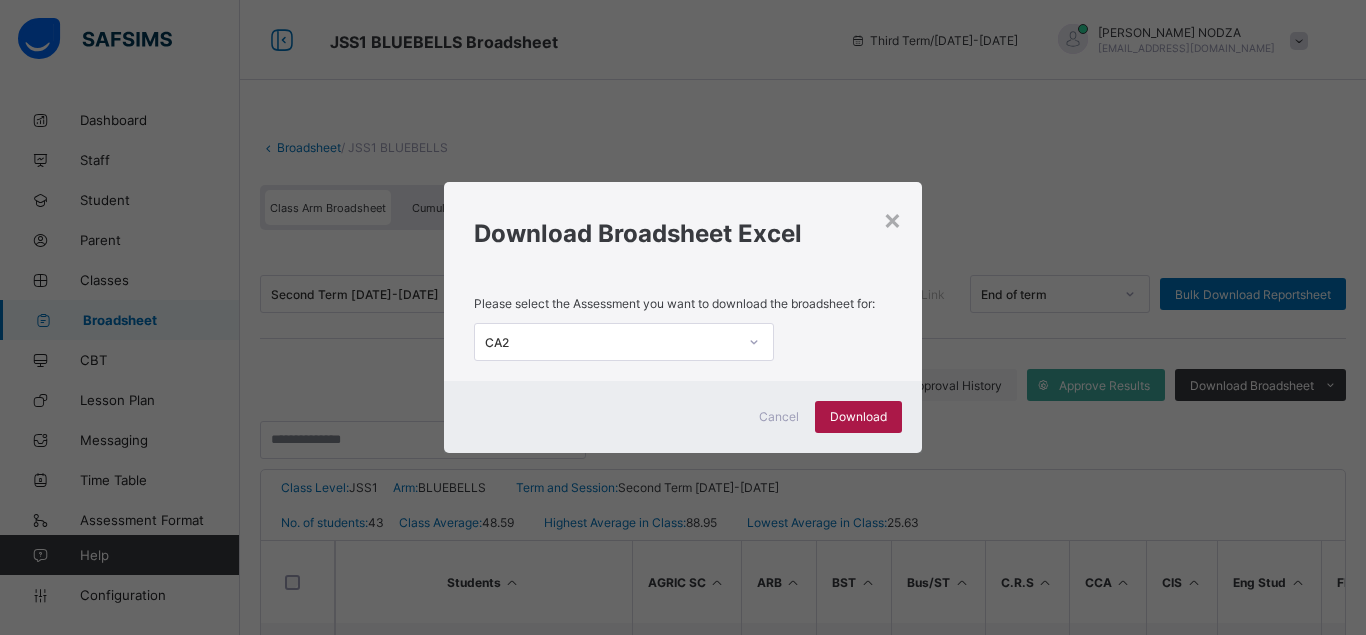 drag, startPoint x: 883, startPoint y: 422, endPoint x: 873, endPoint y: 418, distance: 10.770329 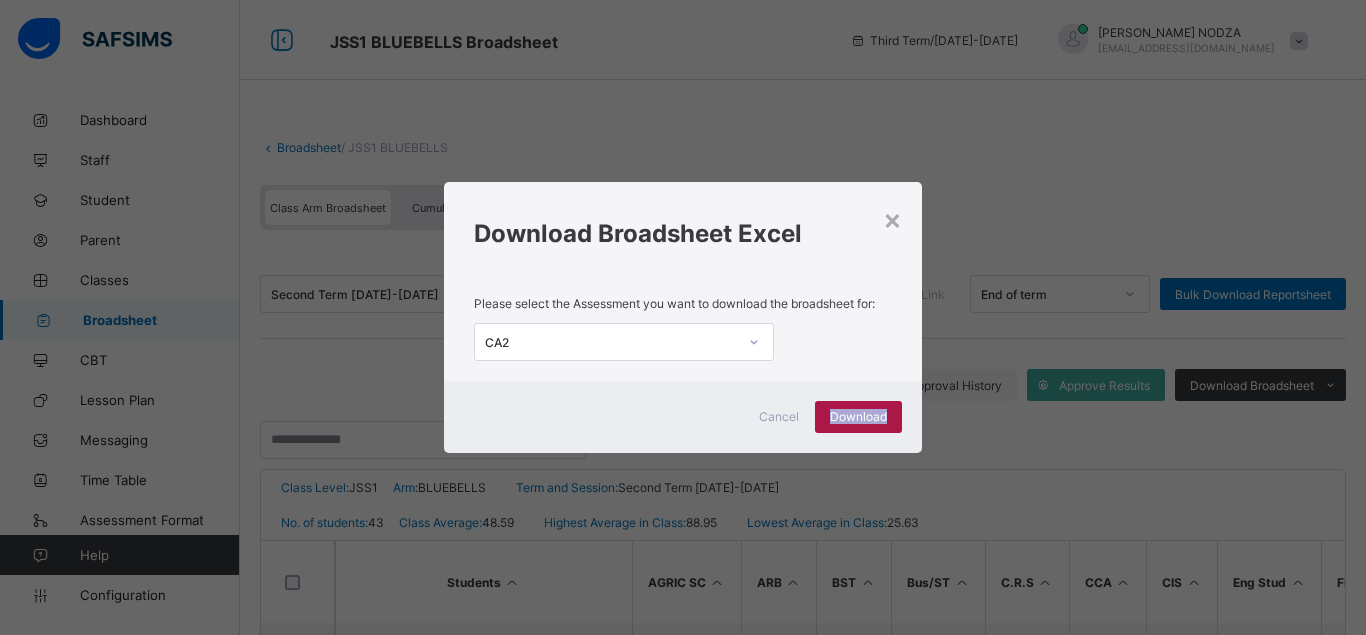 click on "Download" at bounding box center [858, 416] 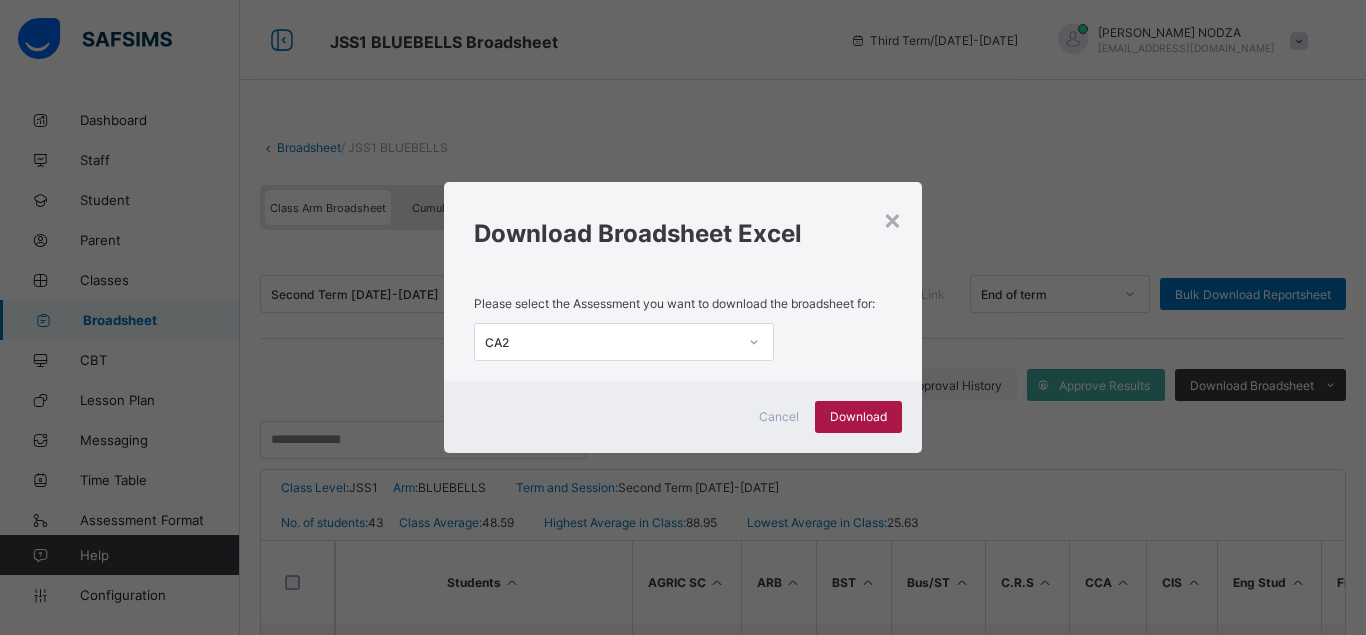 click on "Download" at bounding box center (858, 416) 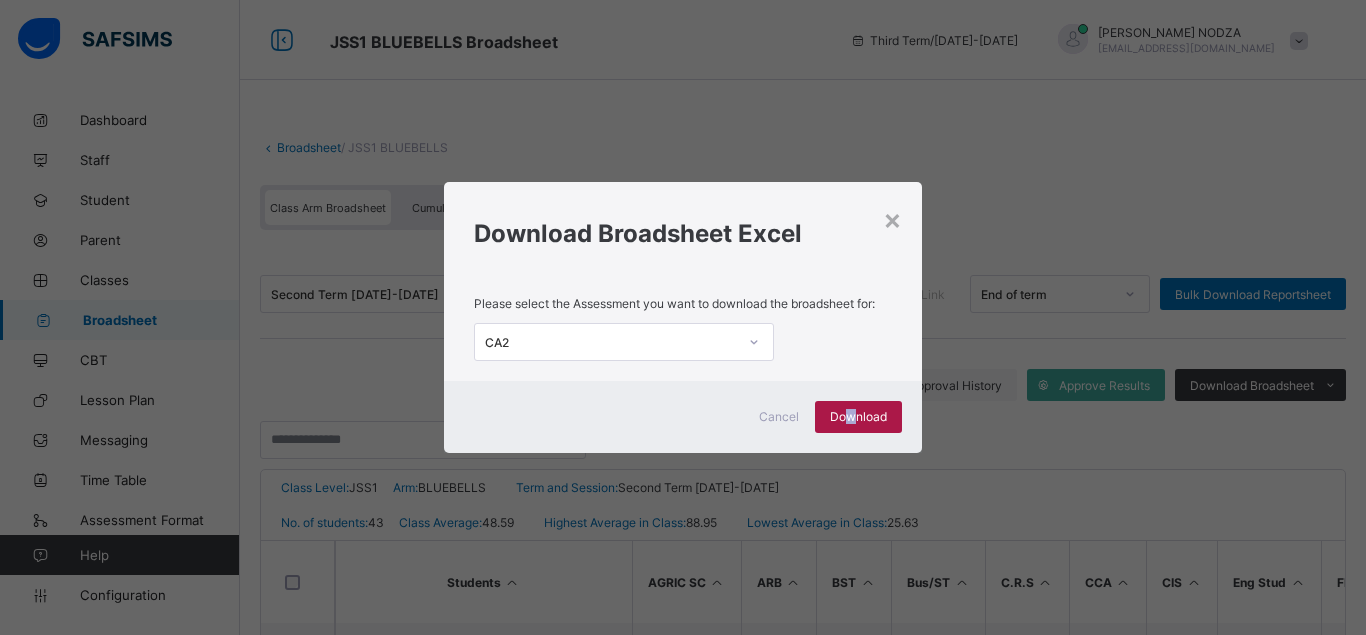 click on "Download" at bounding box center [858, 416] 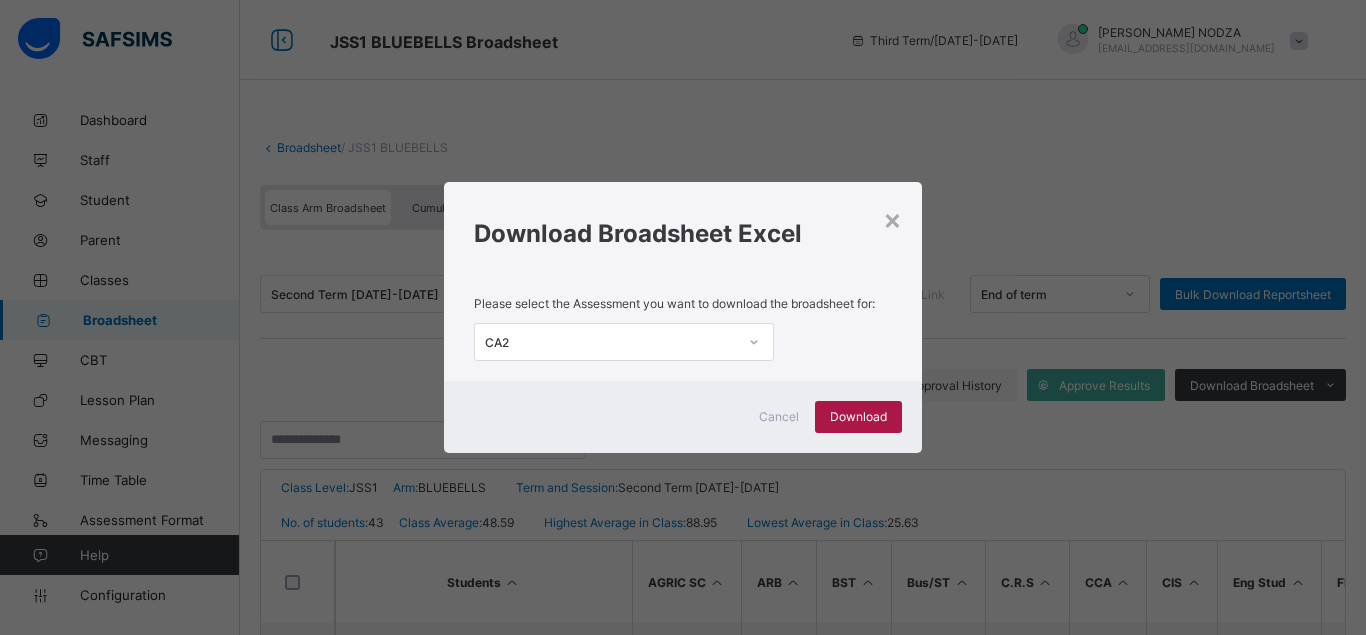 click on "Download" at bounding box center [858, 416] 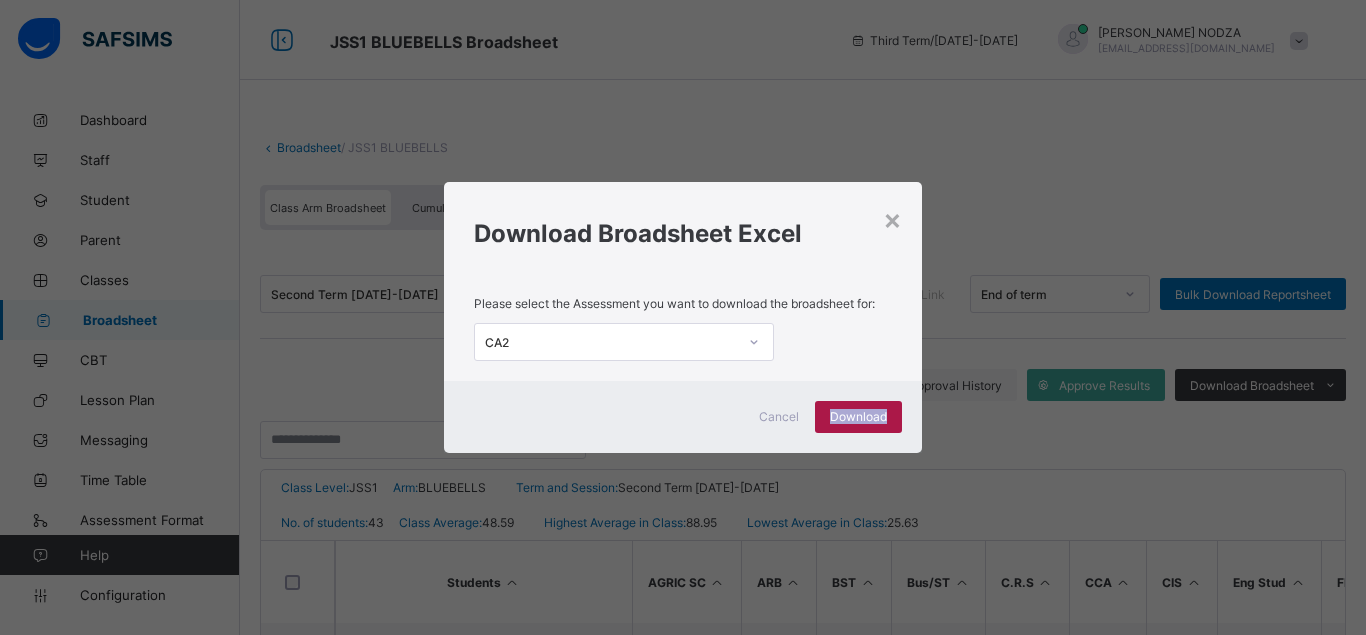 click on "Download" at bounding box center [858, 416] 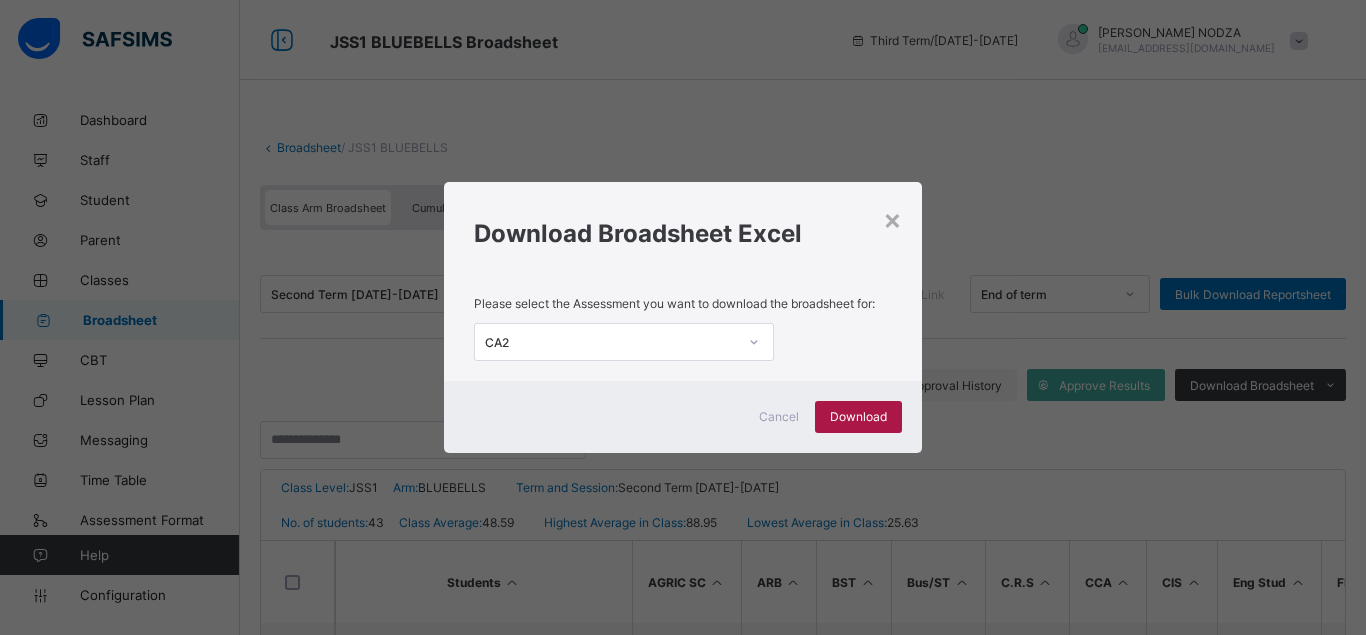 click on "Download" at bounding box center (858, 416) 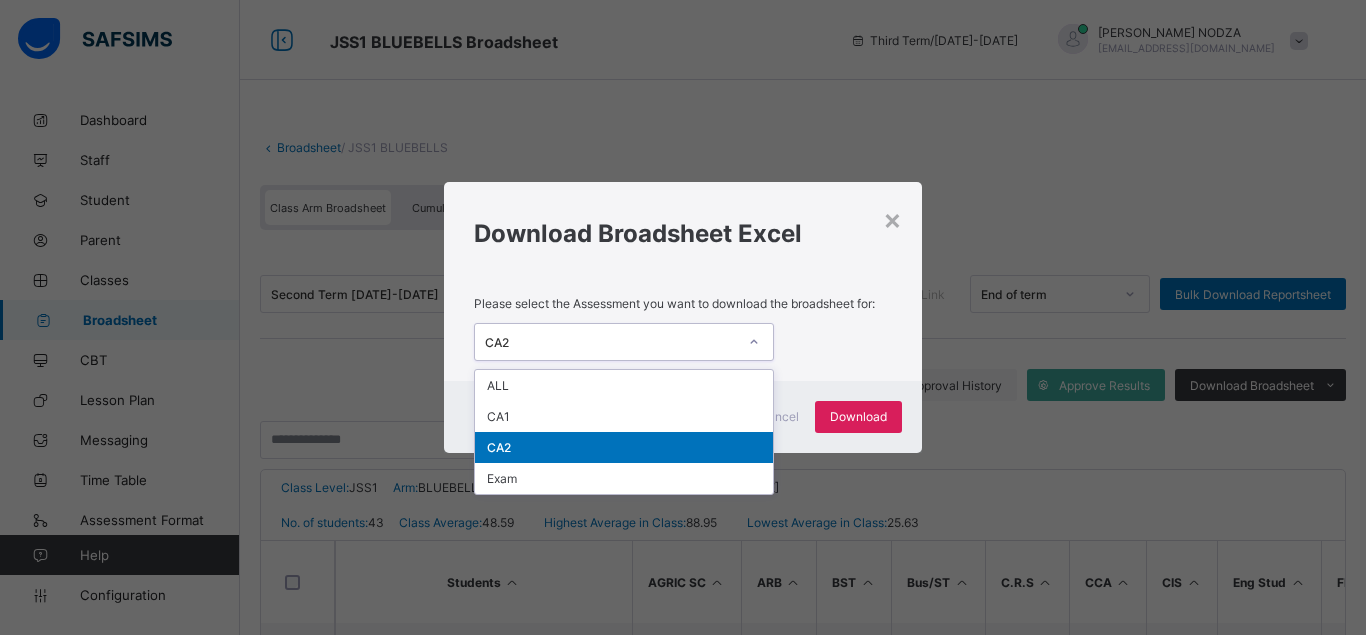 click 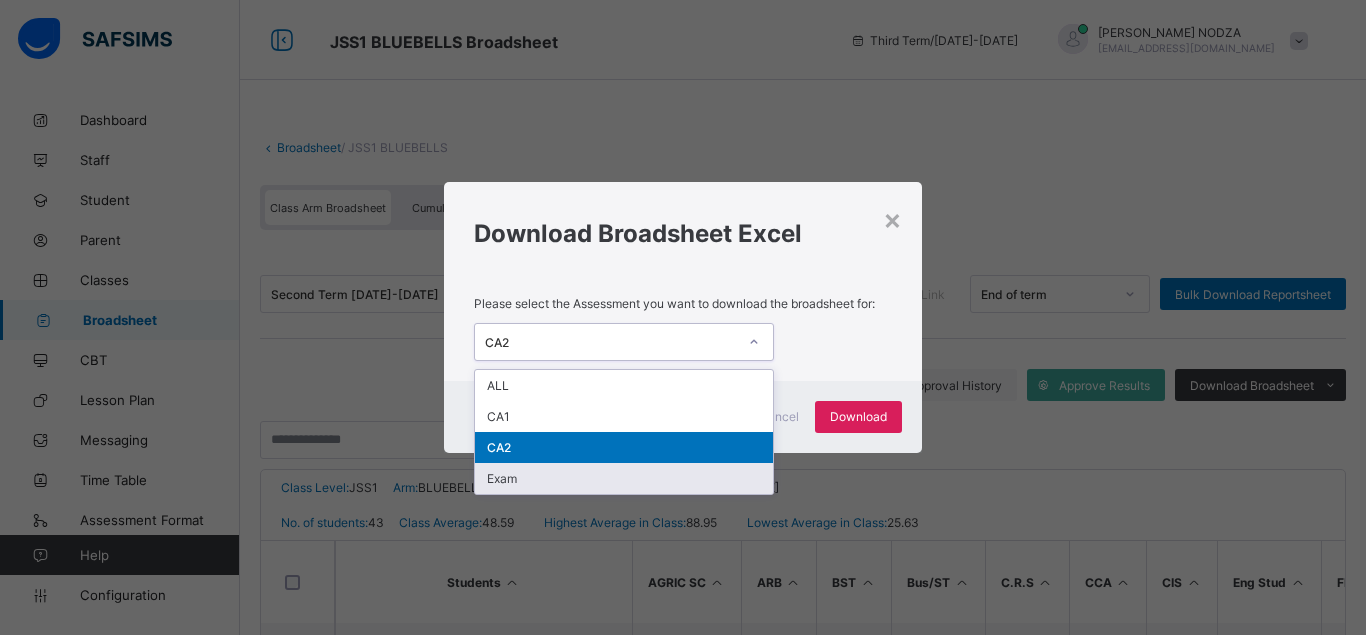 click on "Exam" at bounding box center (624, 478) 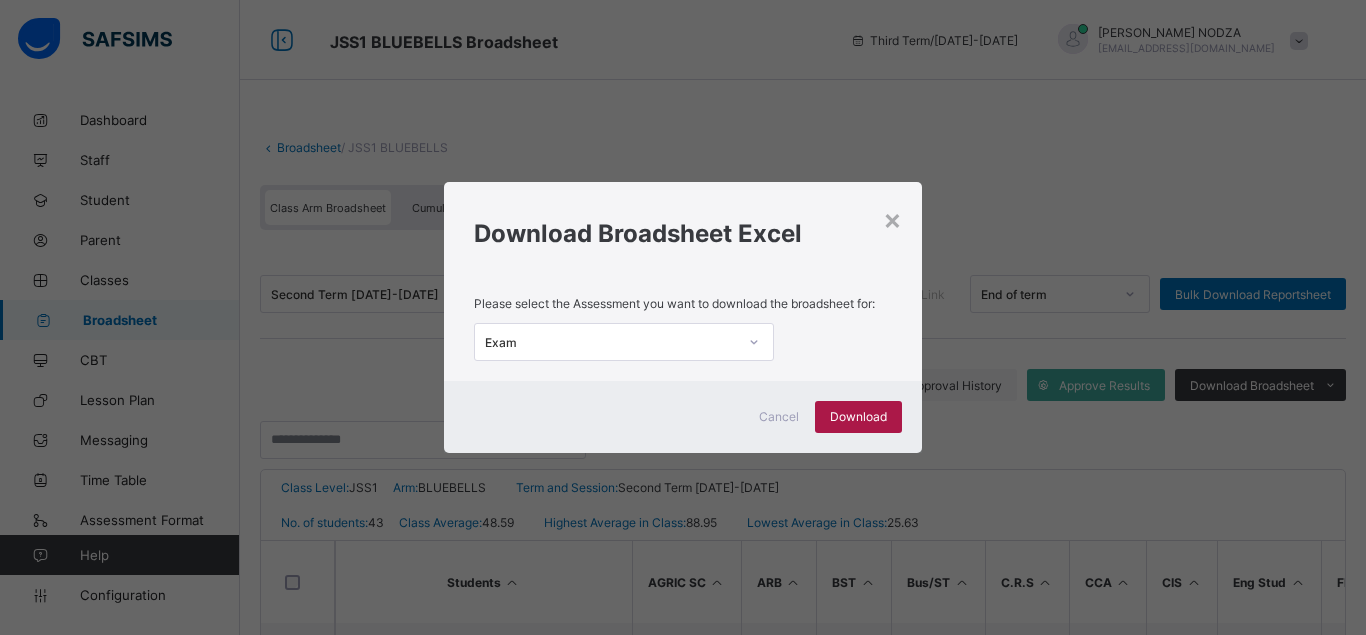click on "Download" at bounding box center (858, 416) 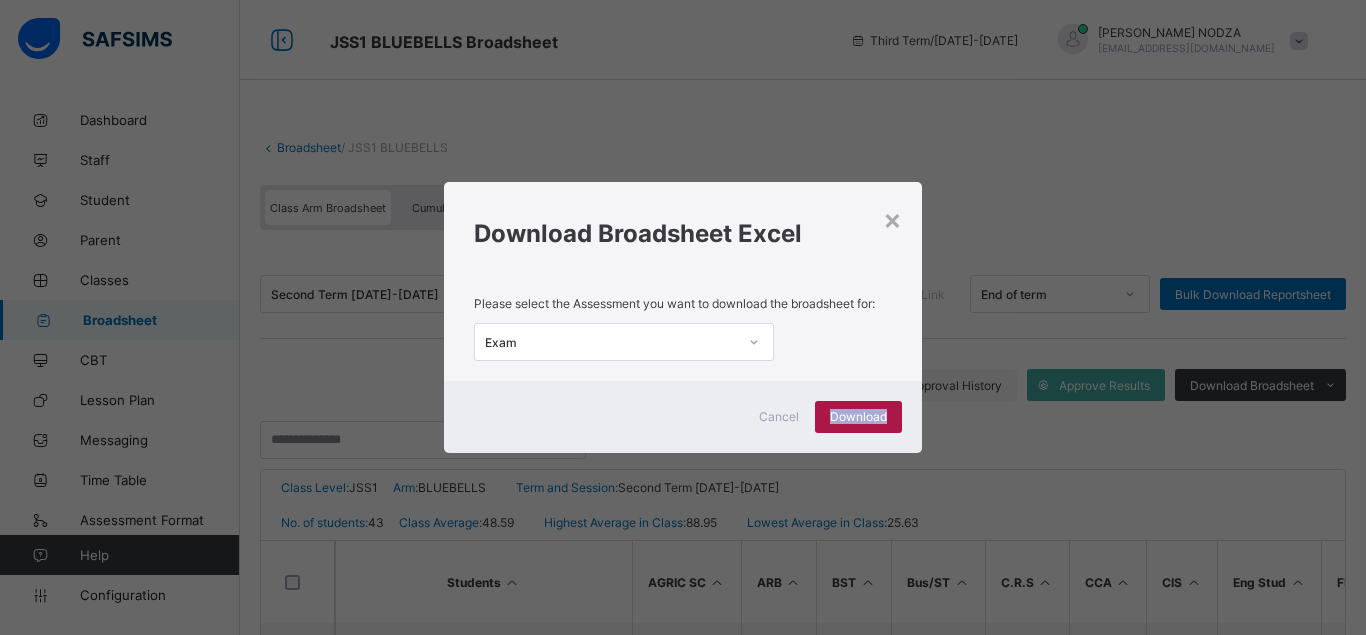 click on "Download" at bounding box center (858, 416) 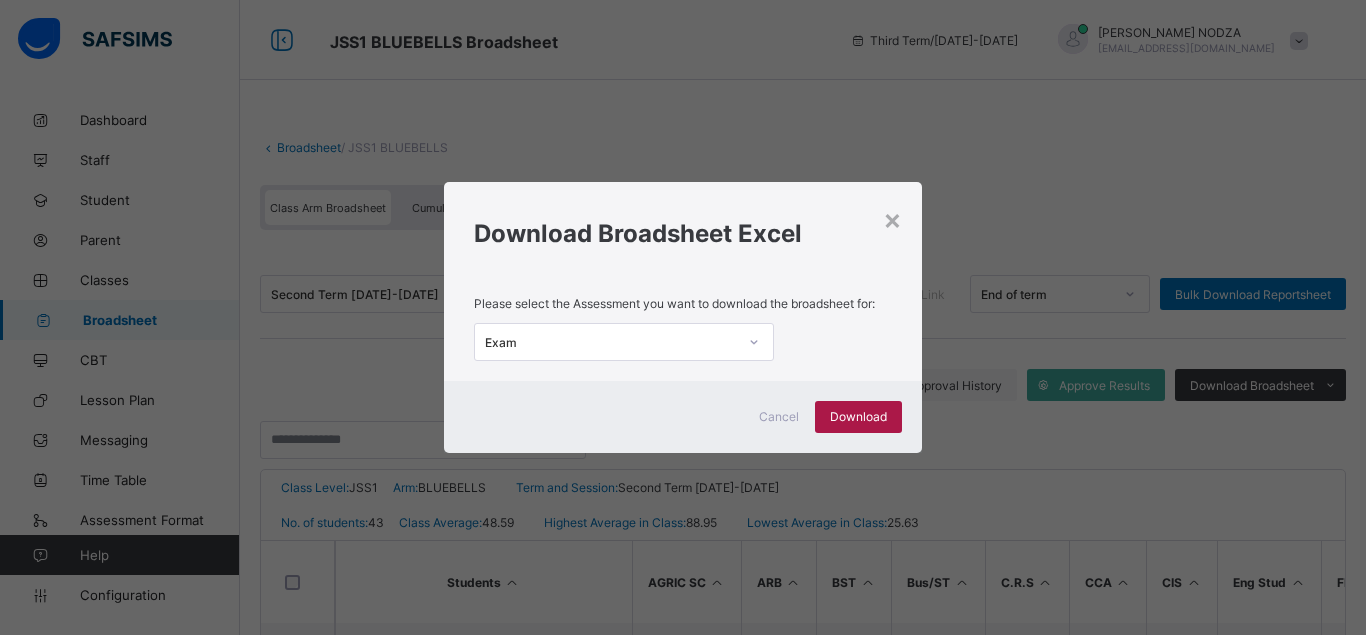 click on "Download" at bounding box center [858, 416] 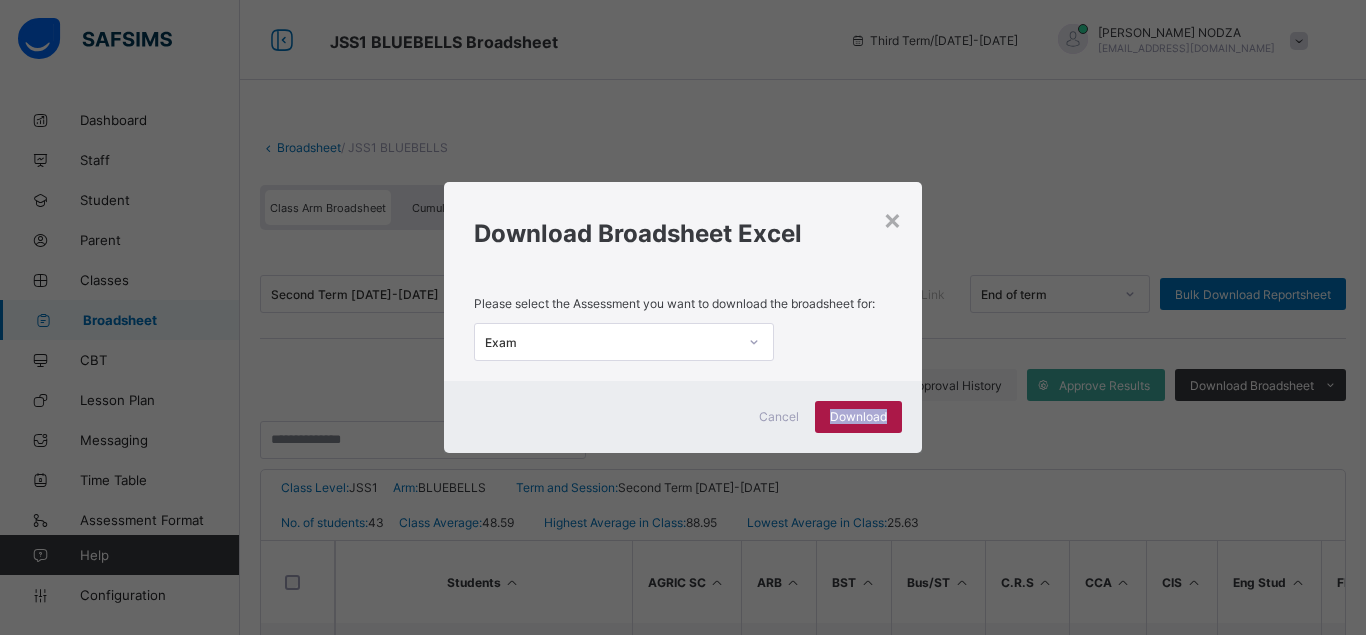 click on "Download" at bounding box center (858, 416) 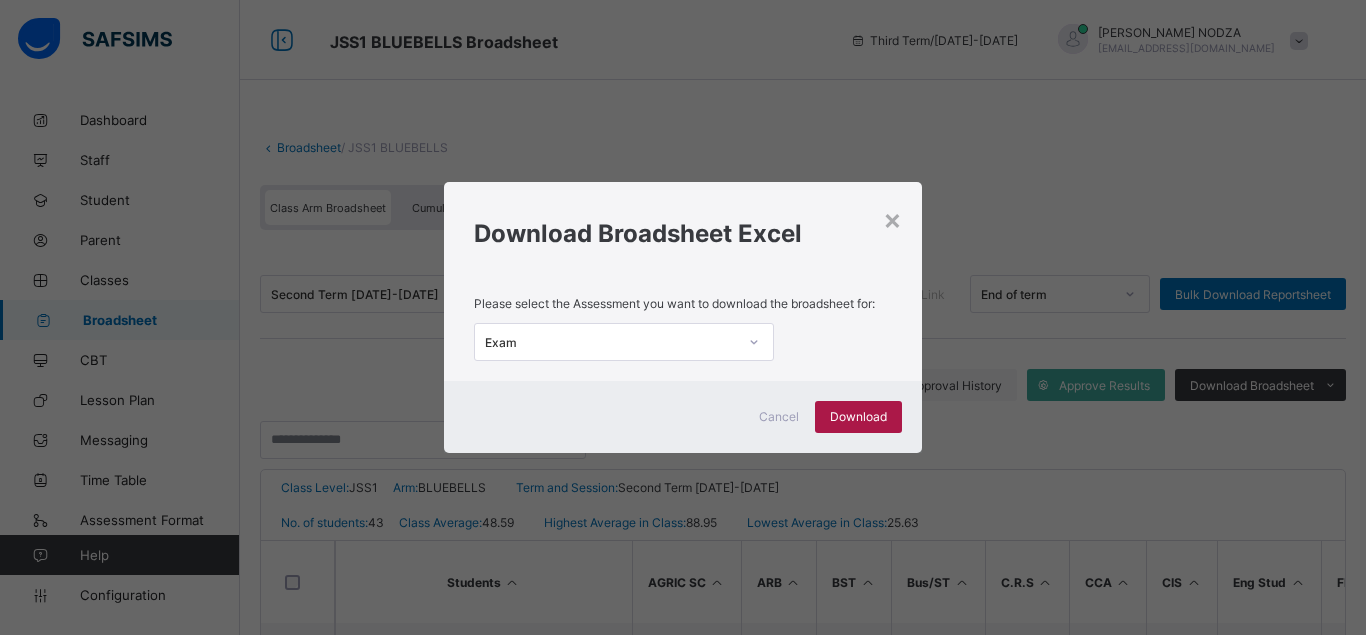click on "Download" at bounding box center (858, 416) 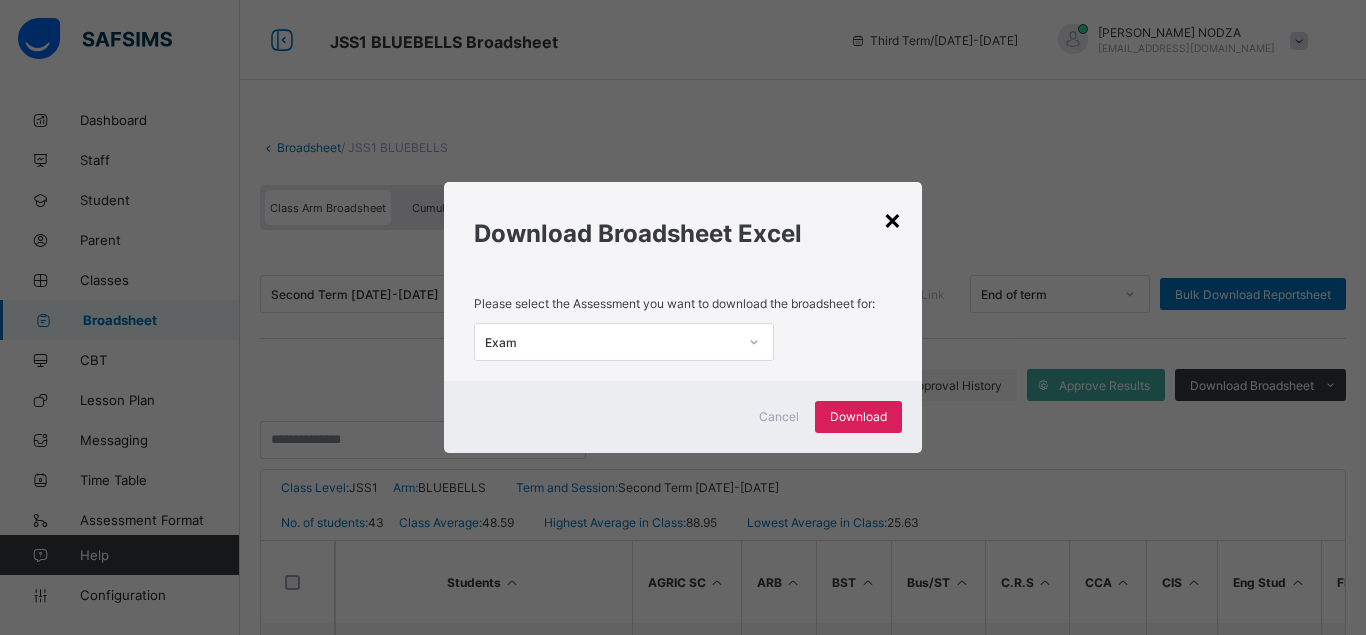 click on "×" at bounding box center (892, 219) 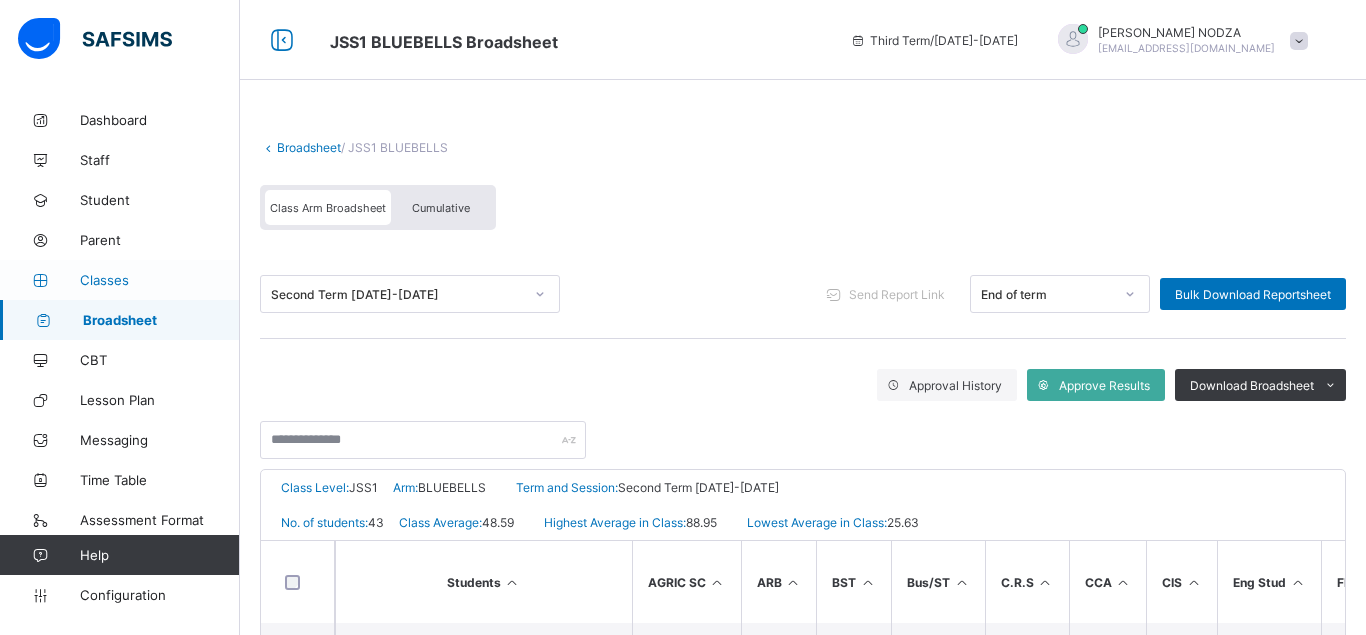 click on "Classes" at bounding box center (160, 280) 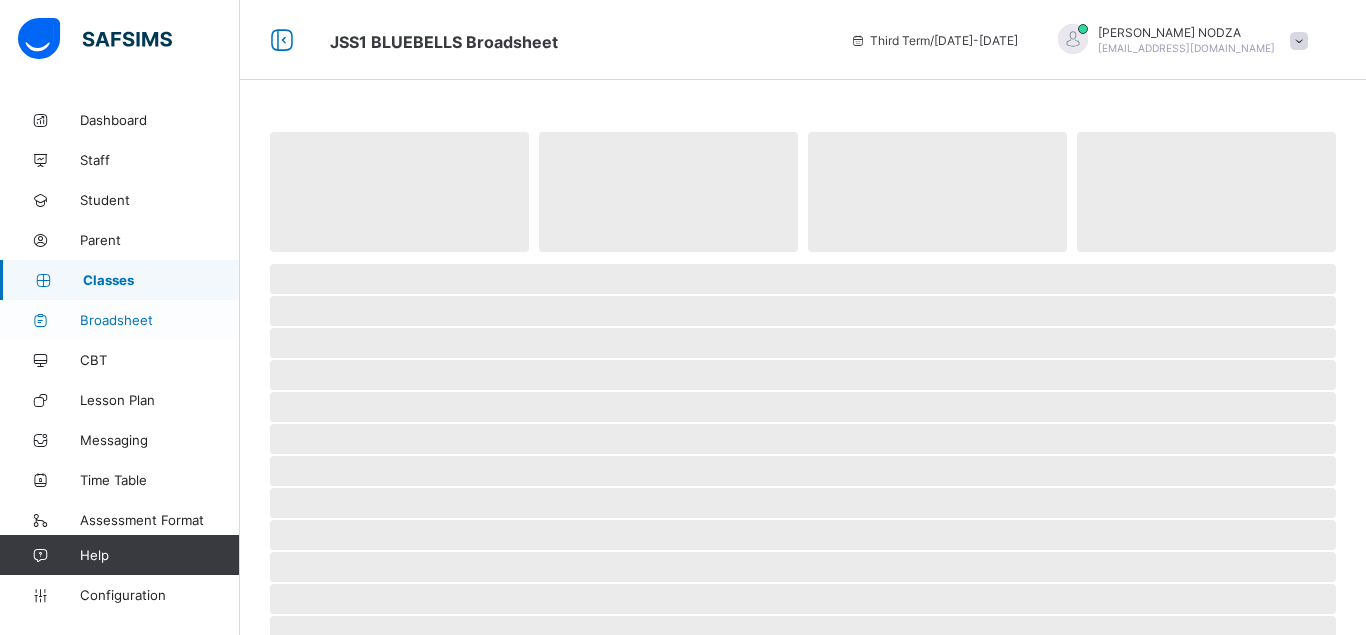 click on "Broadsheet" at bounding box center [160, 320] 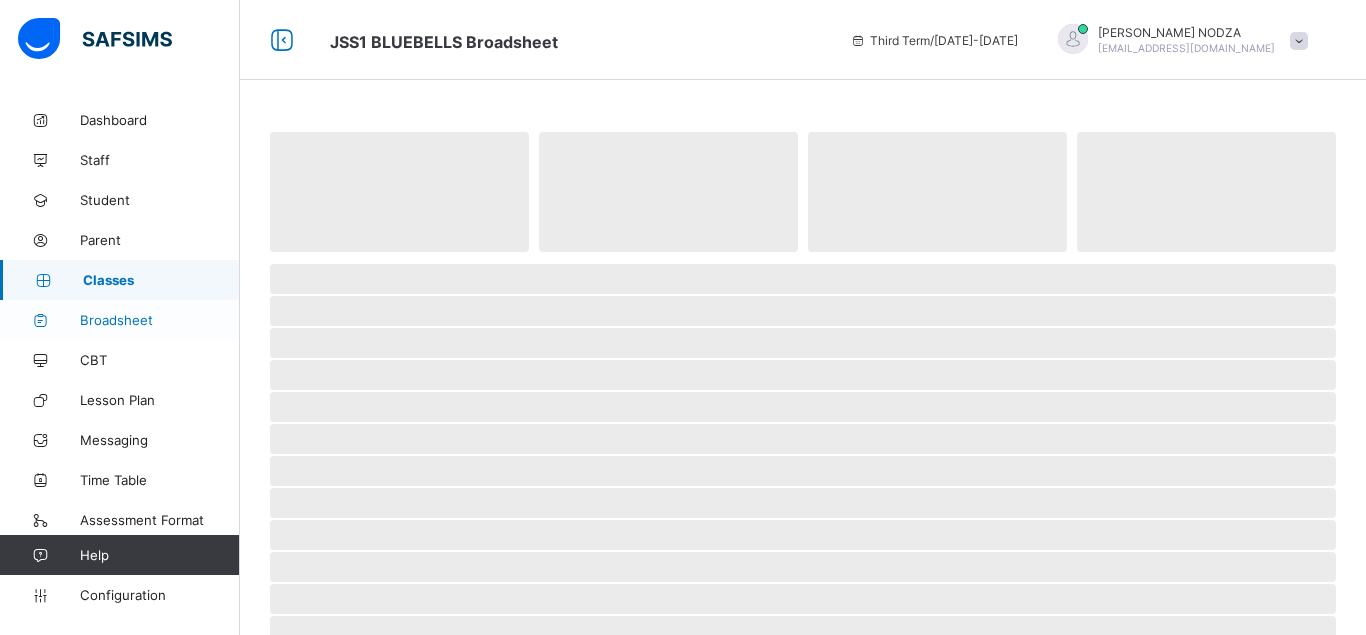 click on "Broadsheet" at bounding box center [160, 320] 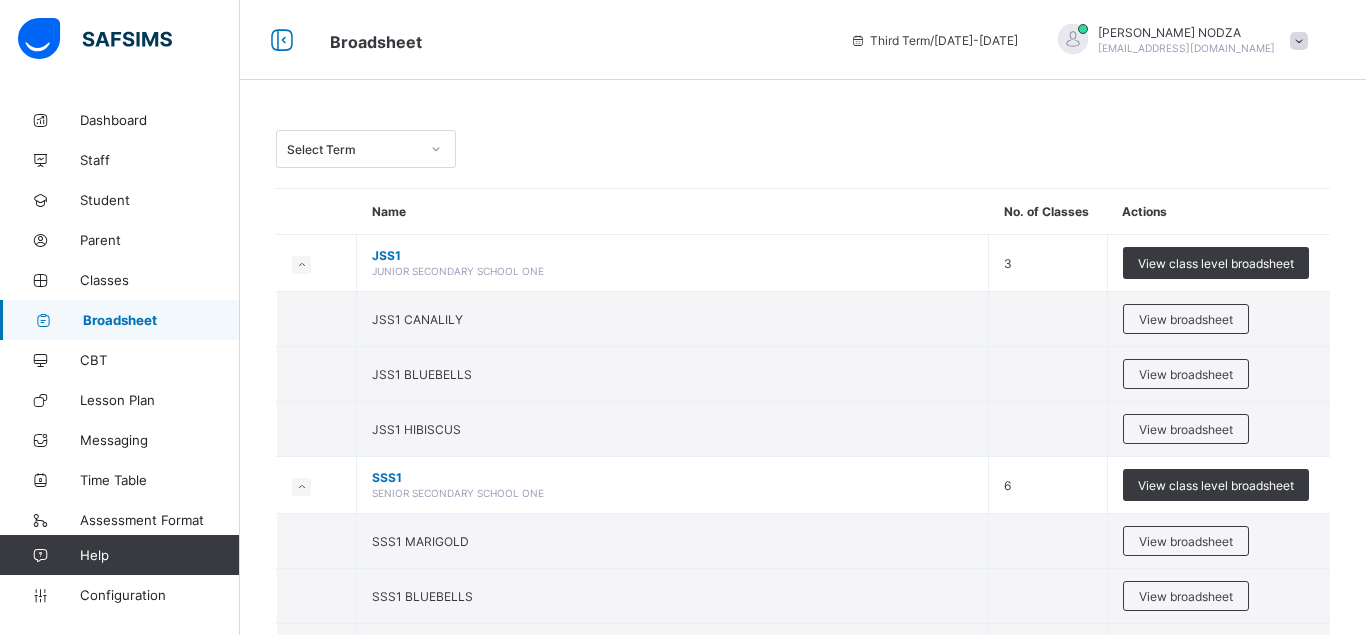 click at bounding box center (436, 149) 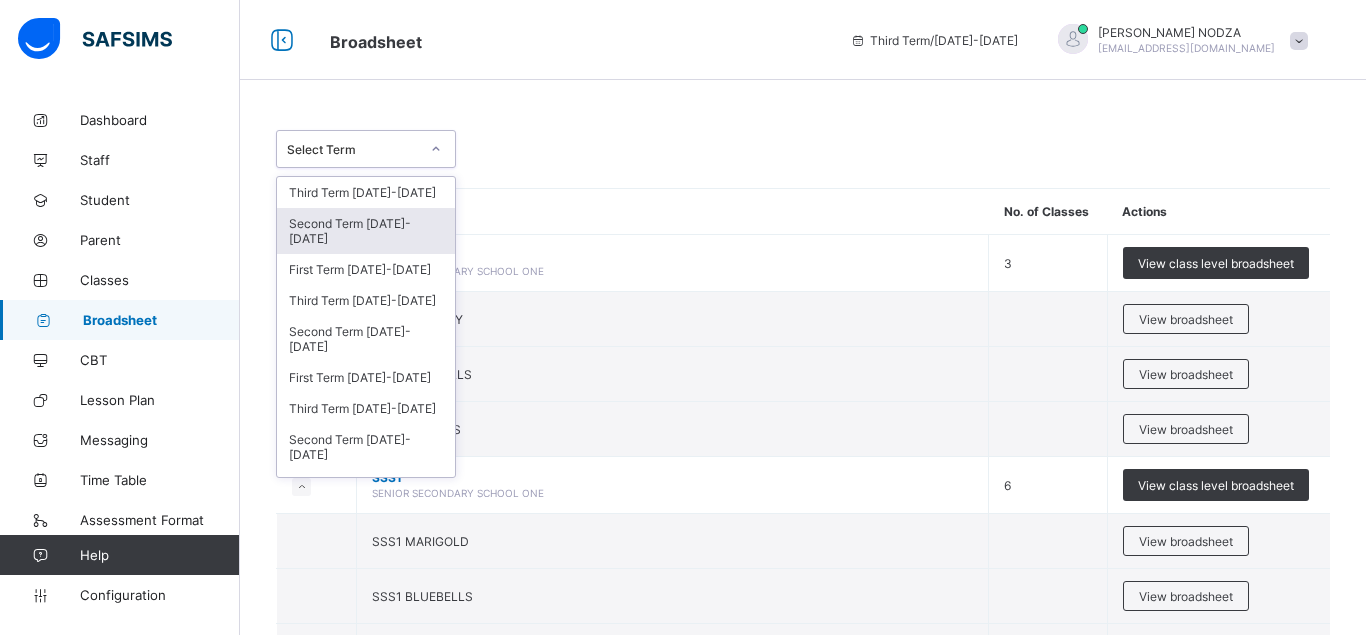 click on "Second Term [DATE]-[DATE]" at bounding box center [366, 231] 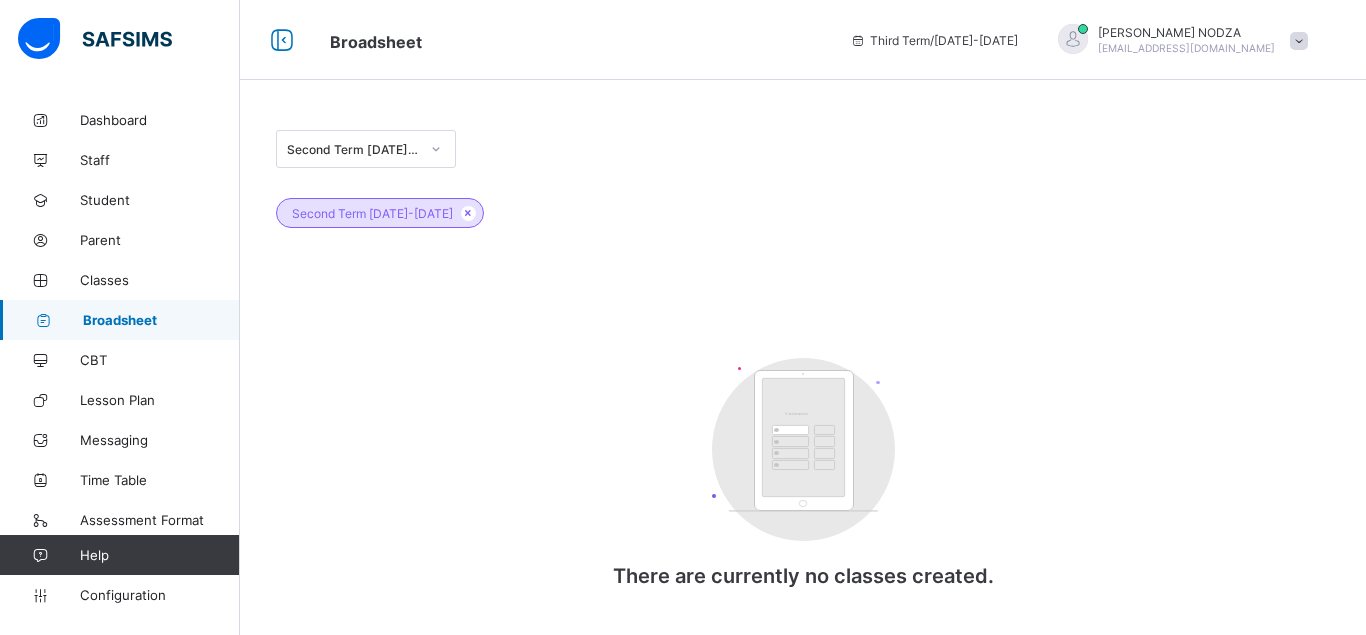 click on "Broadsheet" at bounding box center (161, 320) 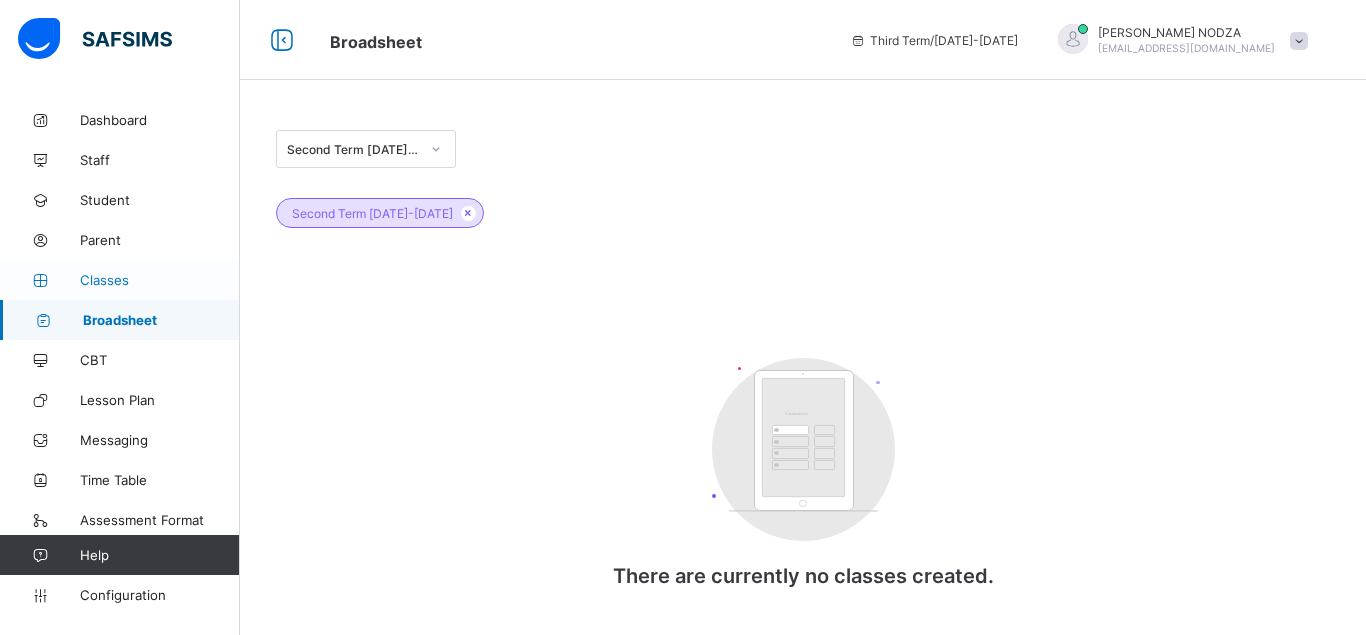 drag, startPoint x: 107, startPoint y: 275, endPoint x: 114, endPoint y: 285, distance: 12.206555 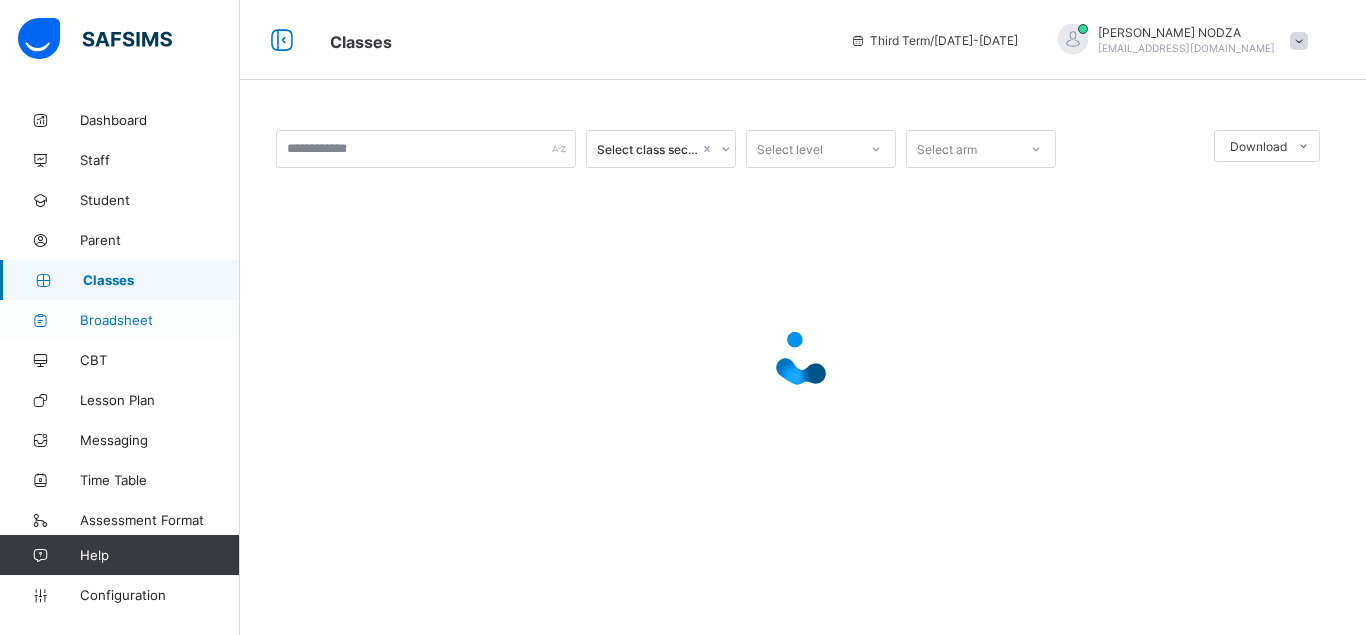 click on "Broadsheet" at bounding box center [160, 320] 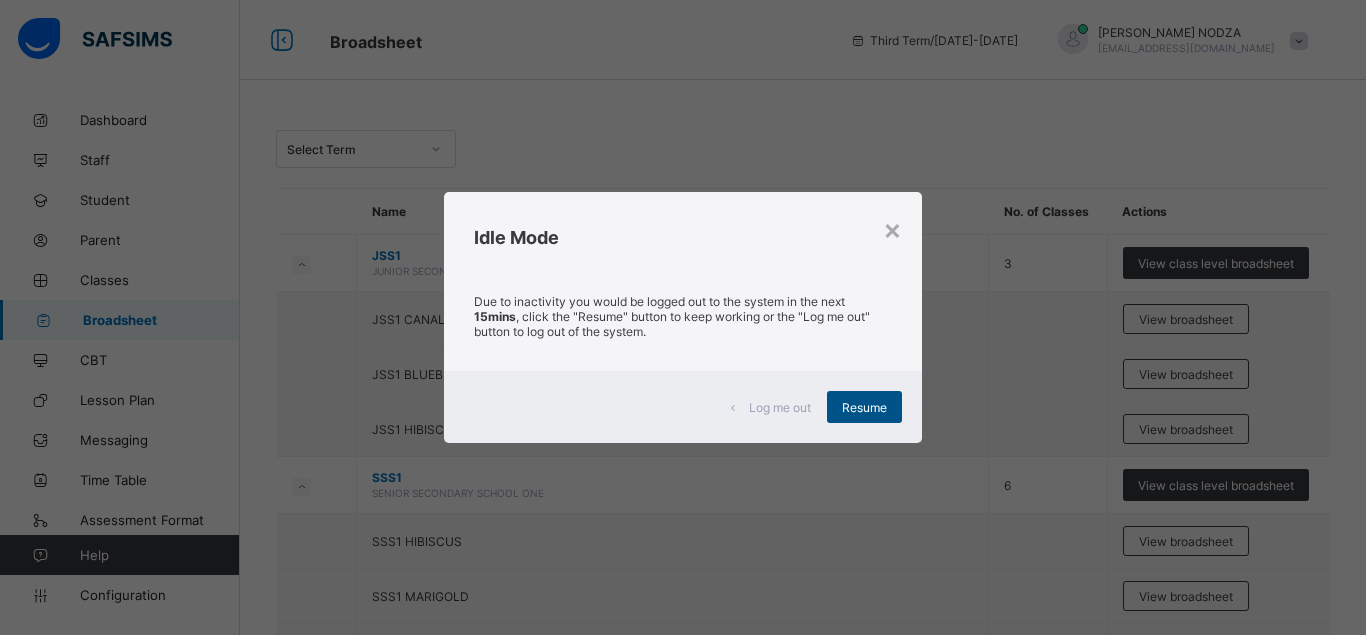click on "Resume" at bounding box center (864, 407) 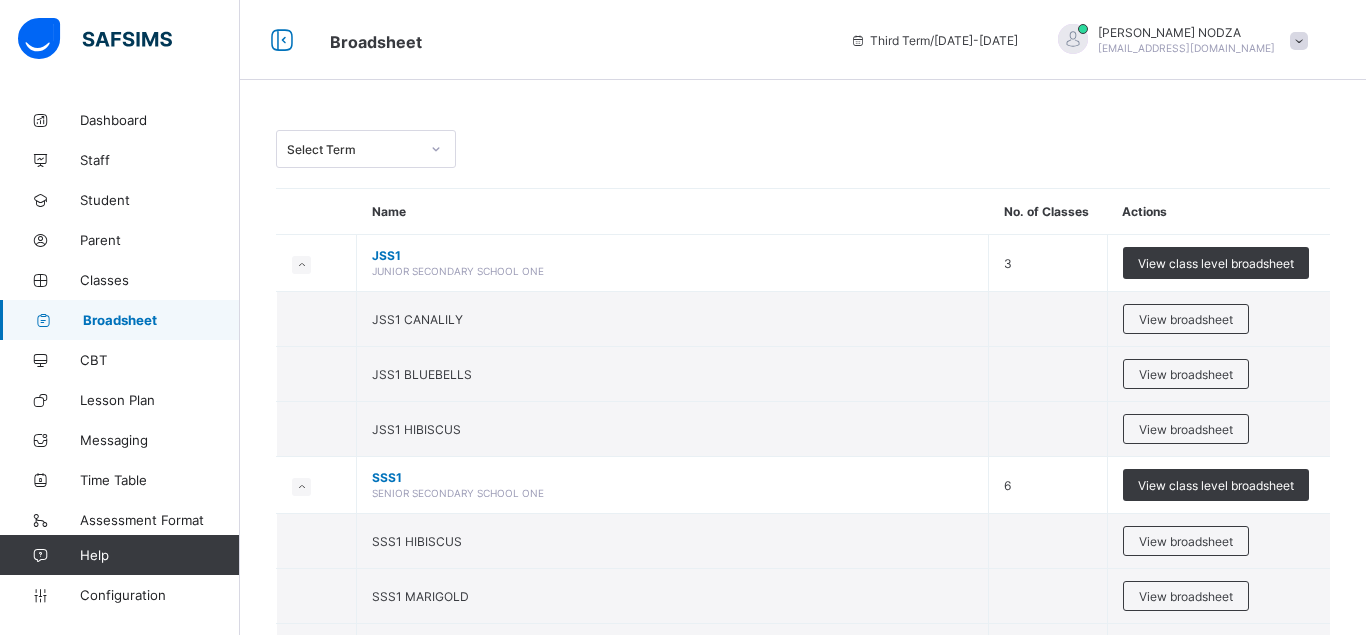 click 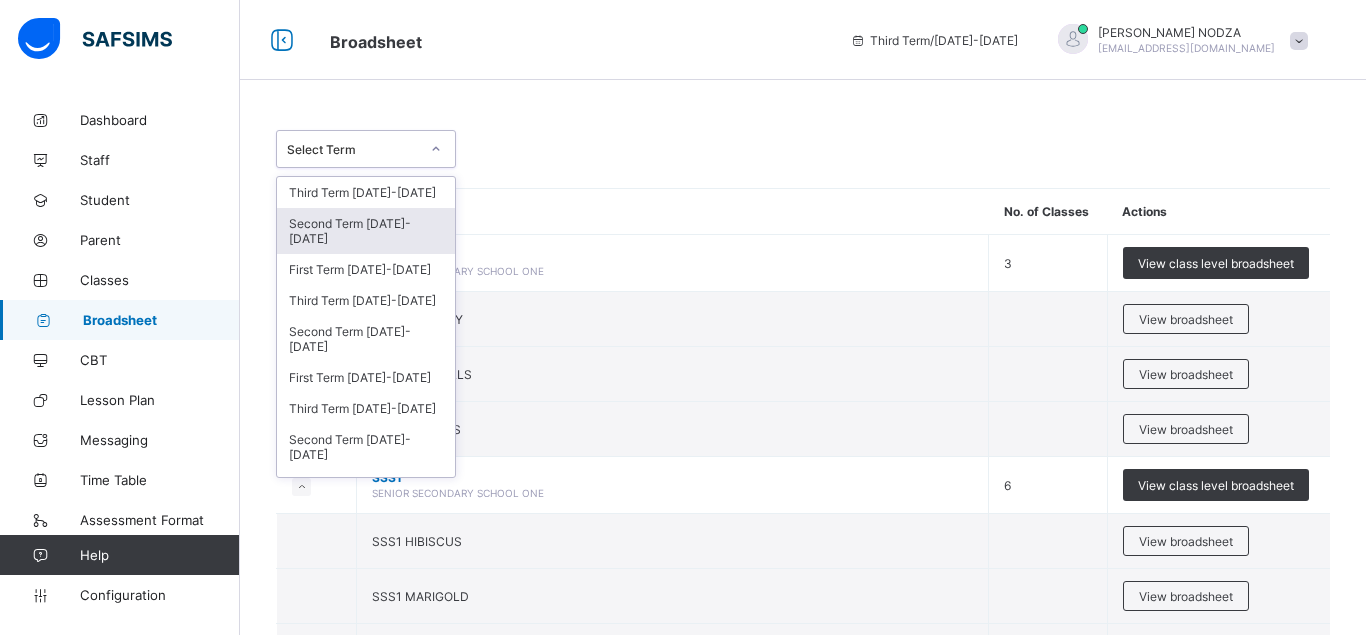 click on "Second Term [DATE]-[DATE]" at bounding box center (366, 231) 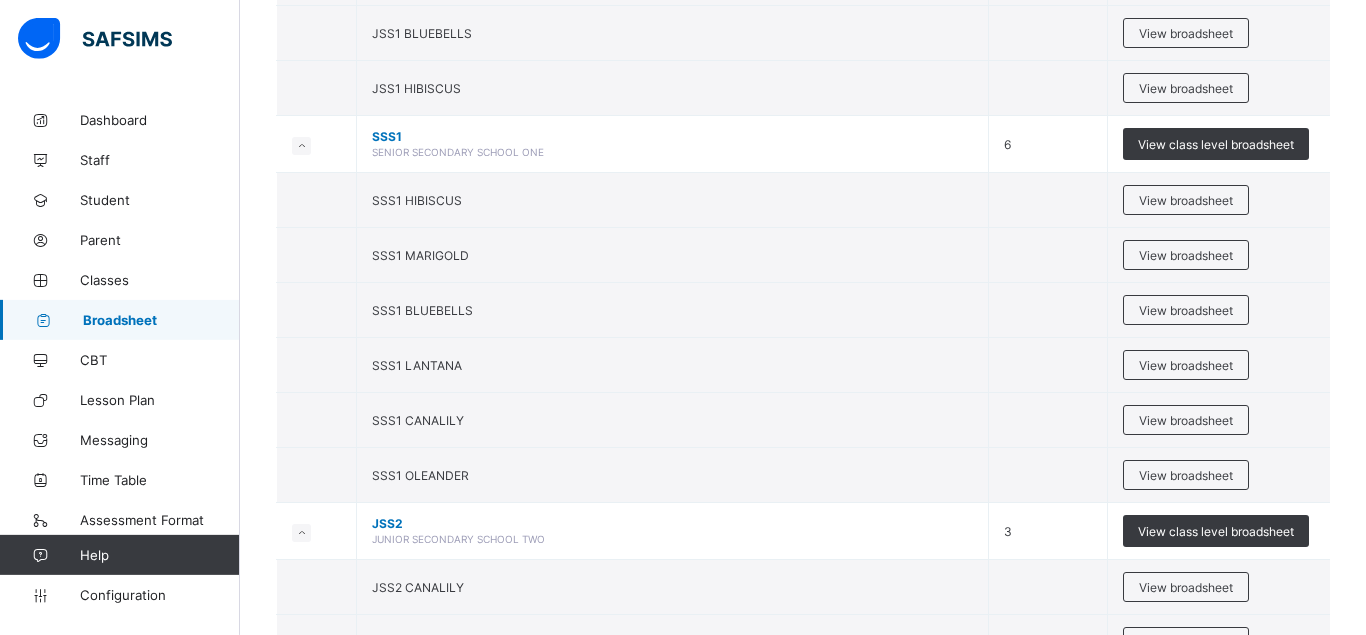 scroll, scrollTop: 425, scrollLeft: 0, axis: vertical 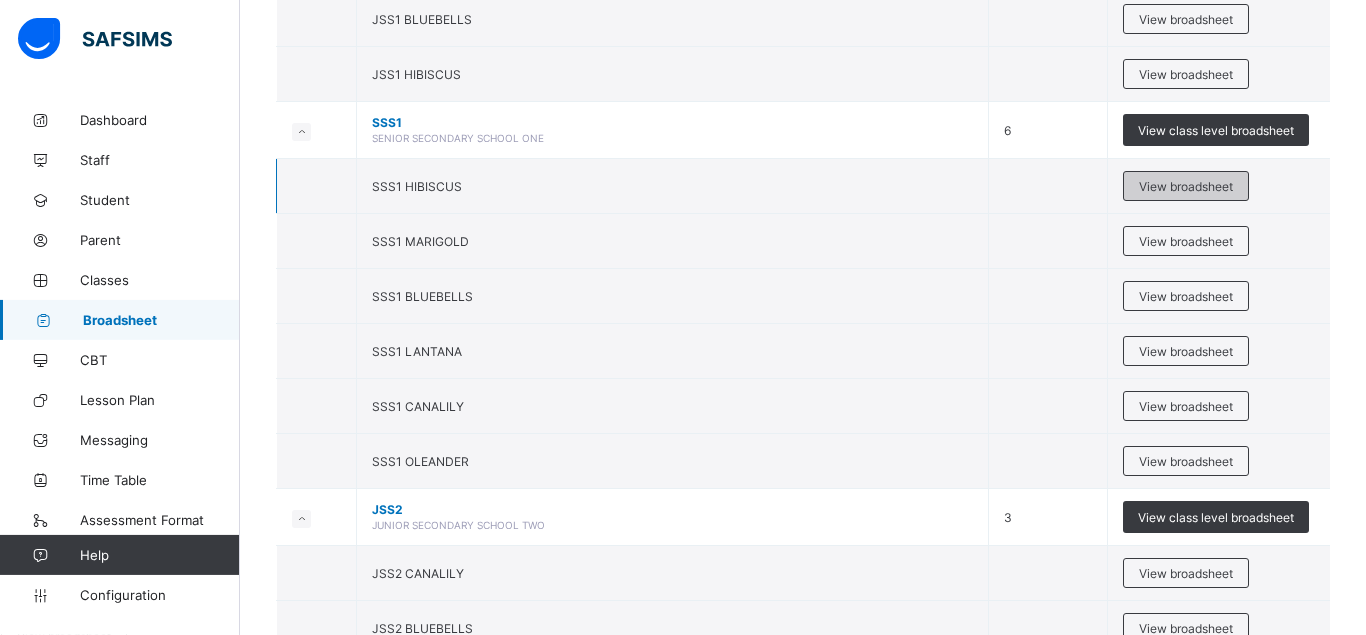 click on "View broadsheet" at bounding box center [1186, 186] 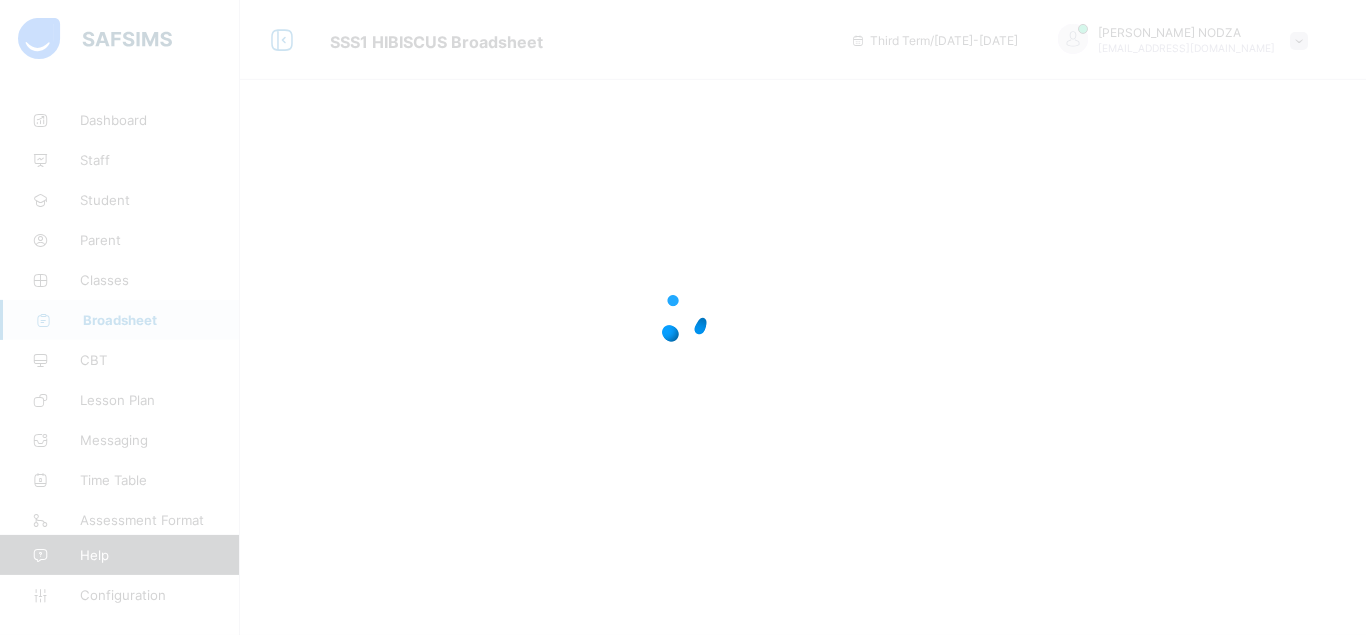 scroll, scrollTop: 0, scrollLeft: 0, axis: both 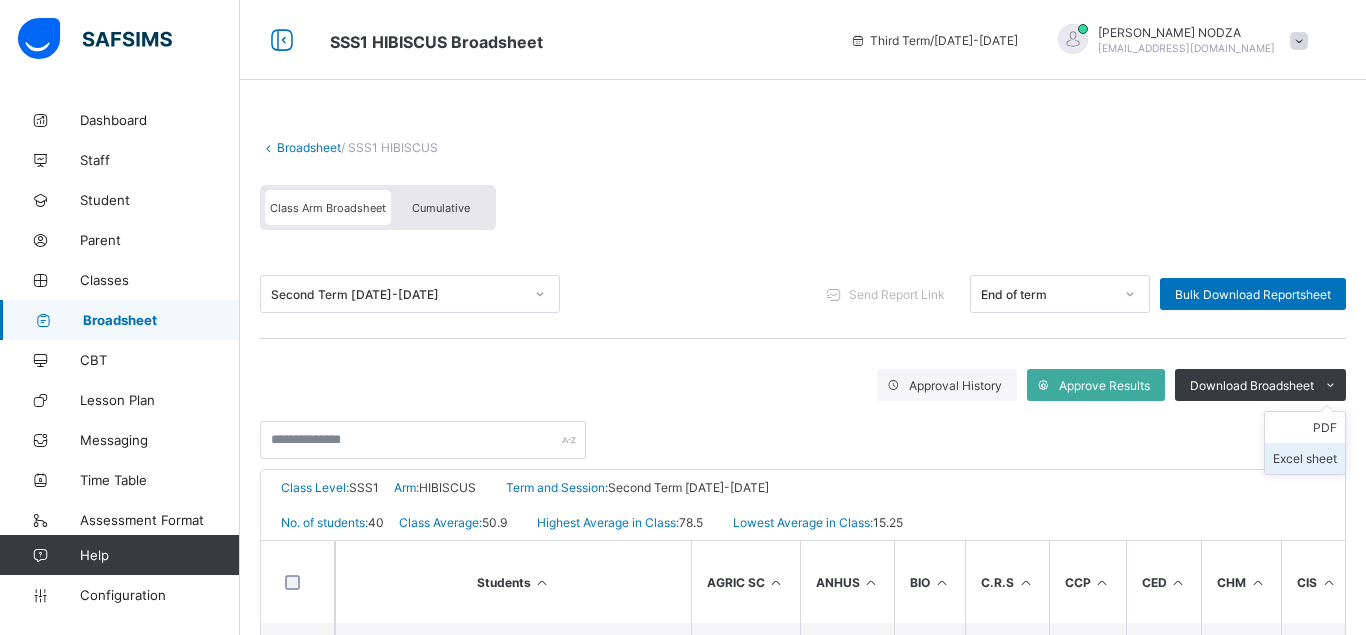 click on "Excel sheet" at bounding box center [1305, 458] 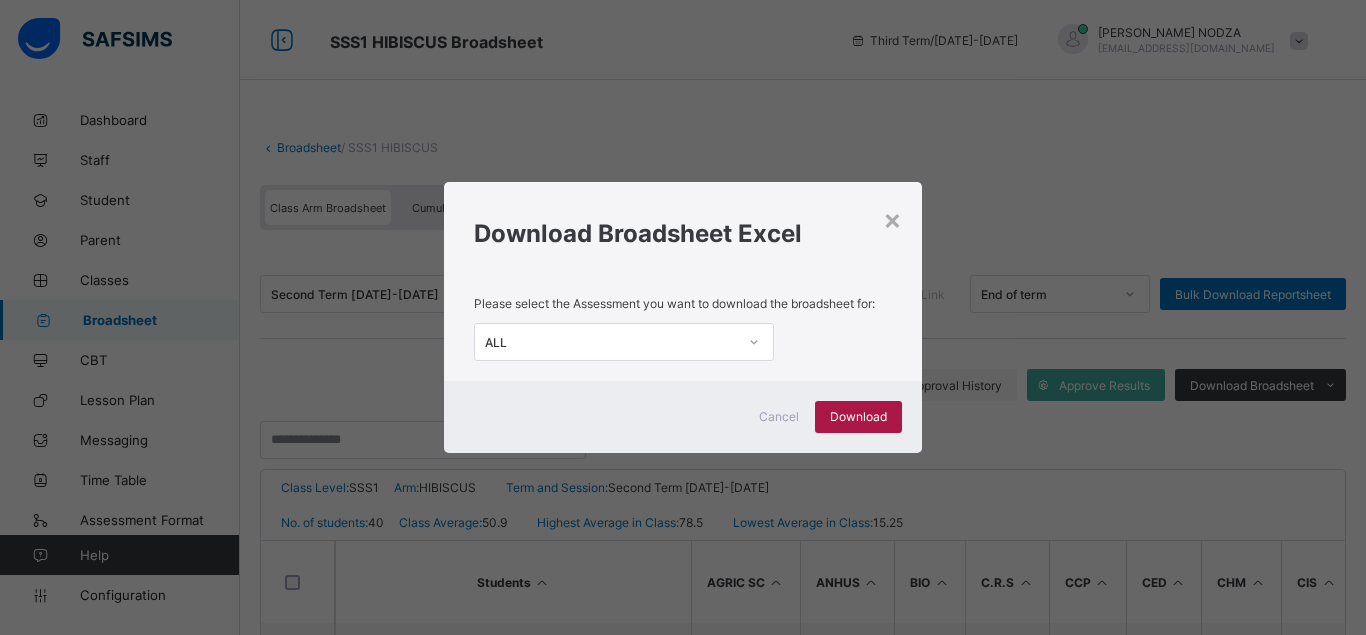 click on "Download" at bounding box center (858, 416) 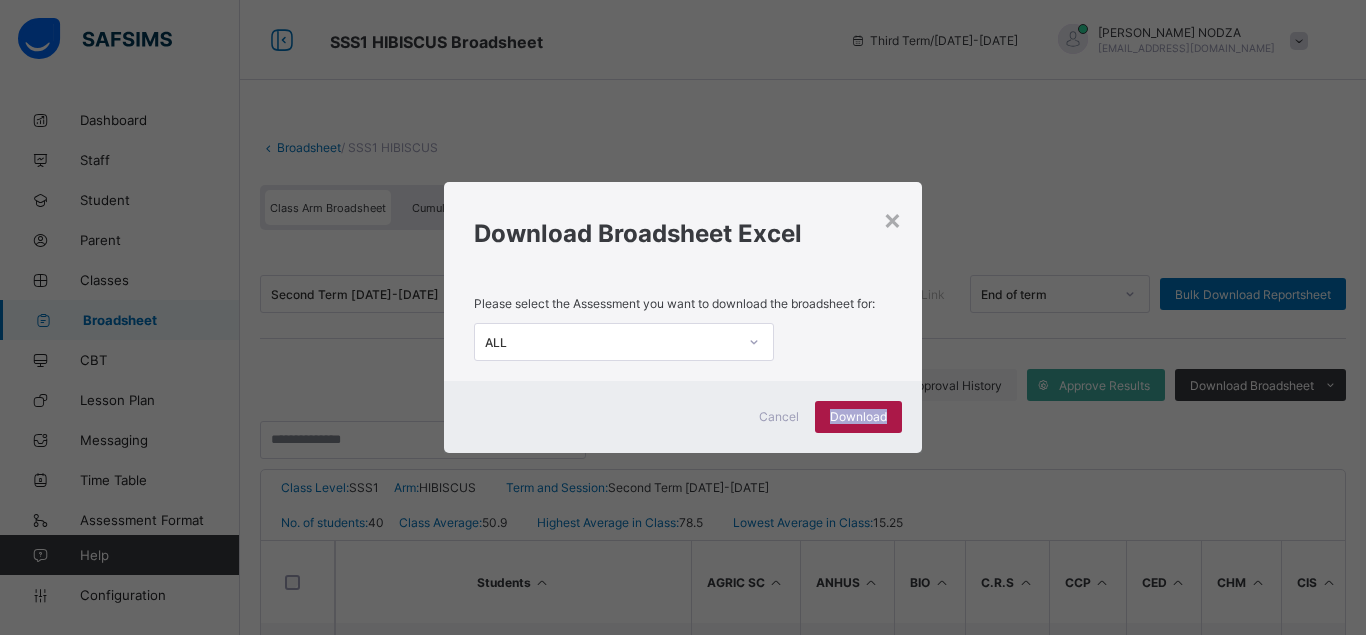 click on "Download" at bounding box center [858, 416] 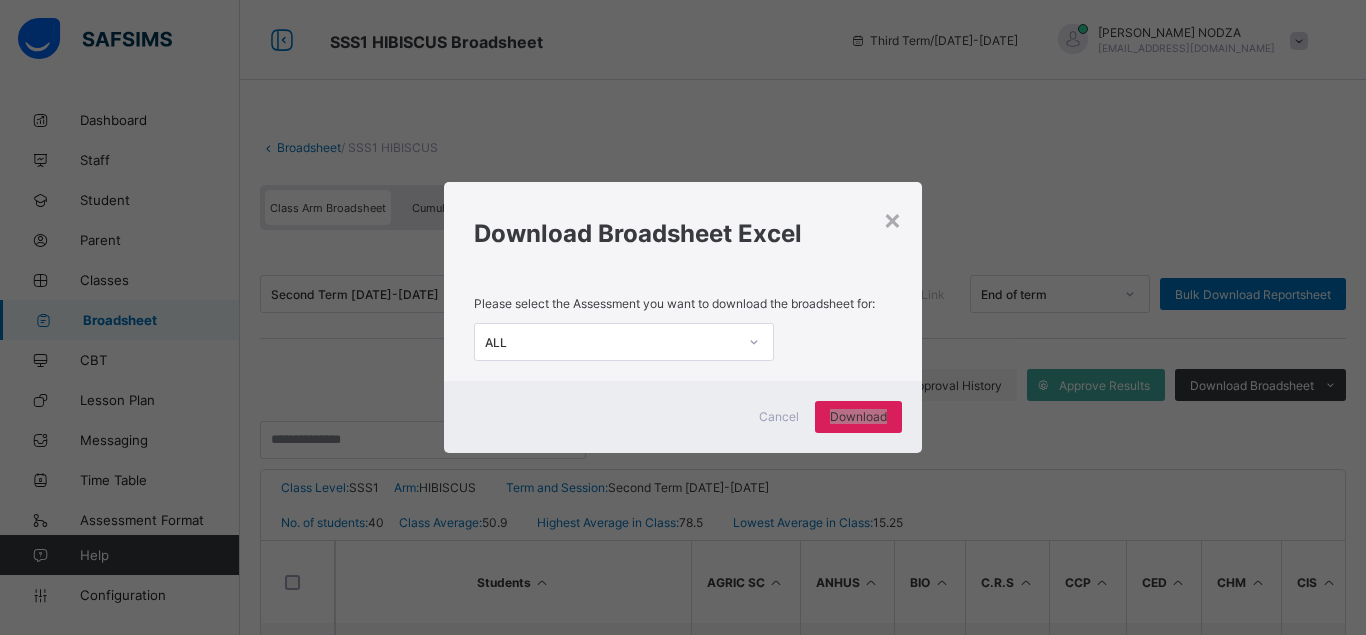click 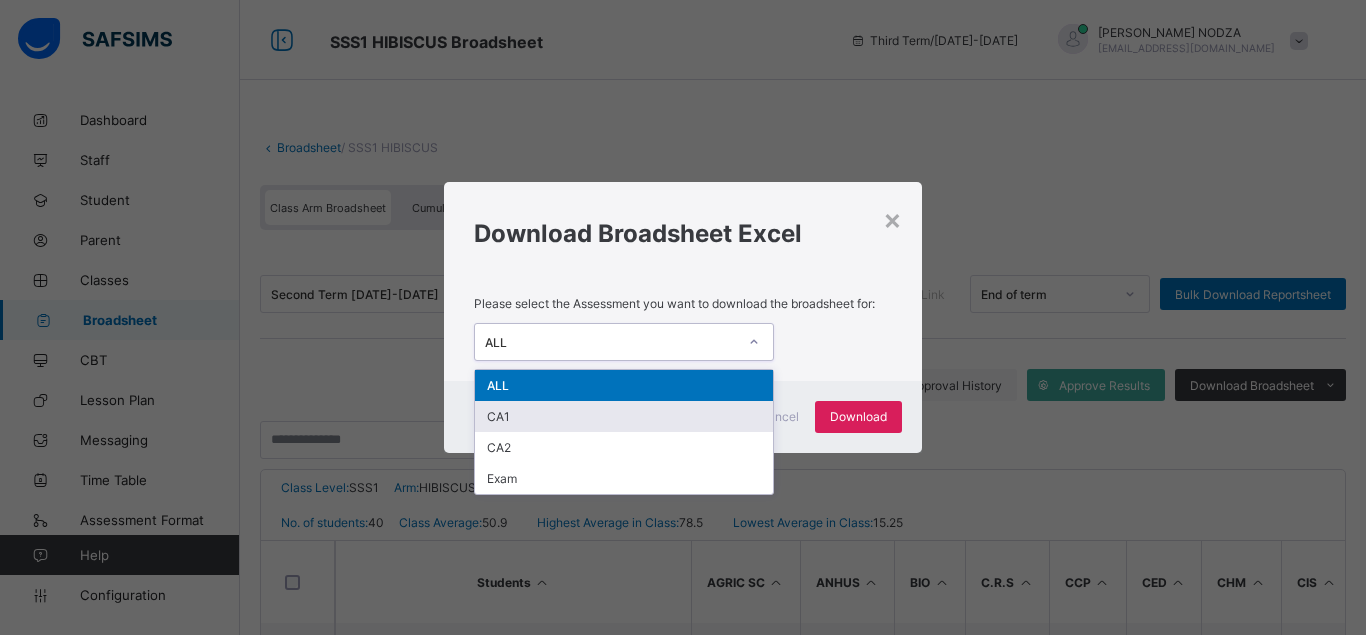 click on "CA1" at bounding box center (624, 416) 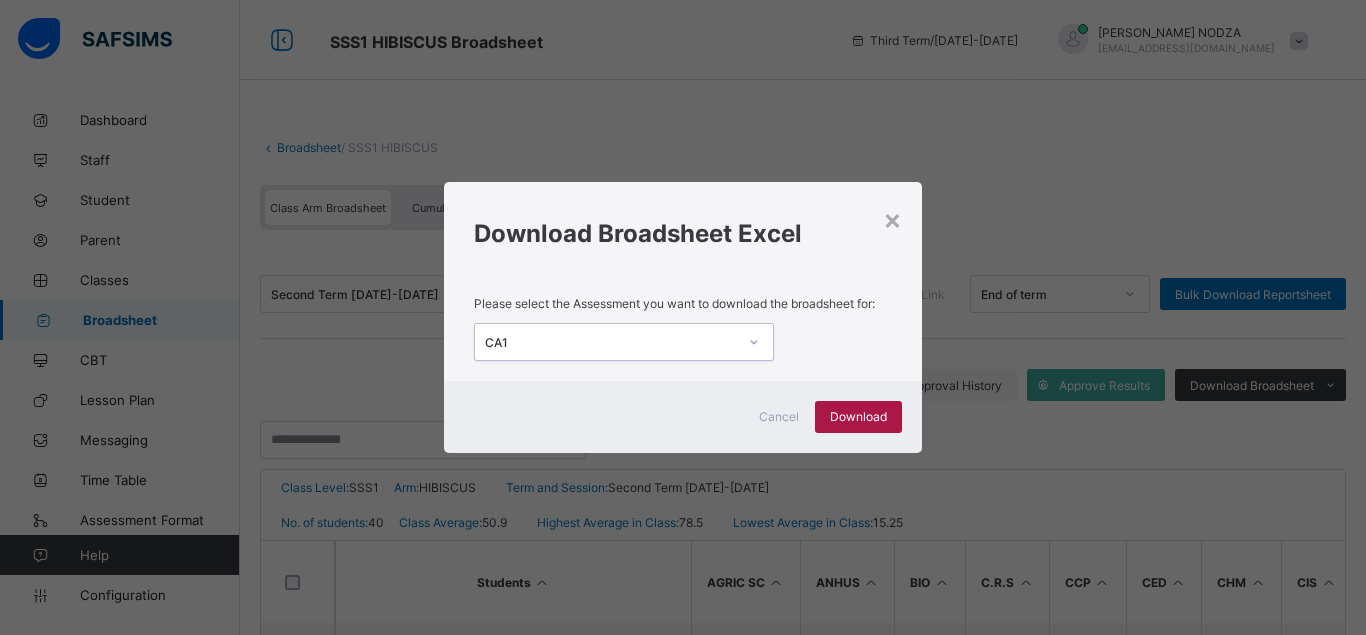 click on "Download" at bounding box center (858, 416) 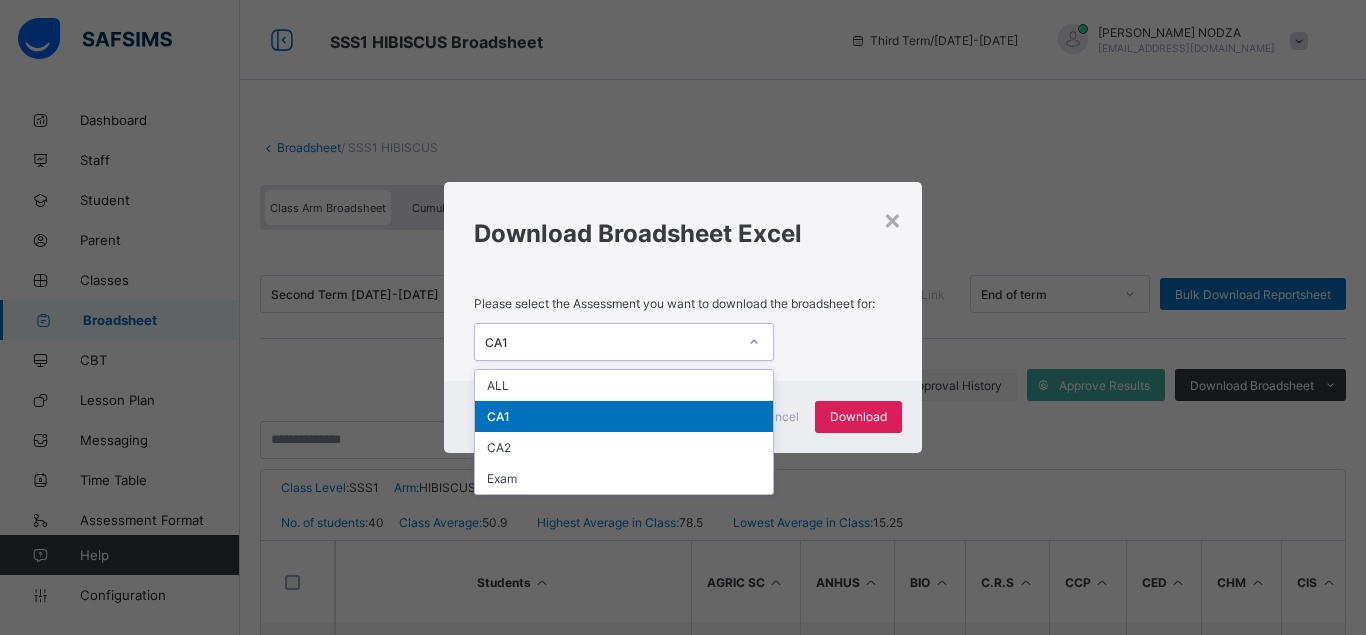 click 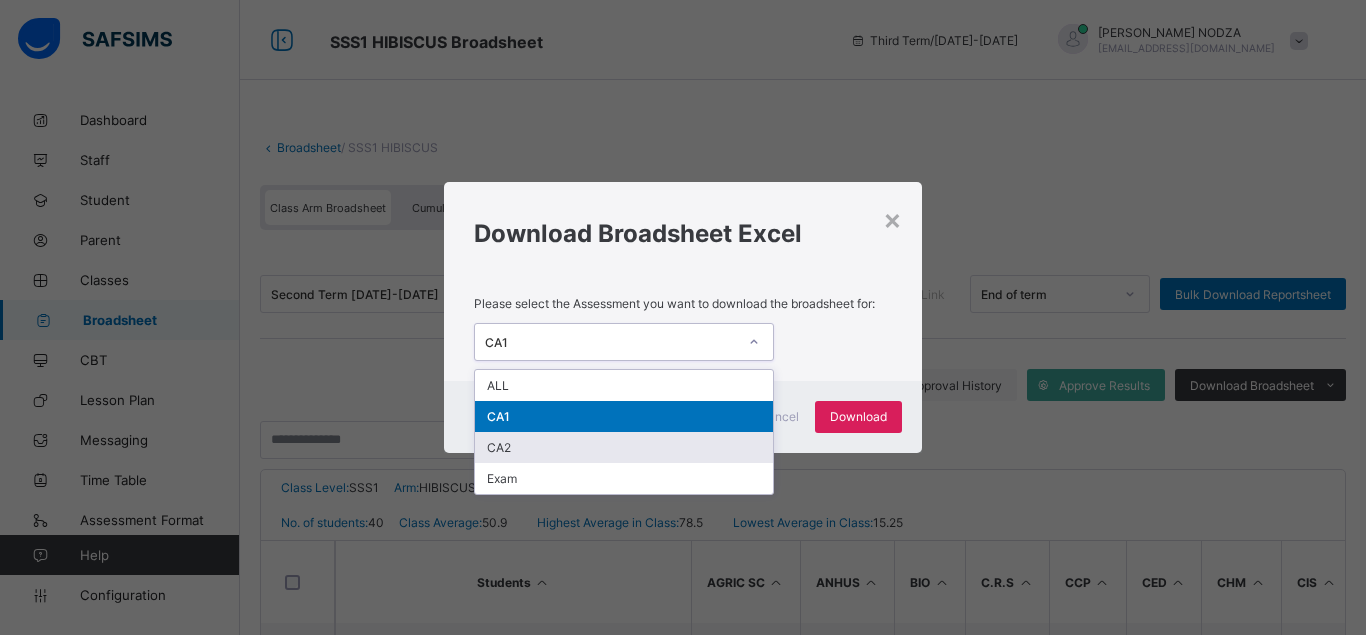 click on "CA2" at bounding box center (624, 447) 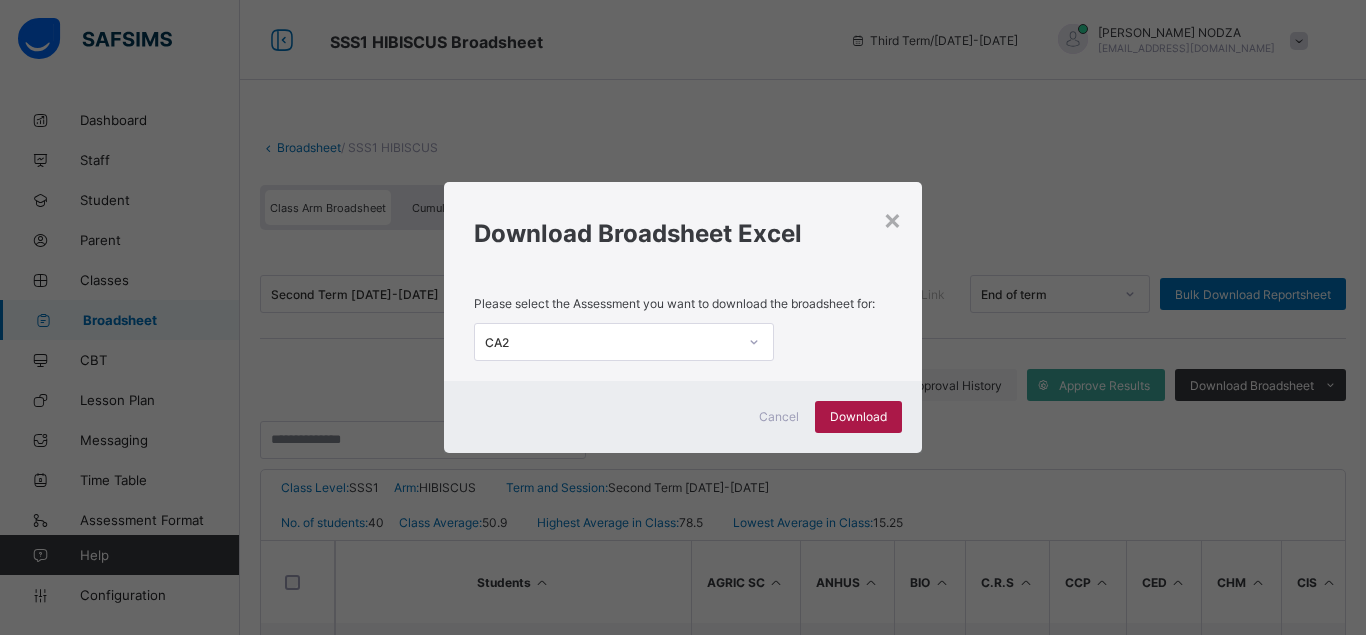 click on "Download" at bounding box center (858, 416) 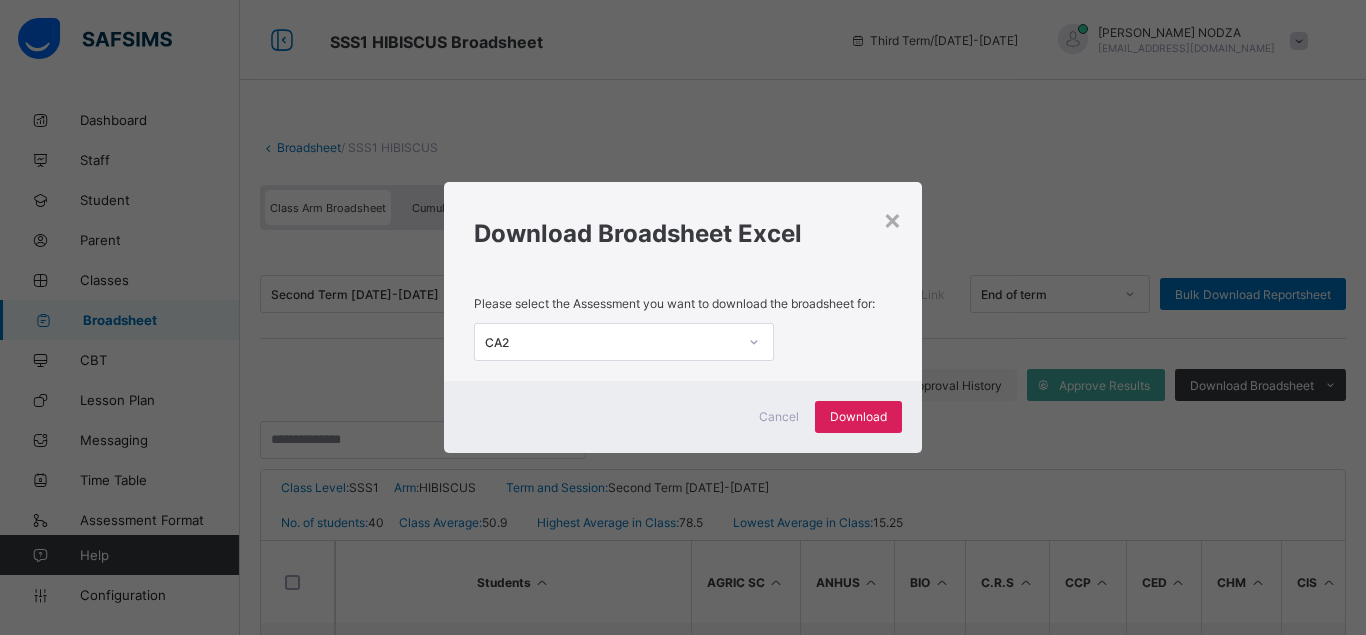 click 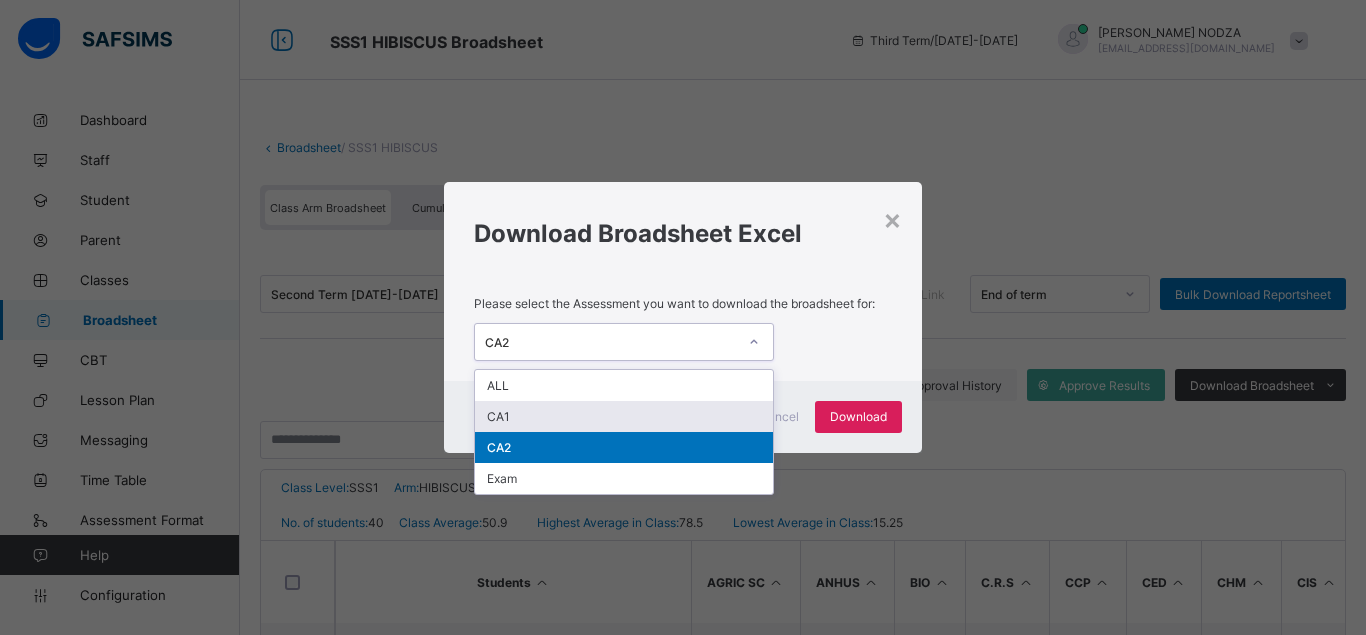 click on "CA1" at bounding box center [624, 416] 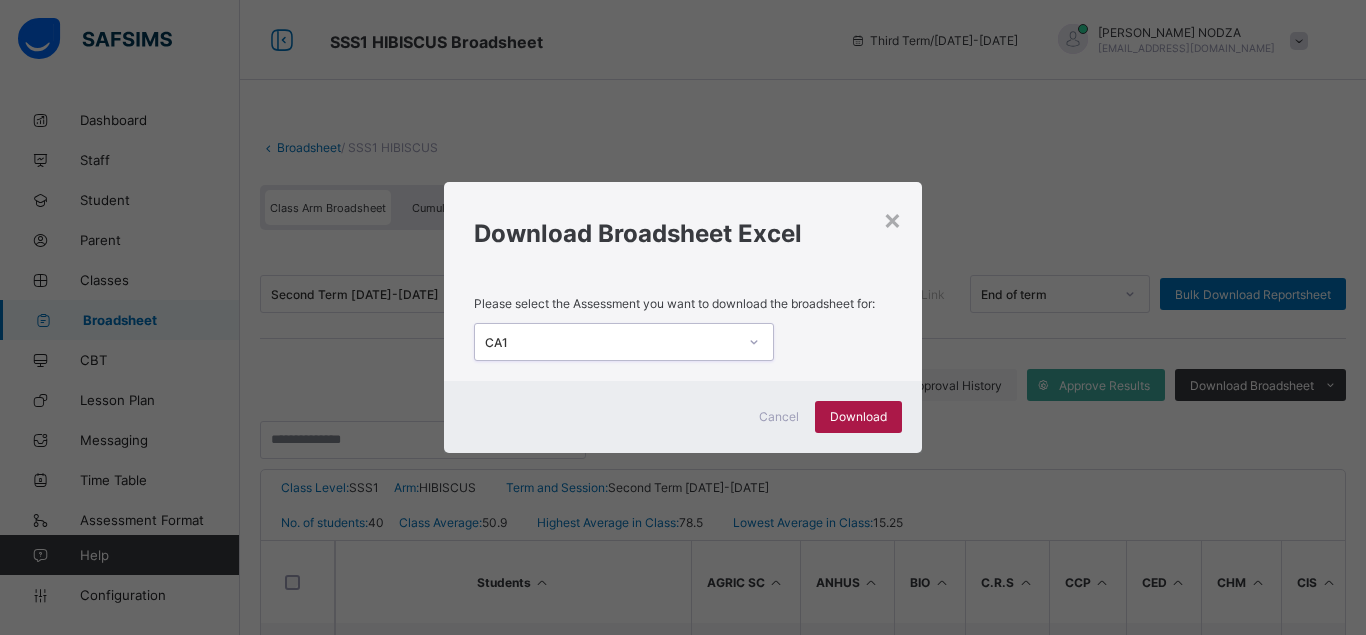 click on "Download" at bounding box center [858, 416] 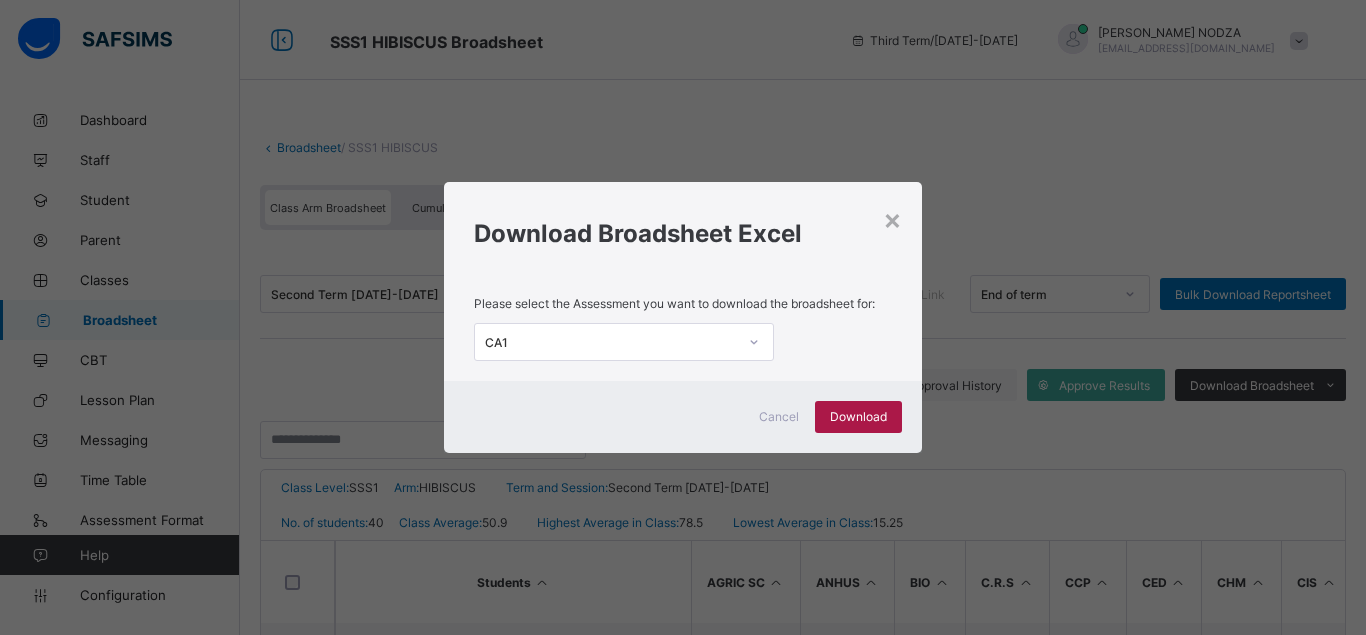 click on "Download" at bounding box center [858, 416] 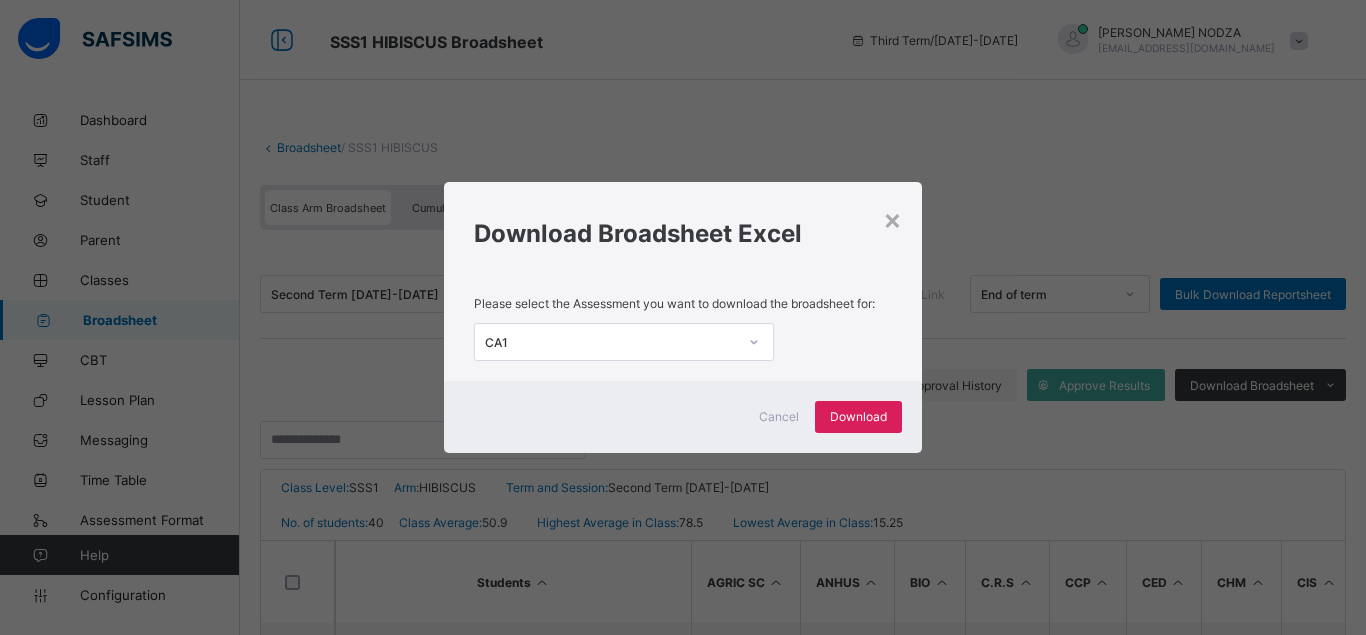 click on "× Download Broadsheet Excel Please select the Assessment you want to download the broadsheet for: CA1 Cancel Download" at bounding box center (683, 317) 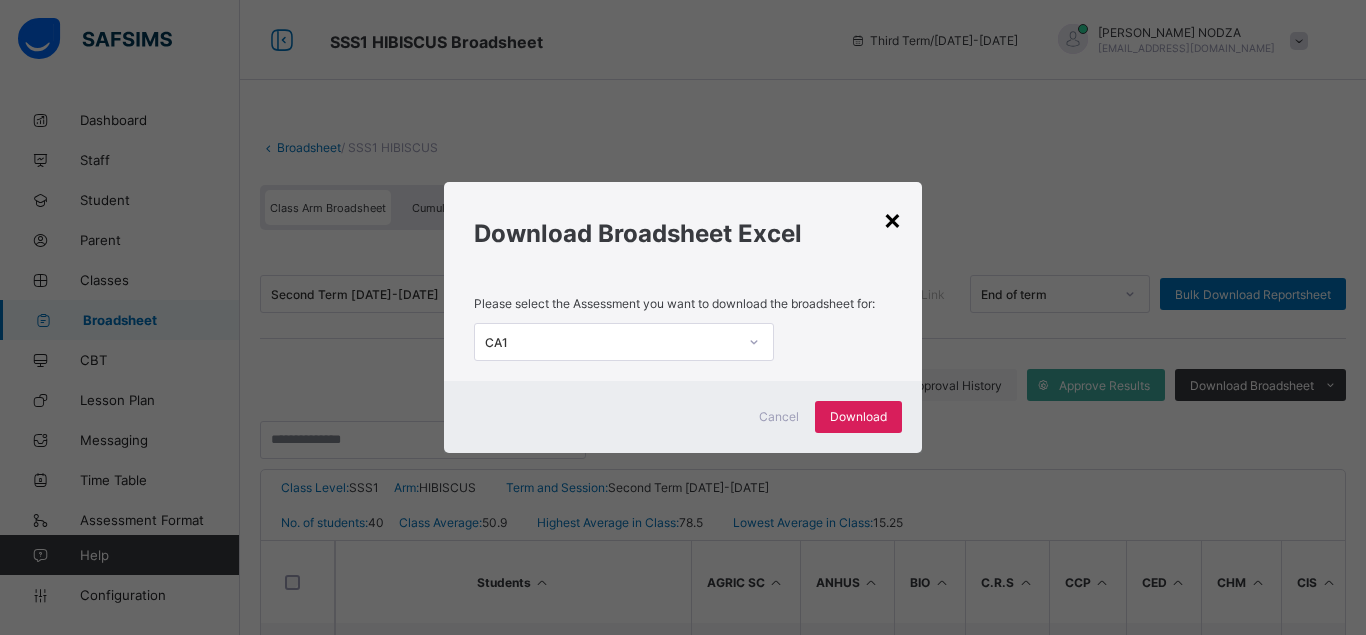 click on "×" at bounding box center [892, 219] 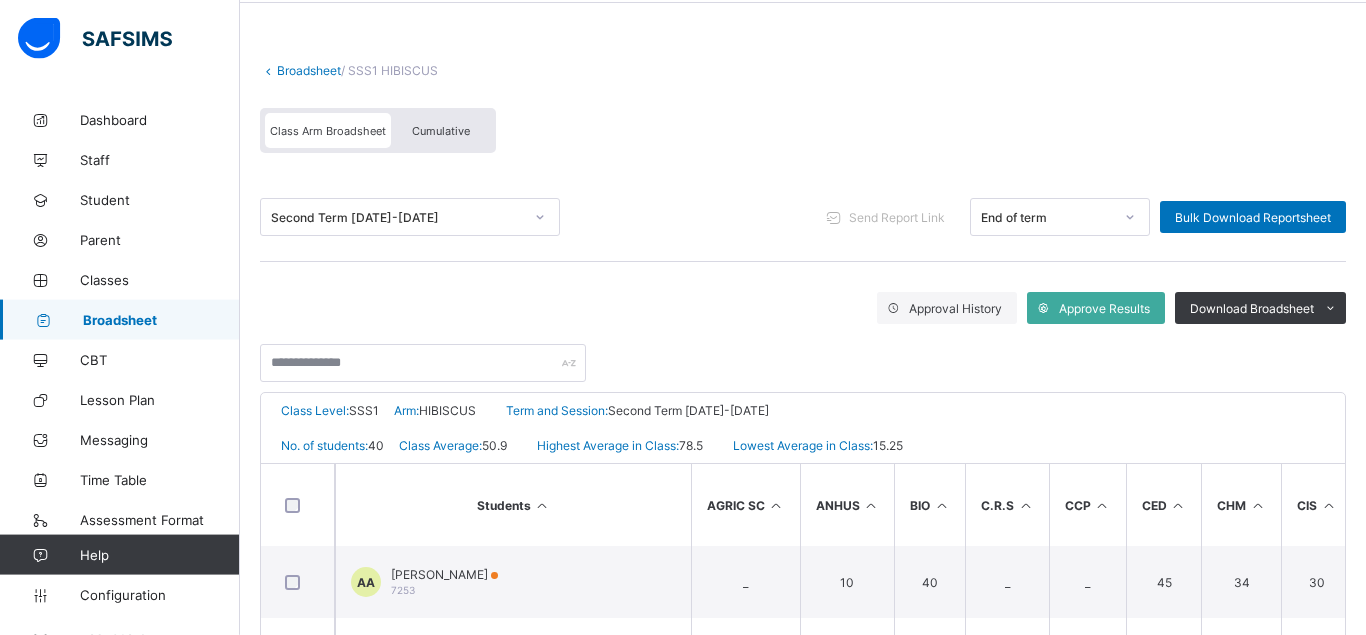 scroll, scrollTop: 0, scrollLeft: 0, axis: both 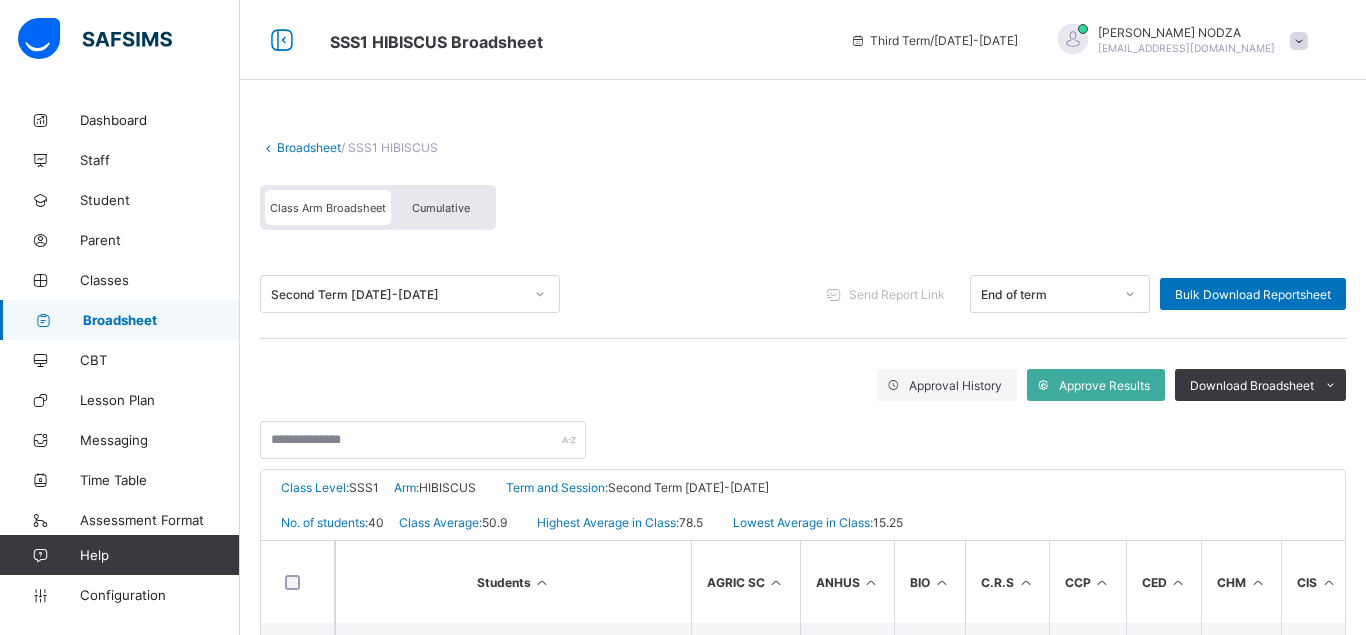 click on "Broadsheet" at bounding box center (309, 147) 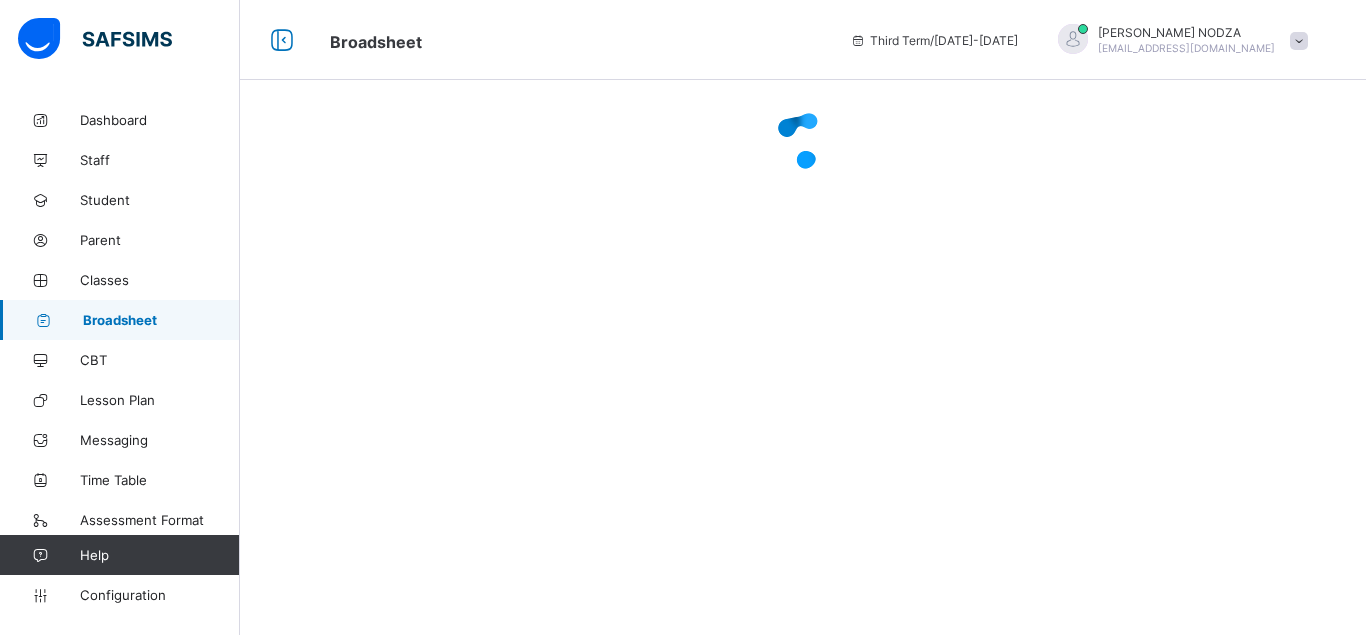 click at bounding box center (803, 140) 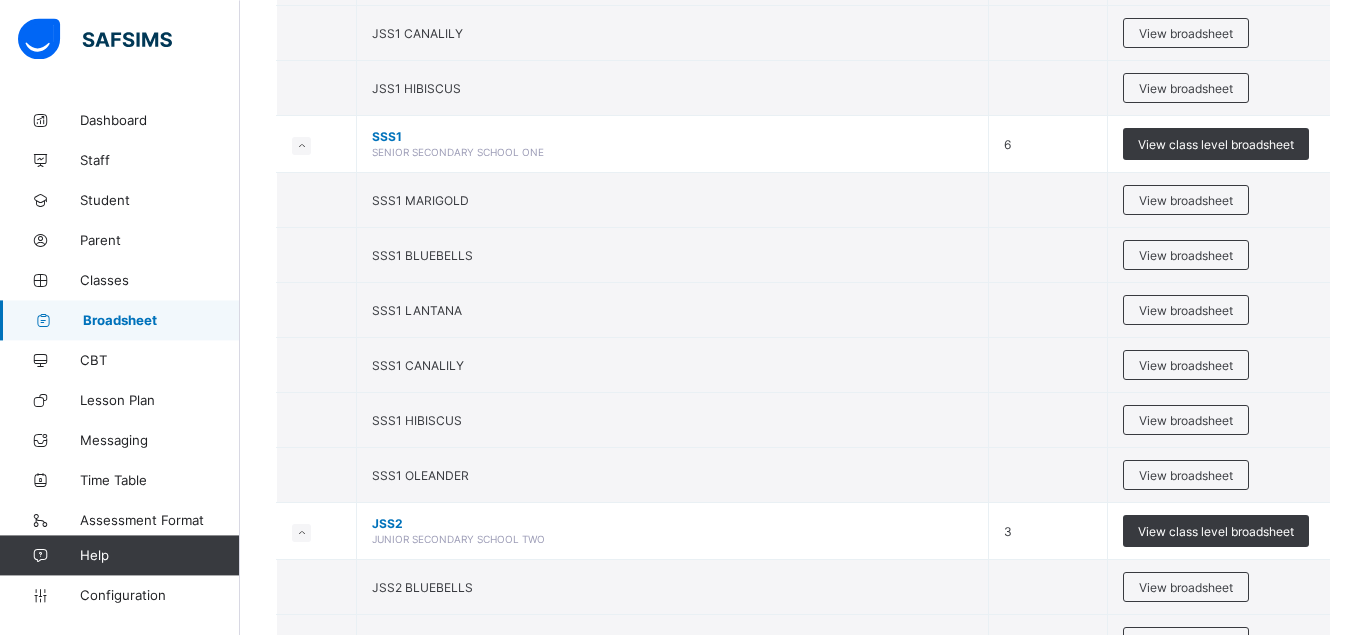 scroll, scrollTop: 381, scrollLeft: 0, axis: vertical 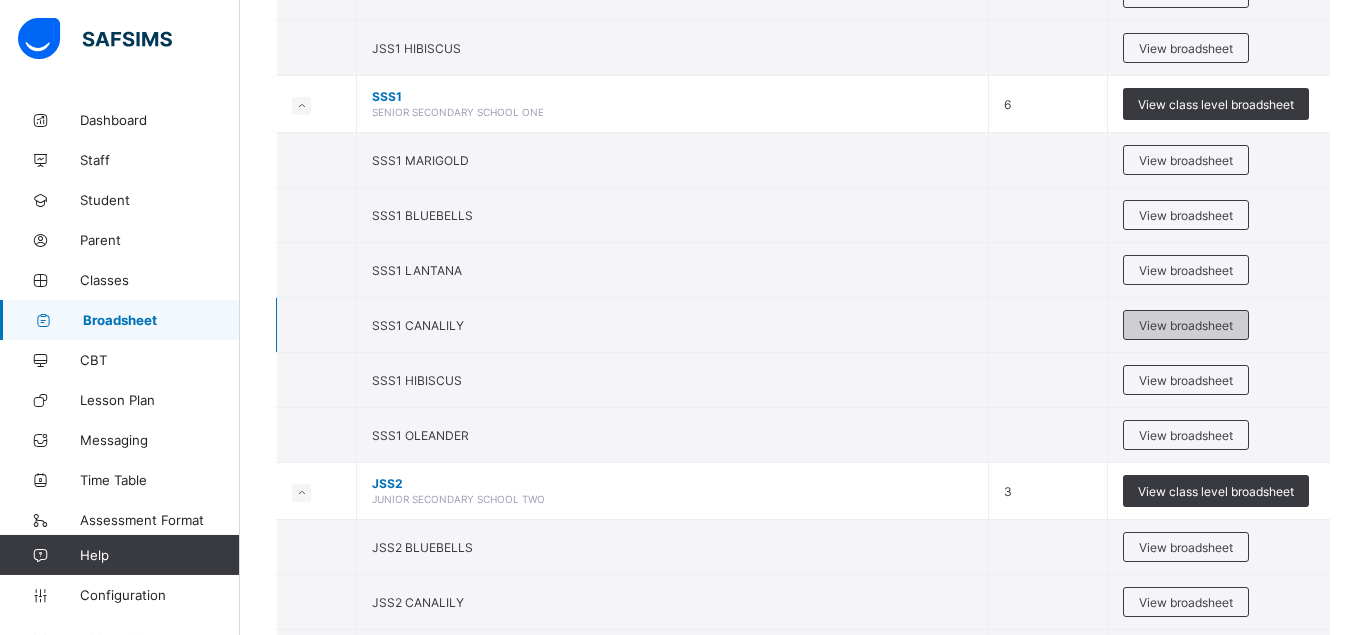 click on "View broadsheet" at bounding box center [1186, 325] 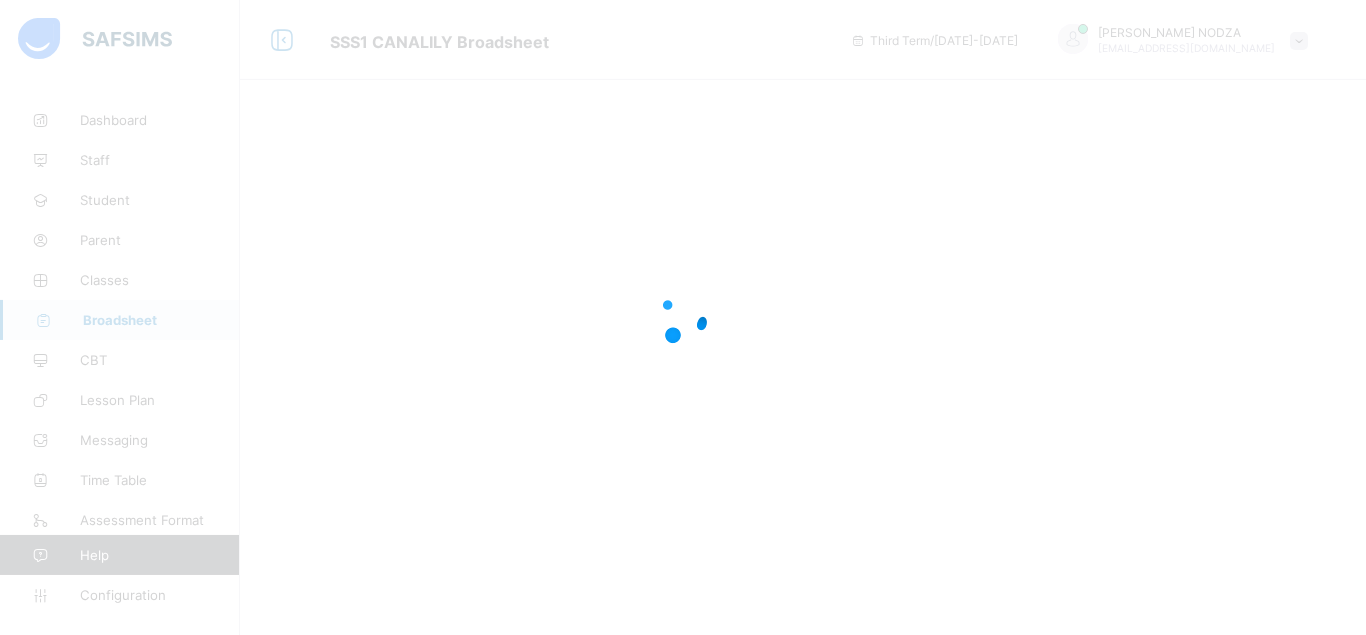 scroll, scrollTop: 0, scrollLeft: 0, axis: both 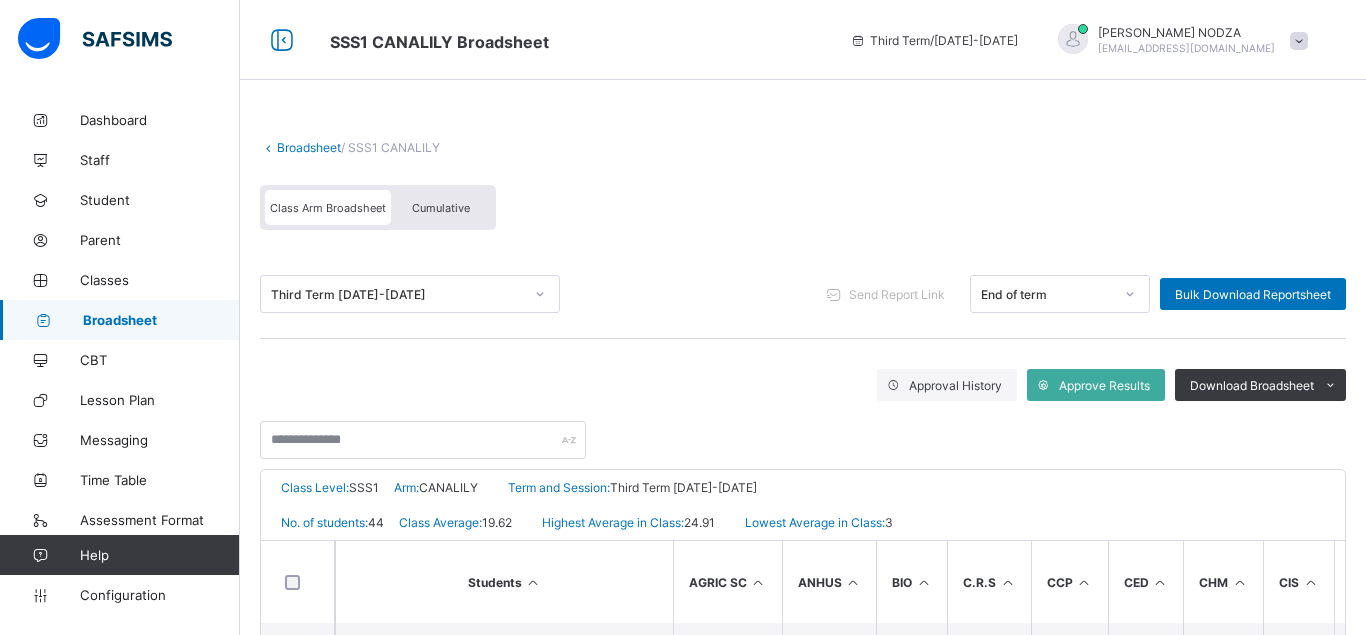 click 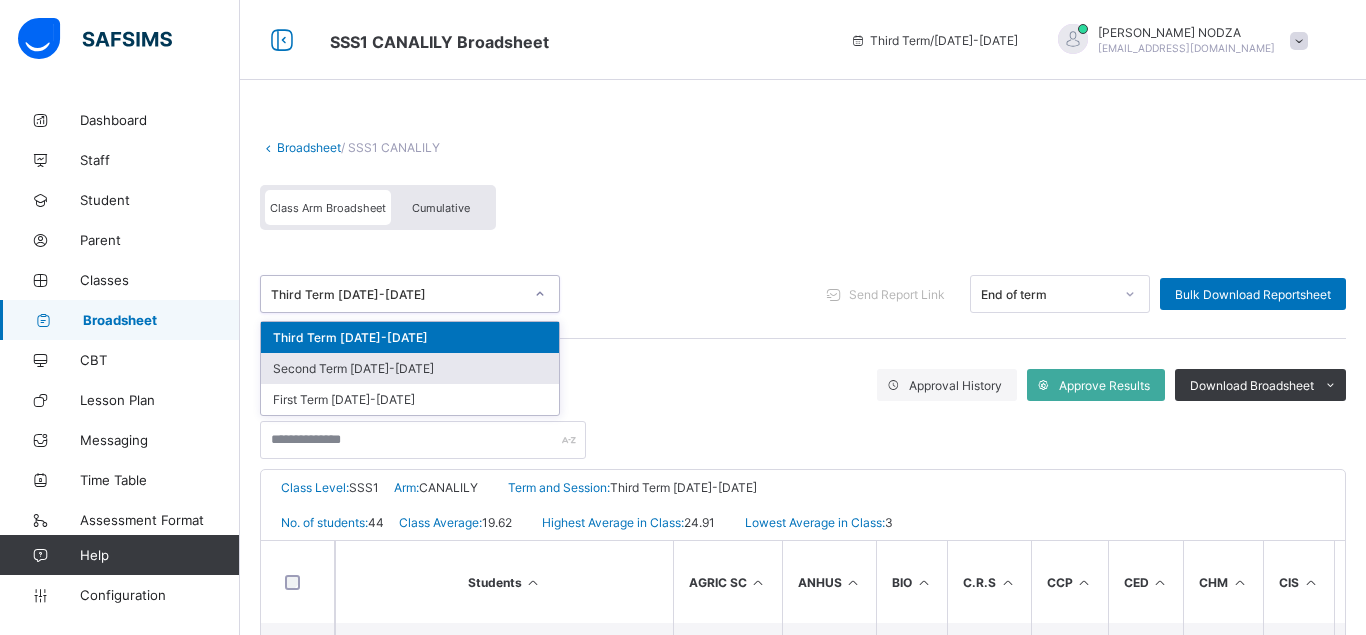 click on "Second Term [DATE]-[DATE]" at bounding box center (410, 368) 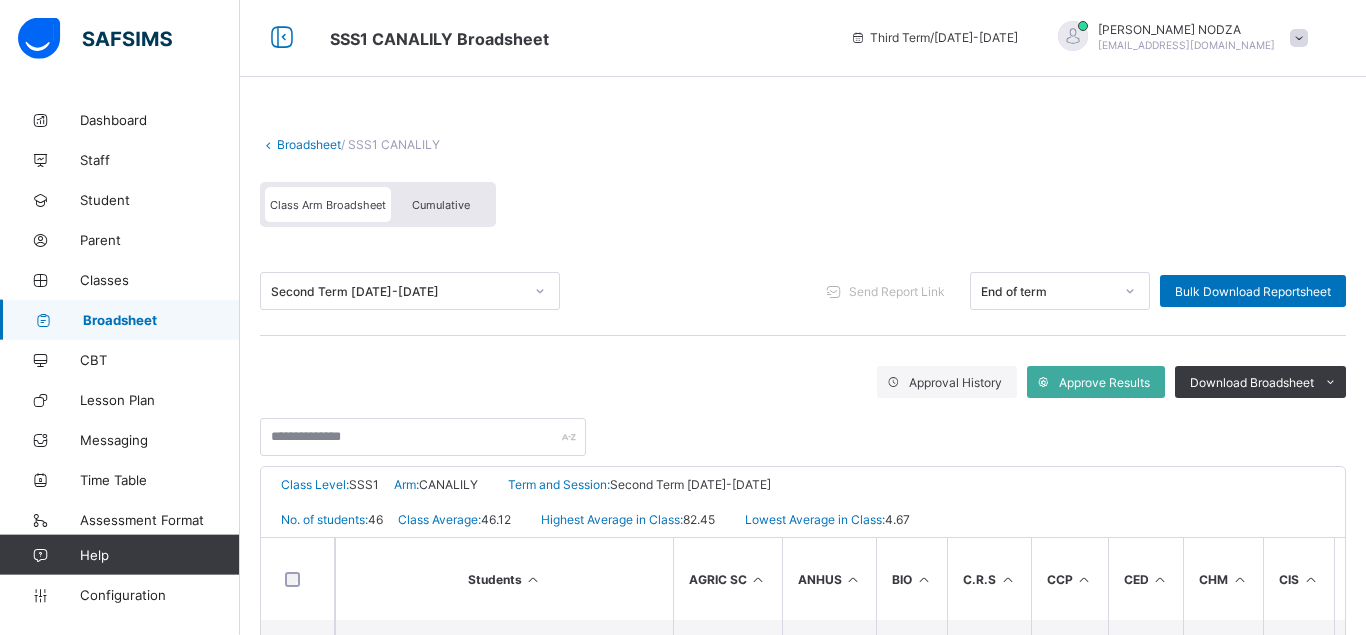 scroll, scrollTop: 0, scrollLeft: 0, axis: both 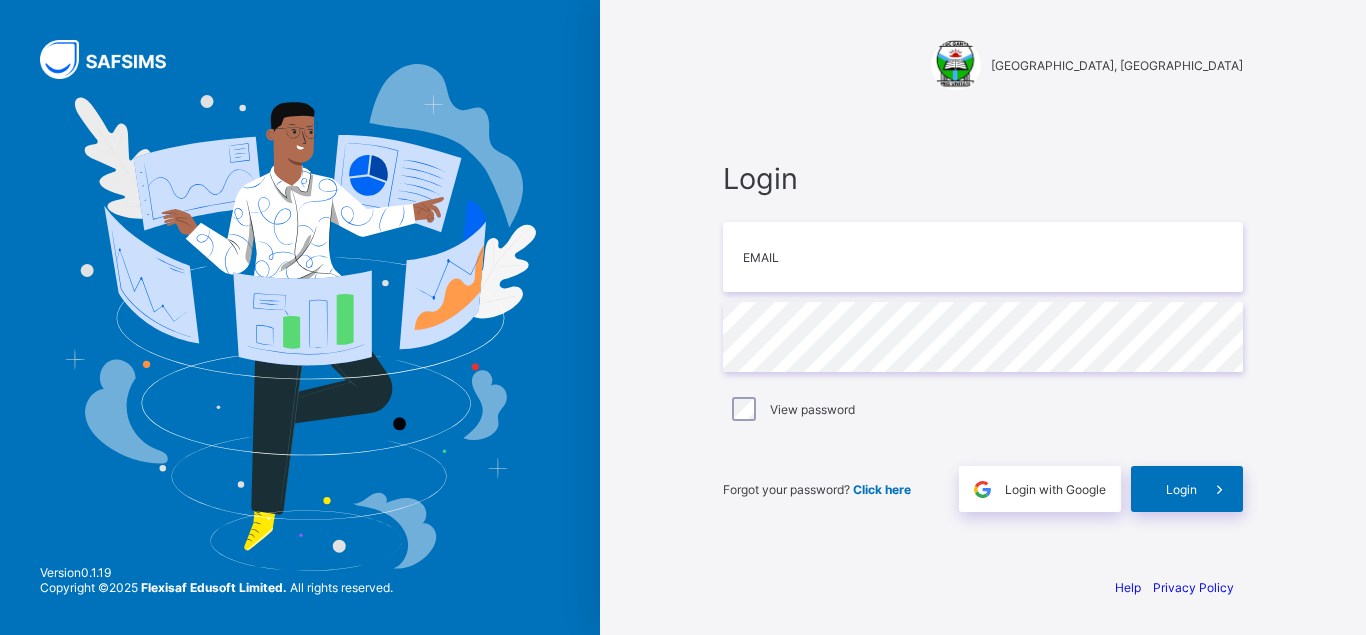 click on "FEDERAL GOVERNMENT COLLEGE, GANYE Login Email Password View password Forgot your password?   Click here Login with Google Login   Help       Privacy Policy     Version  0.1.19 Copyright ©  2025   Flexisaf Edusoft Limited.   All rights reserved." at bounding box center (983, 317) 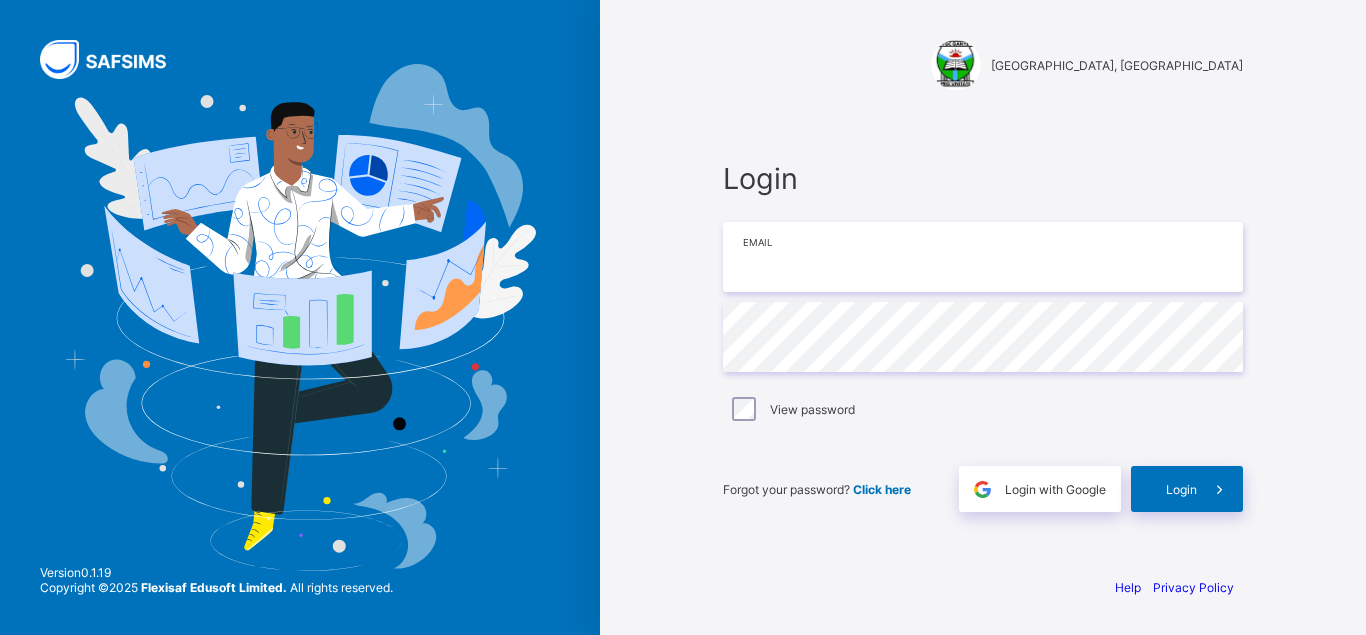 drag, startPoint x: 1296, startPoint y: 400, endPoint x: 808, endPoint y: 271, distance: 504.76233 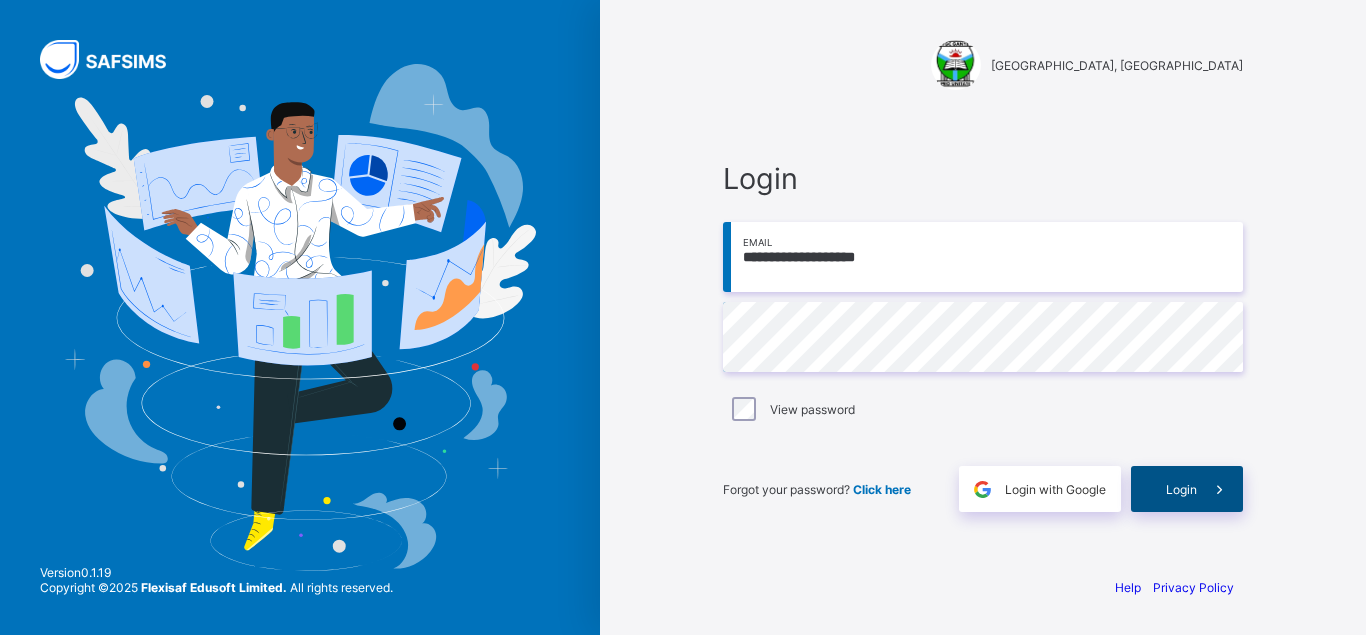 type on "**********" 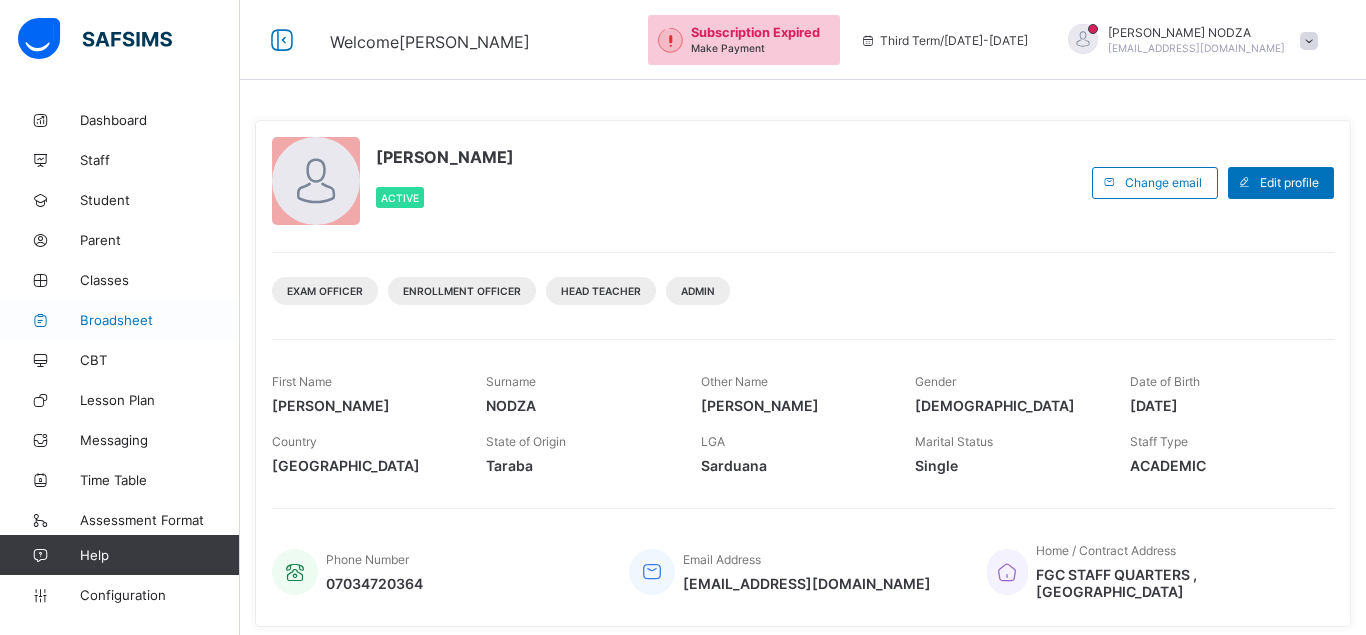 click on "Broadsheet" at bounding box center [160, 320] 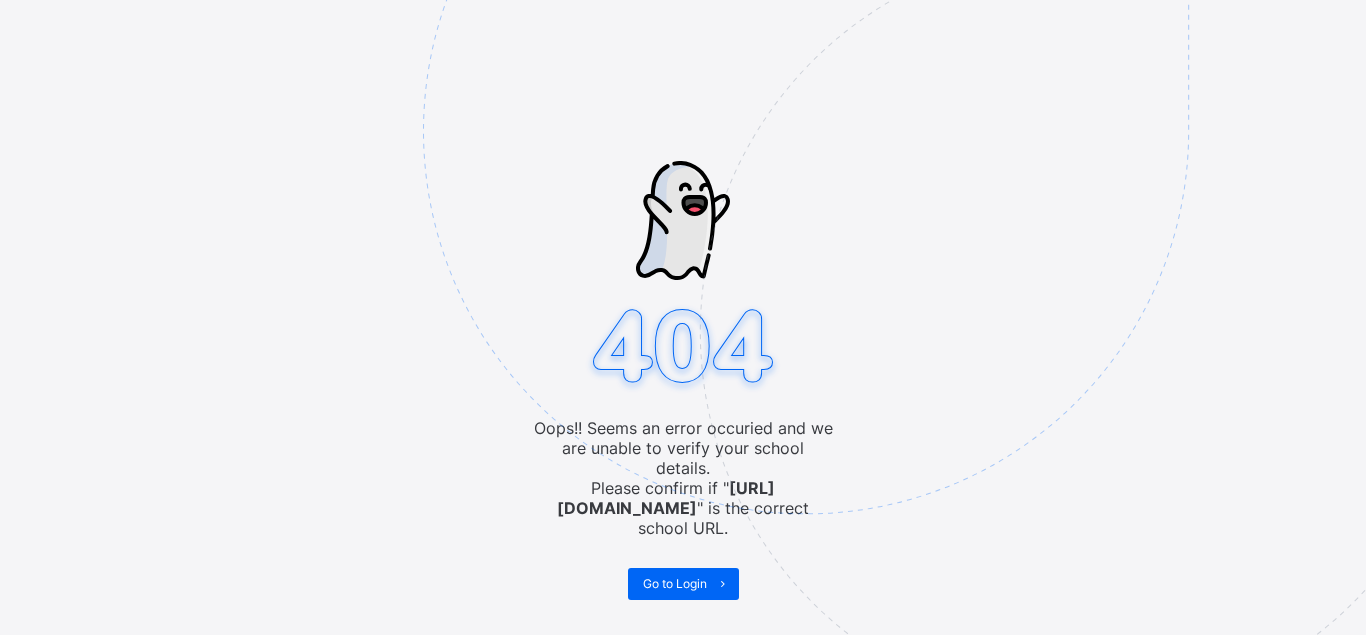 scroll, scrollTop: 0, scrollLeft: 0, axis: both 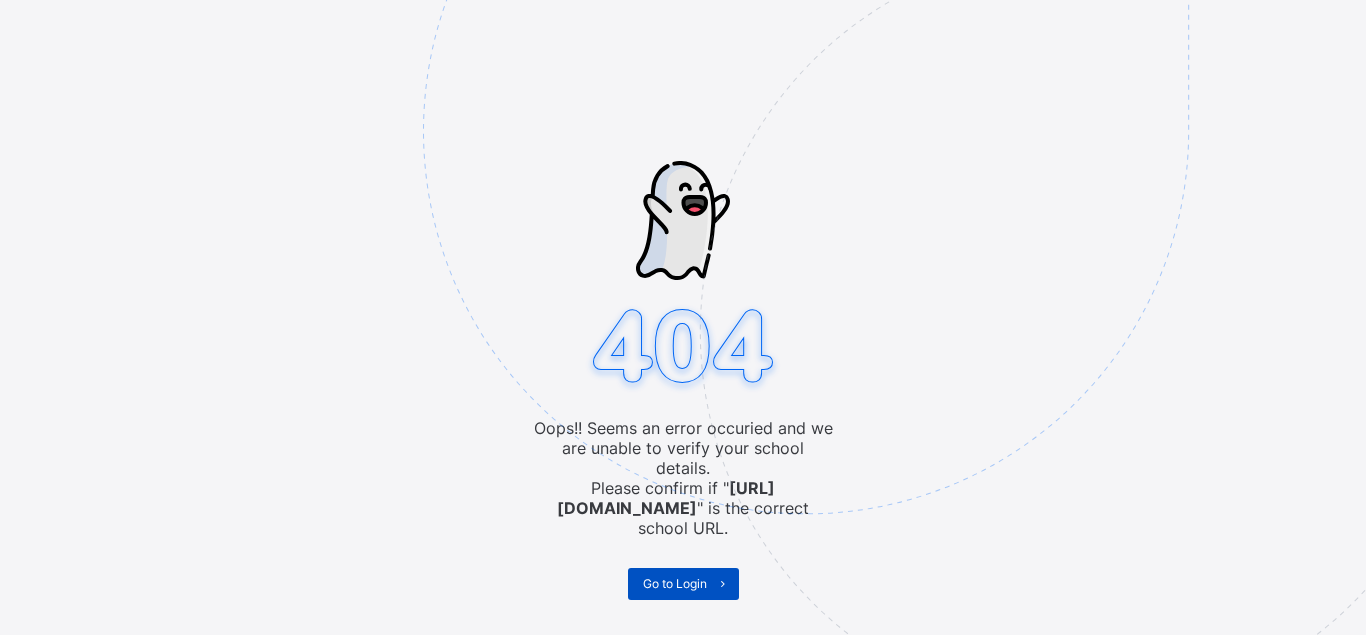 click on "Go to Login" at bounding box center [675, 583] 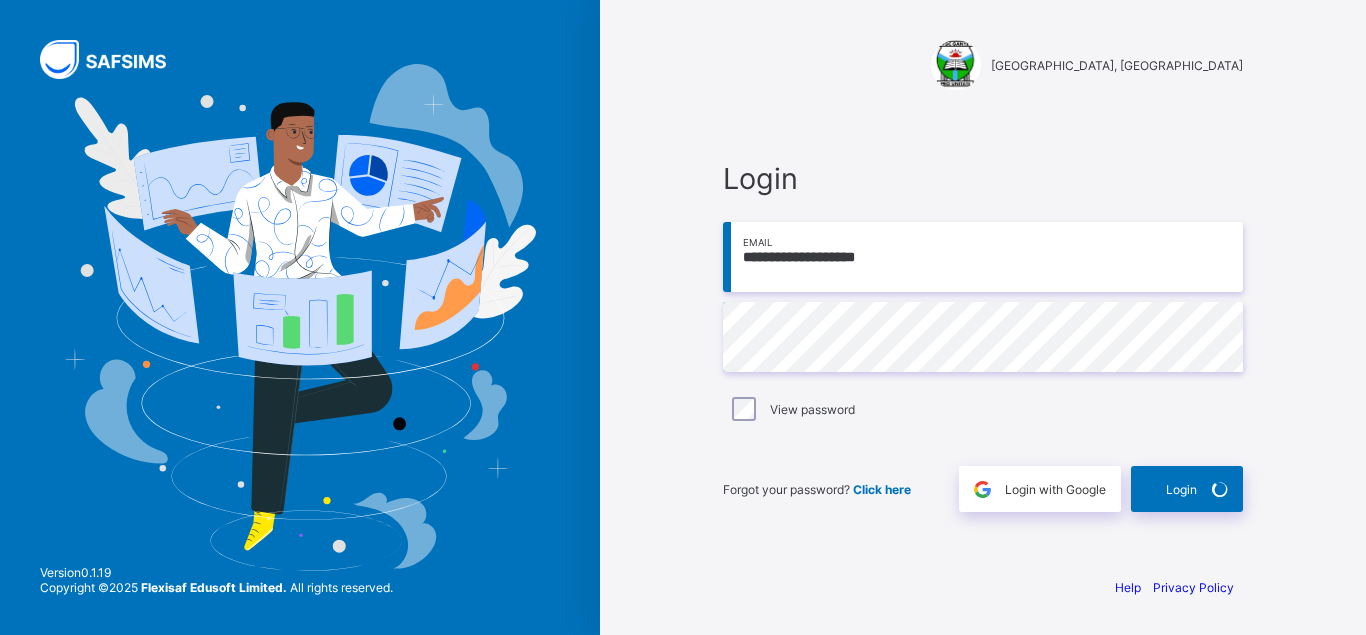 scroll, scrollTop: 0, scrollLeft: 0, axis: both 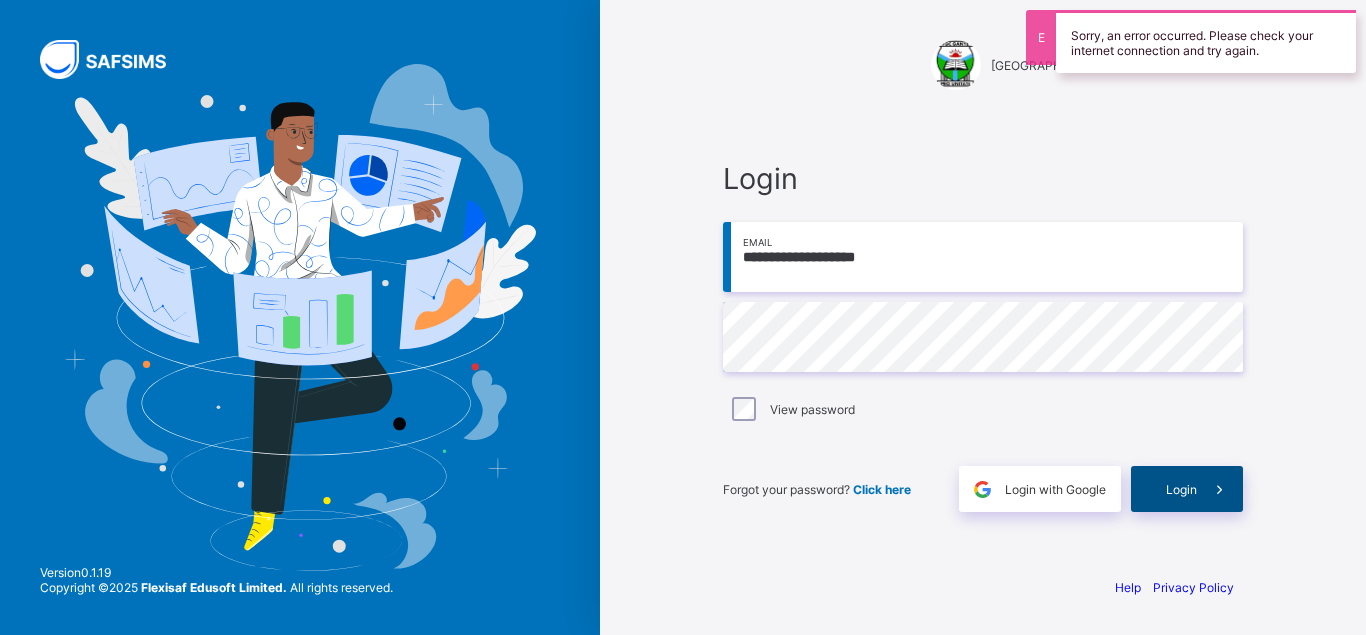 click on "Login" at bounding box center (1187, 489) 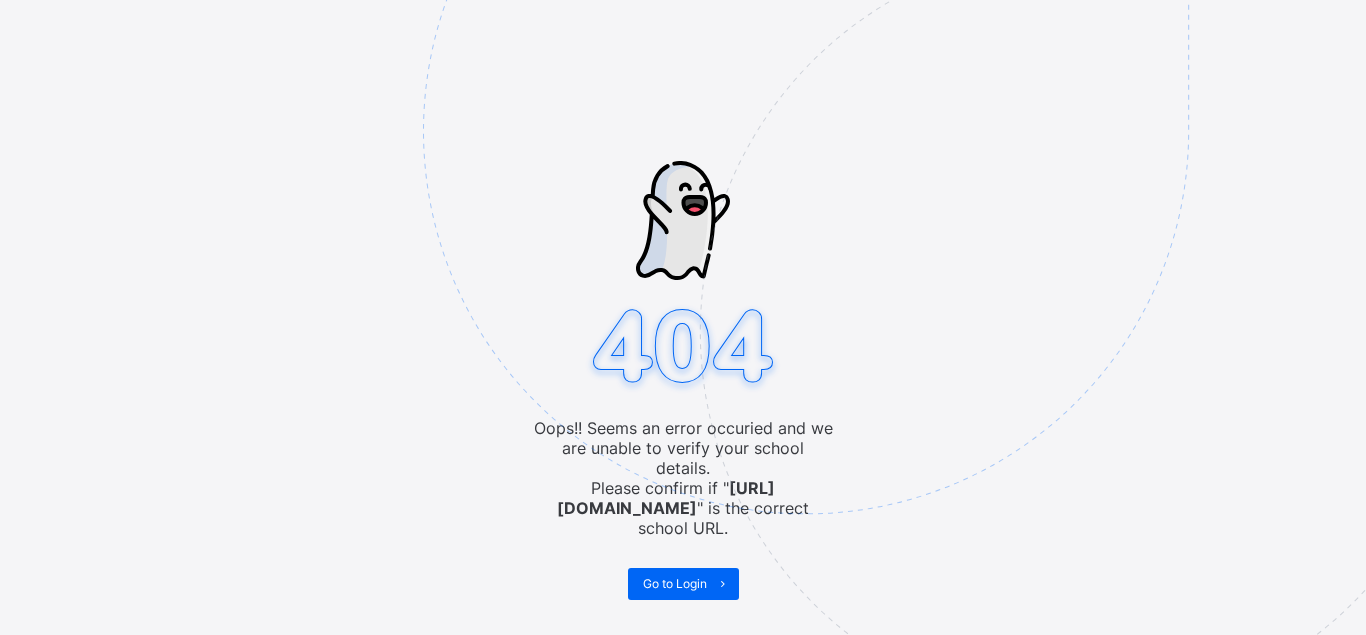 scroll, scrollTop: 0, scrollLeft: 0, axis: both 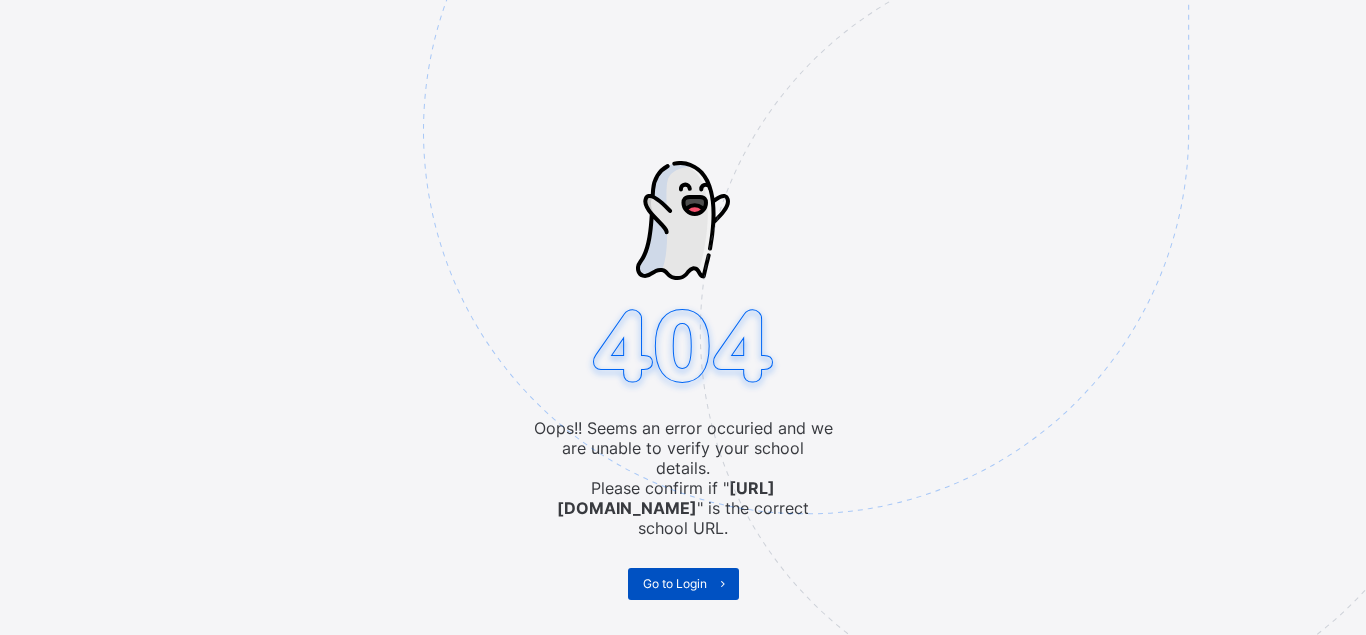 click on "Go to Login" at bounding box center (675, 583) 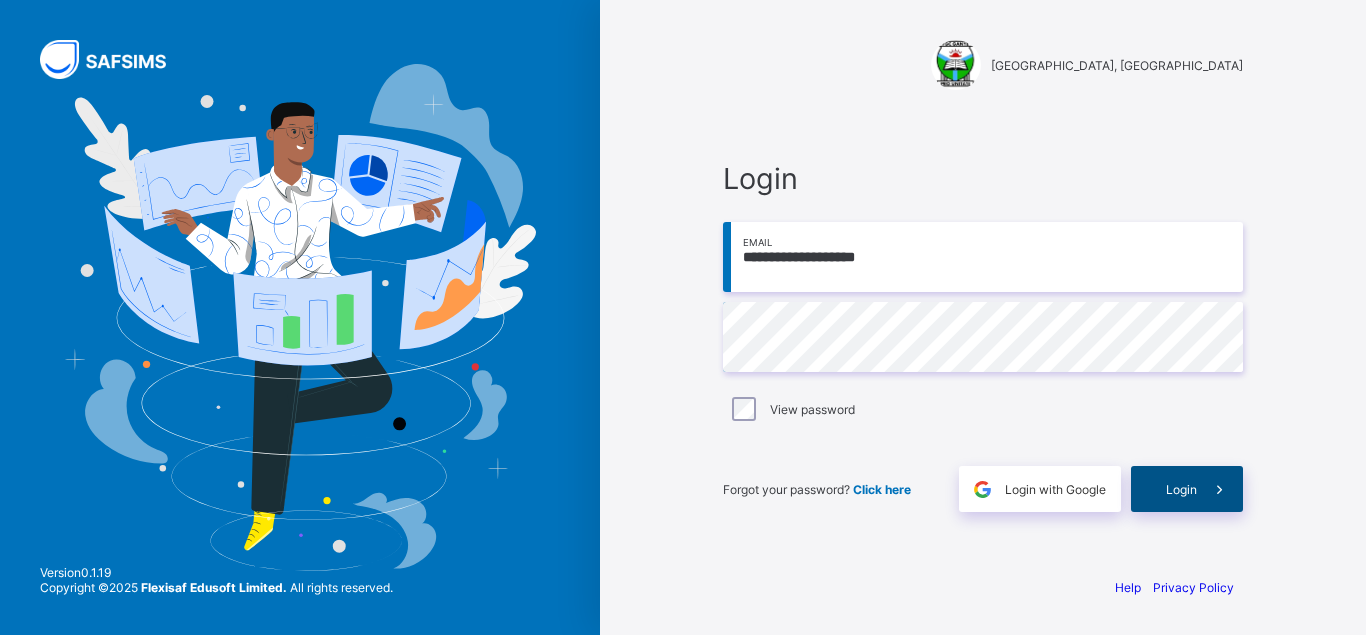 scroll, scrollTop: 0, scrollLeft: 0, axis: both 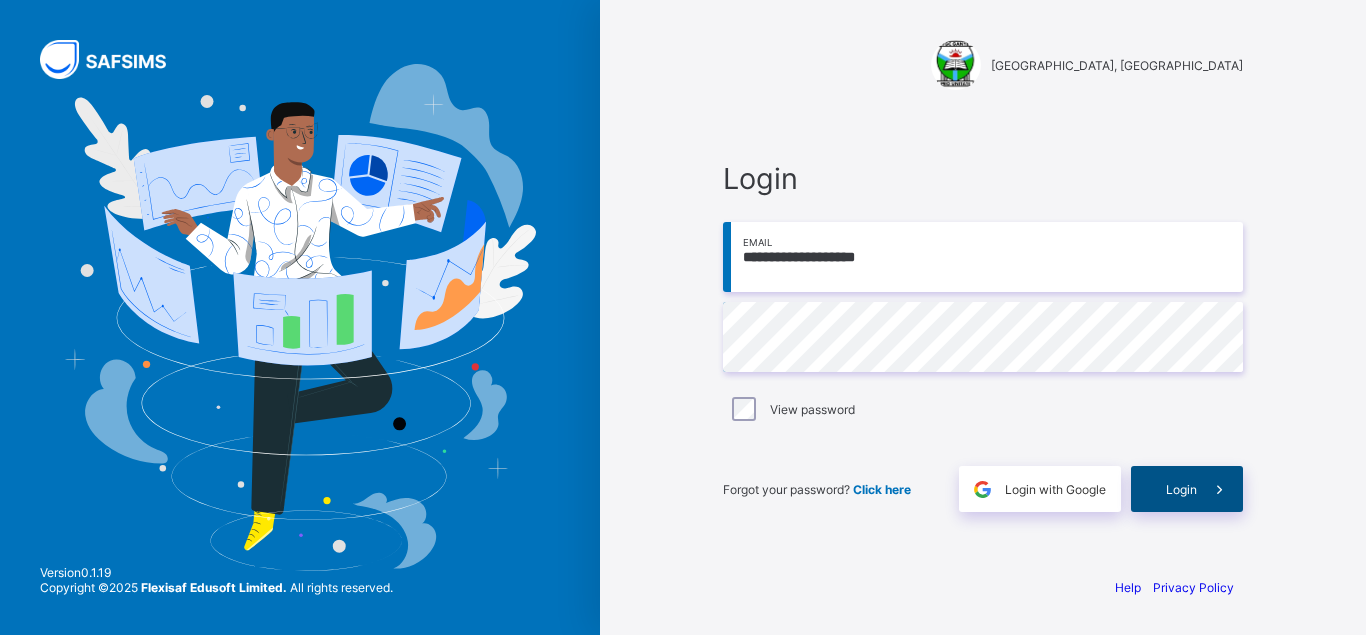 type on "**********" 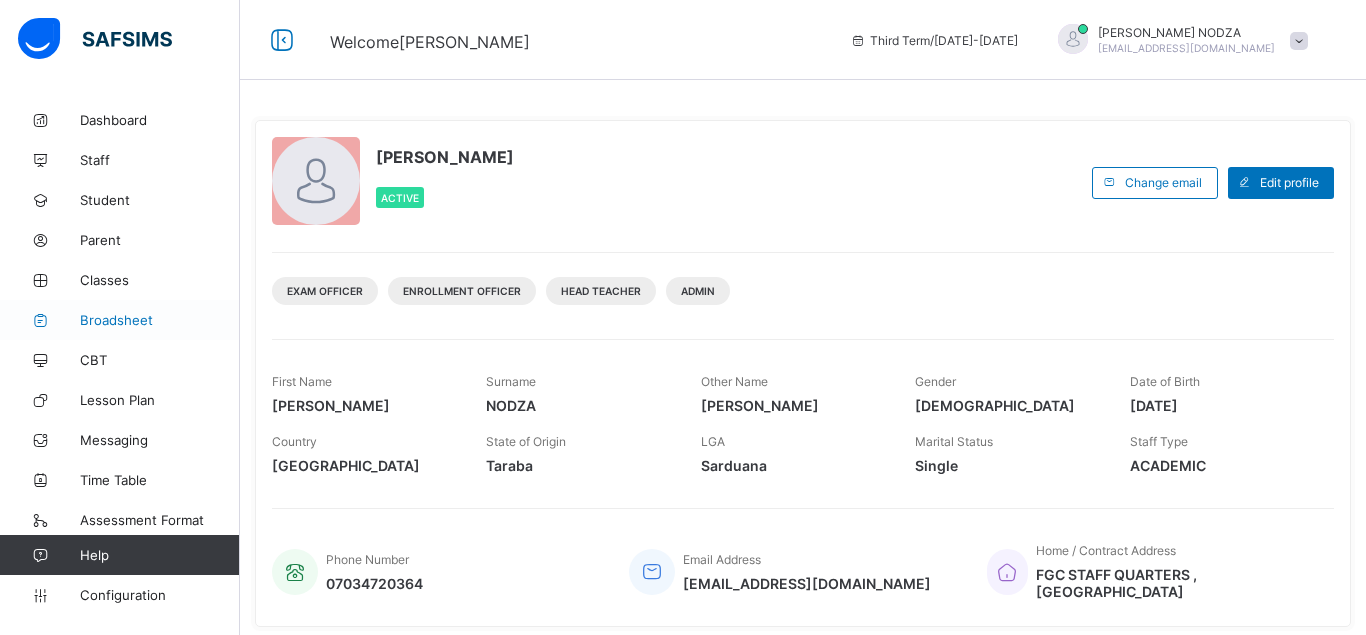 click on "Broadsheet" at bounding box center [160, 320] 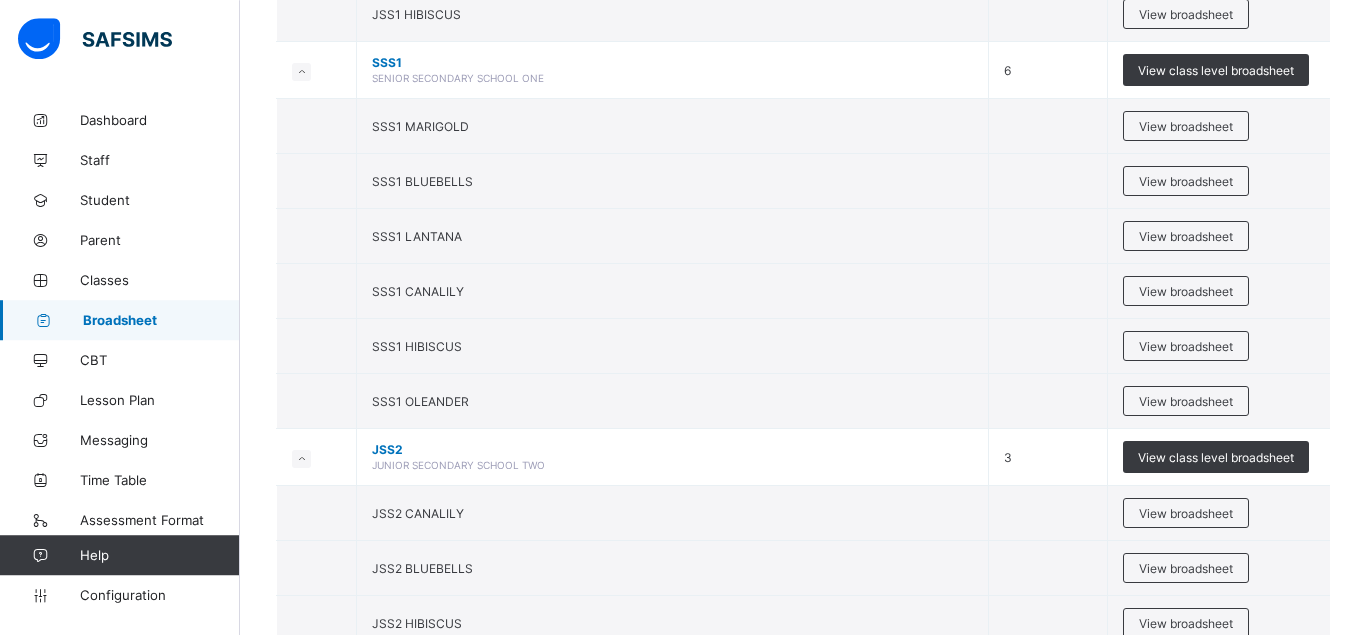scroll, scrollTop: 388, scrollLeft: 0, axis: vertical 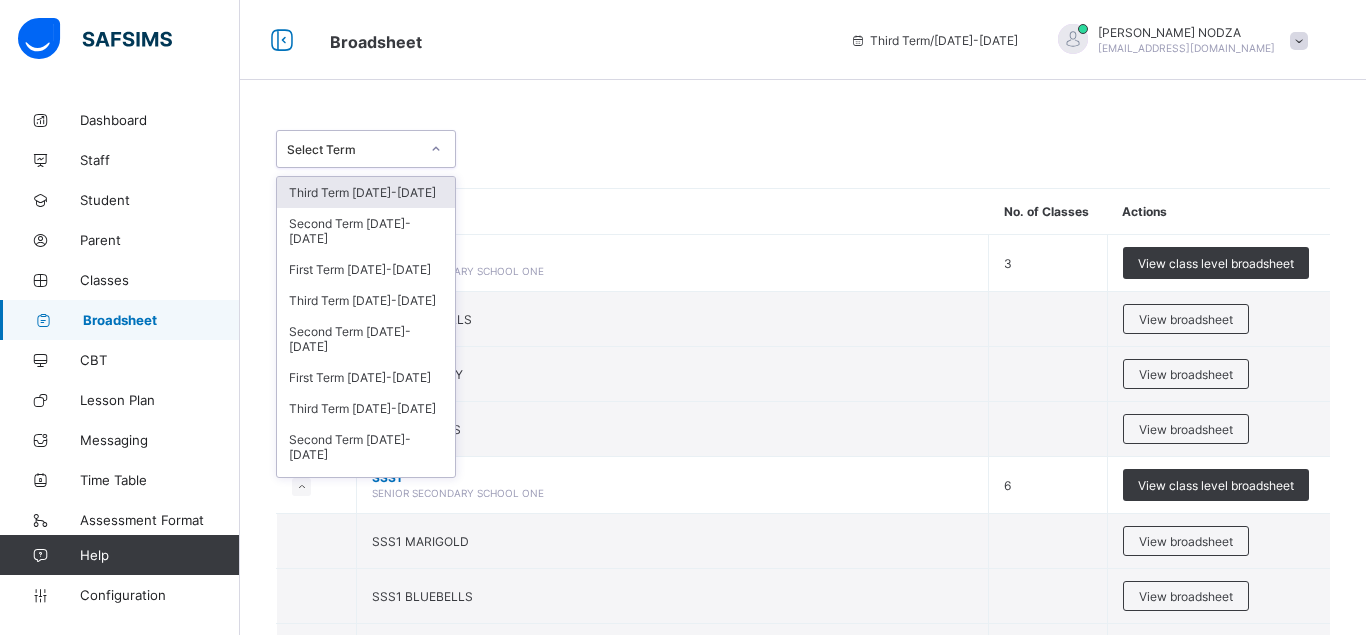click at bounding box center (436, 149) 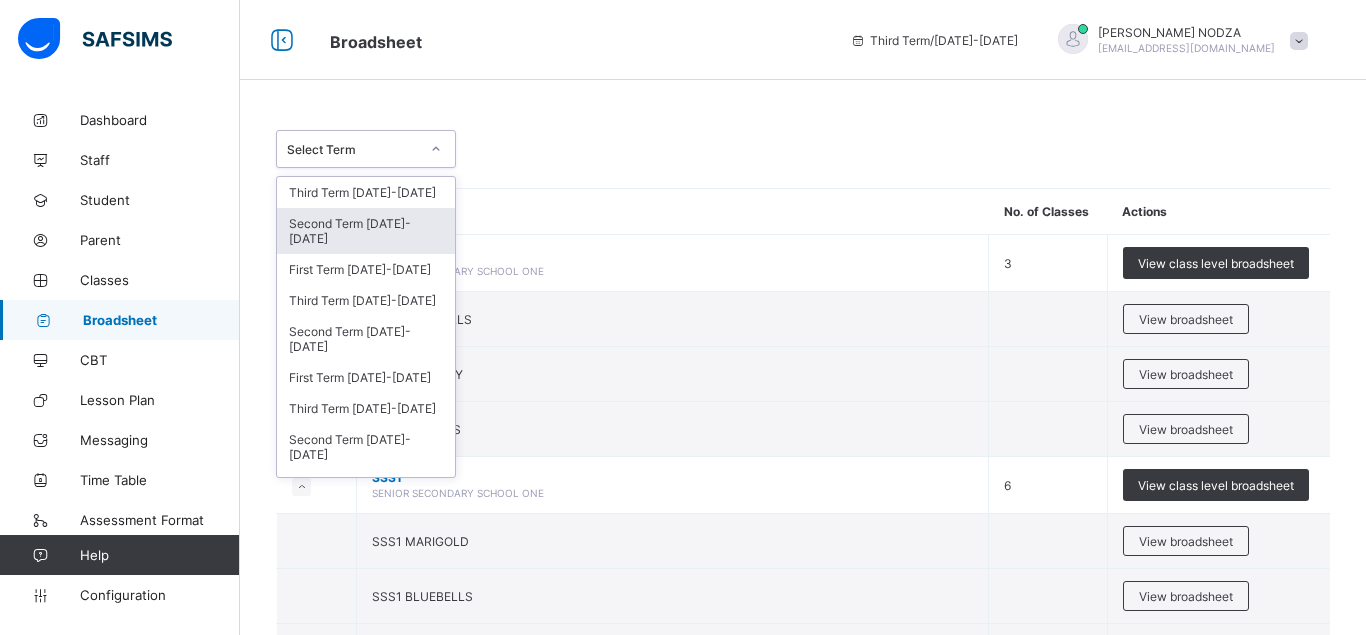 click on "Second Term [DATE]-[DATE]" at bounding box center (366, 231) 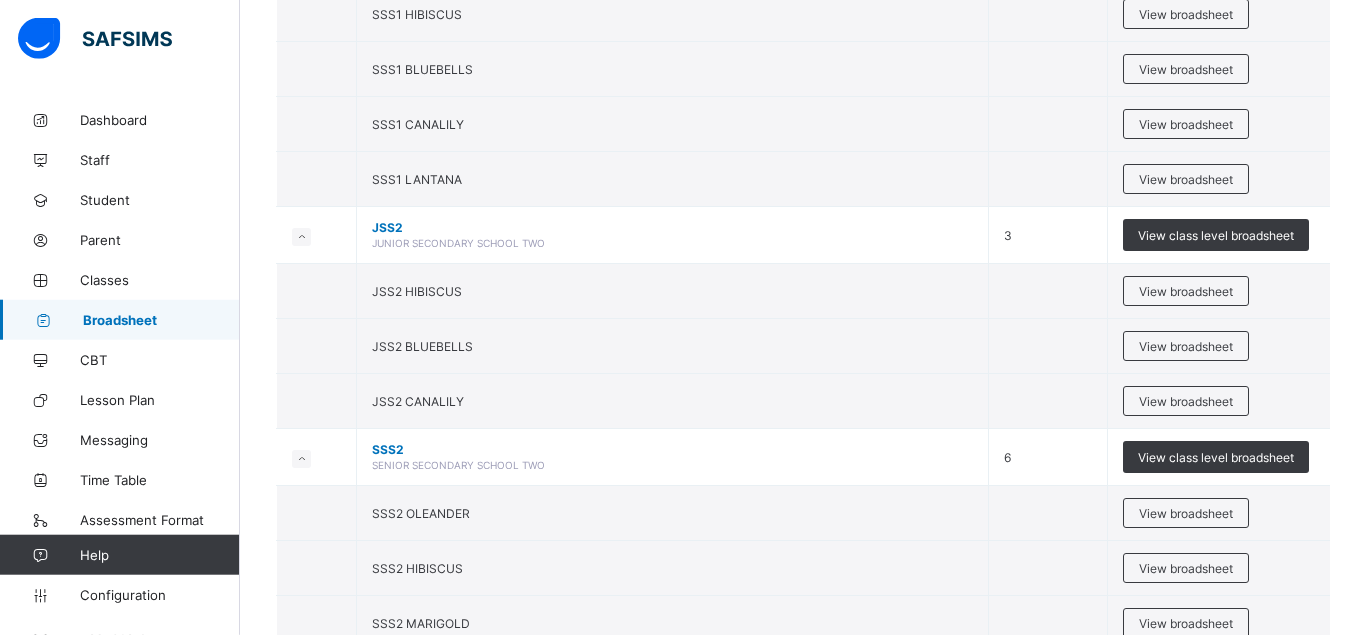 scroll, scrollTop: 784, scrollLeft: 0, axis: vertical 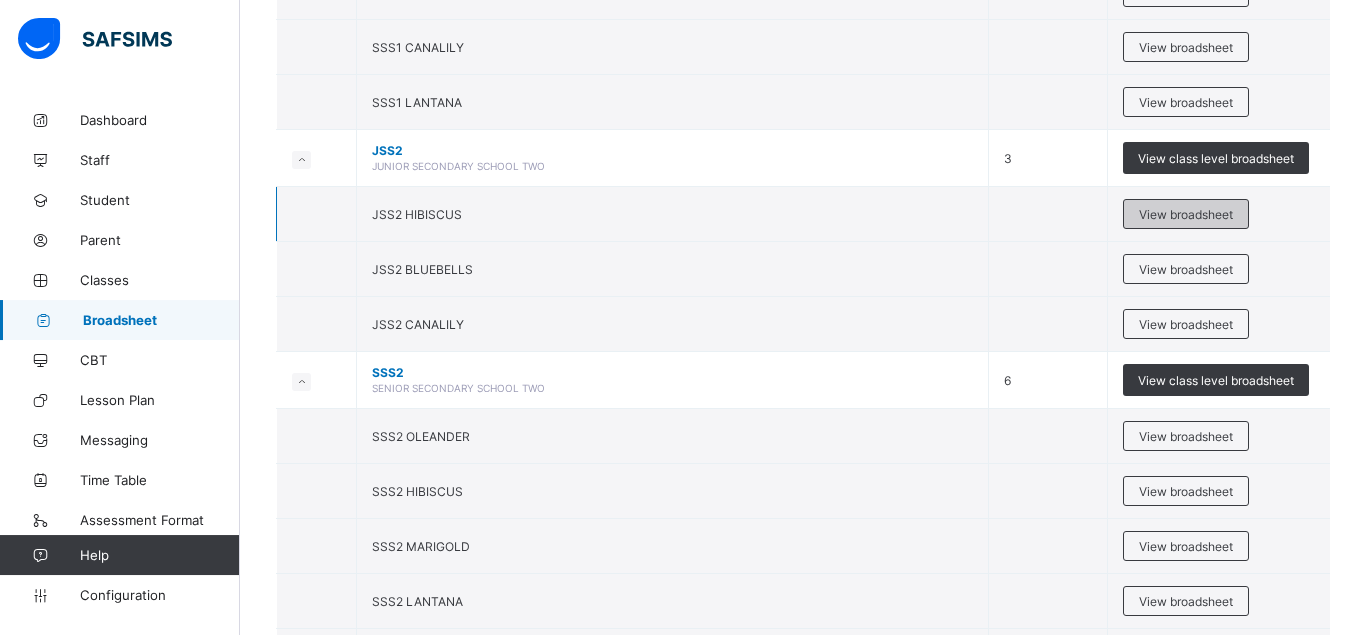 click on "View broadsheet" at bounding box center [1186, 214] 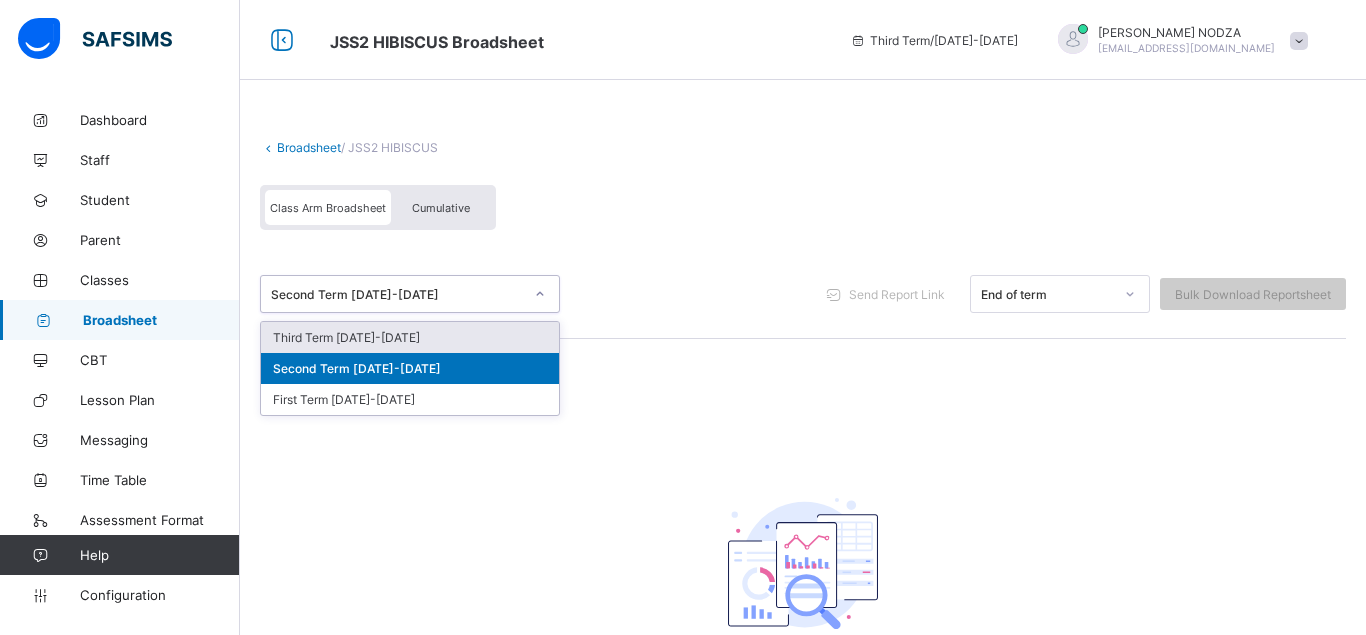 click at bounding box center (540, 294) 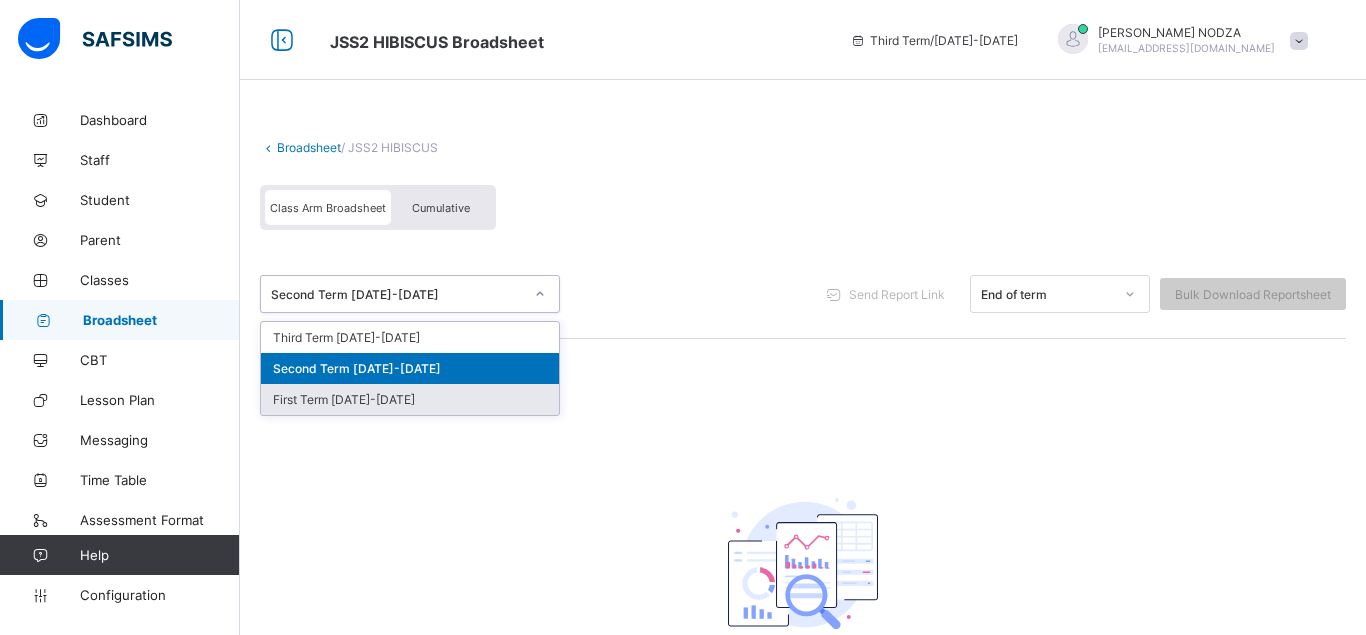 click on "First Term [DATE]-[DATE]" at bounding box center [410, 399] 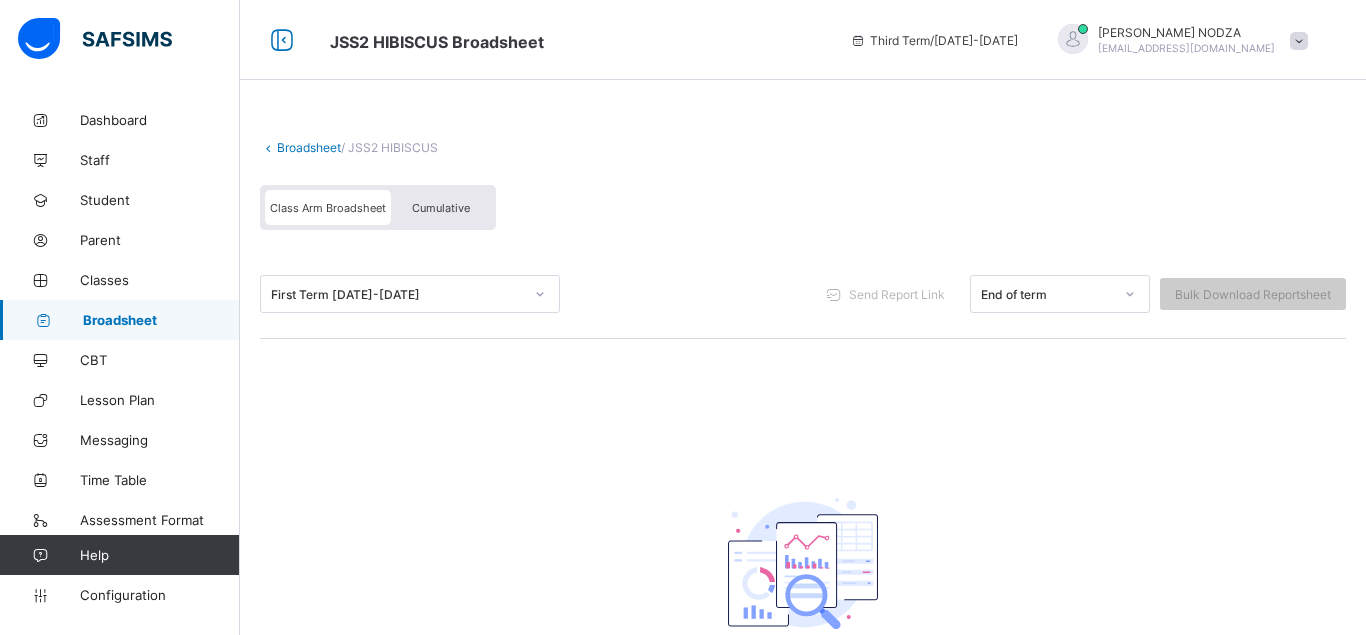 click on "Broadsheet" at bounding box center [309, 147] 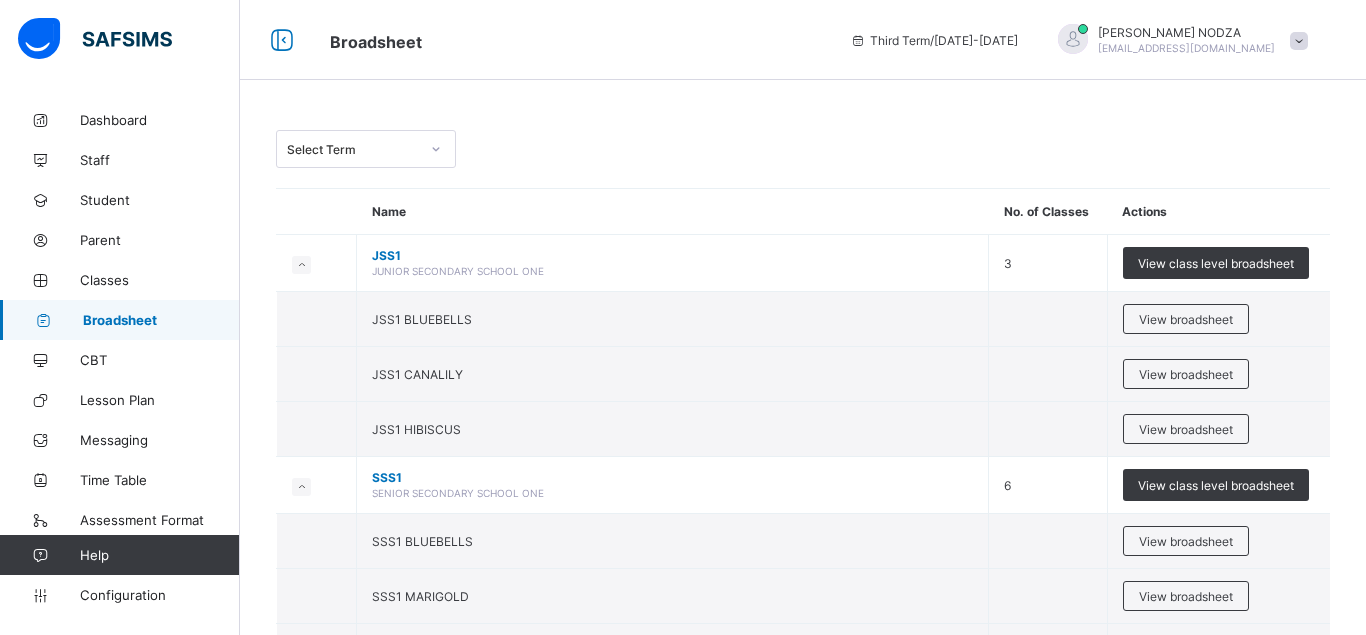 click 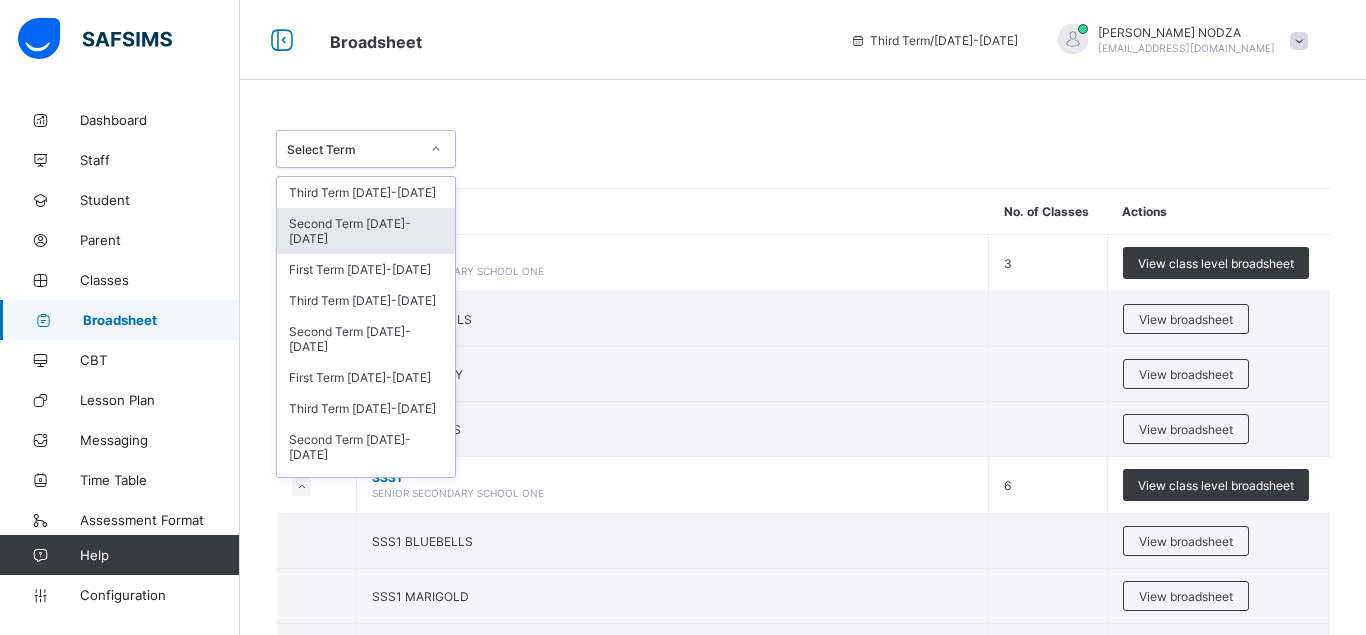 click on "Second Term [DATE]-[DATE]" at bounding box center [366, 231] 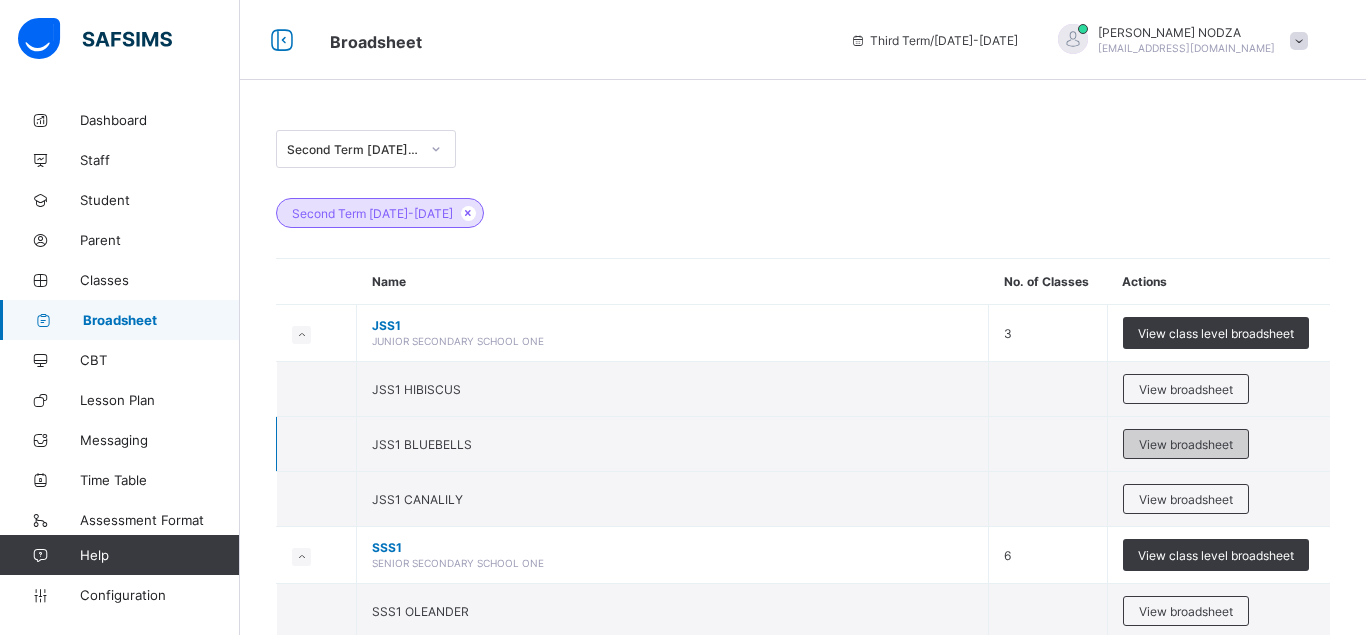click on "View broadsheet" at bounding box center (1186, 444) 